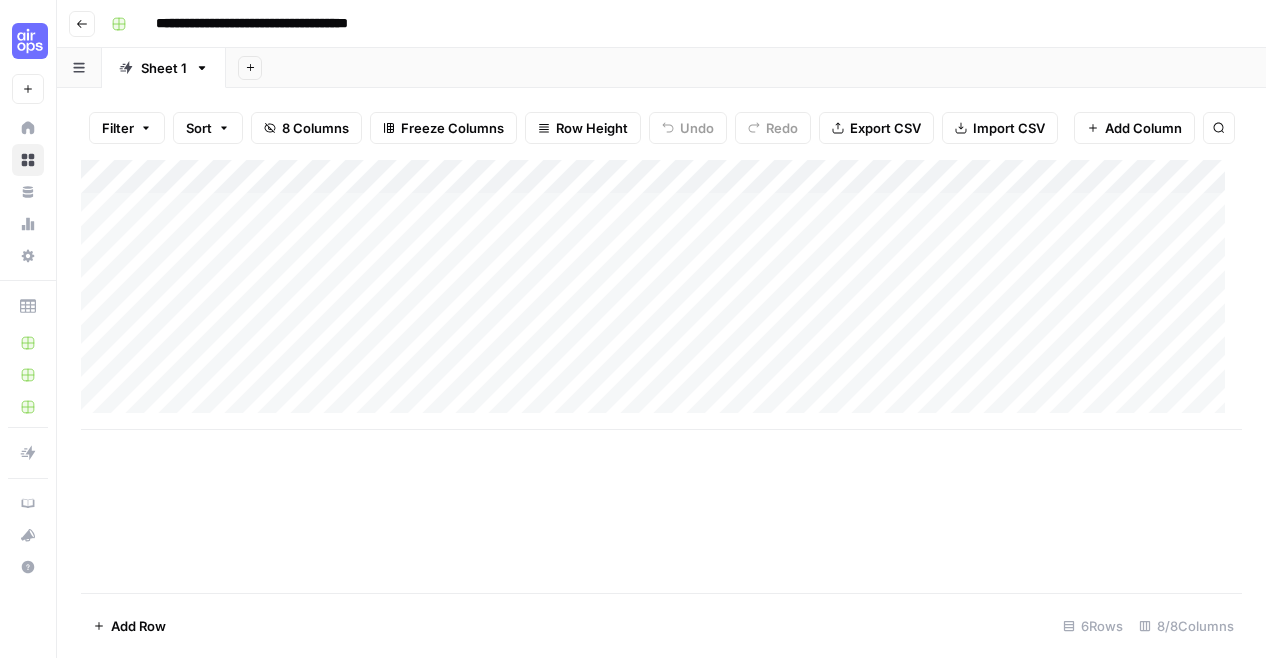 scroll, scrollTop: 0, scrollLeft: 0, axis: both 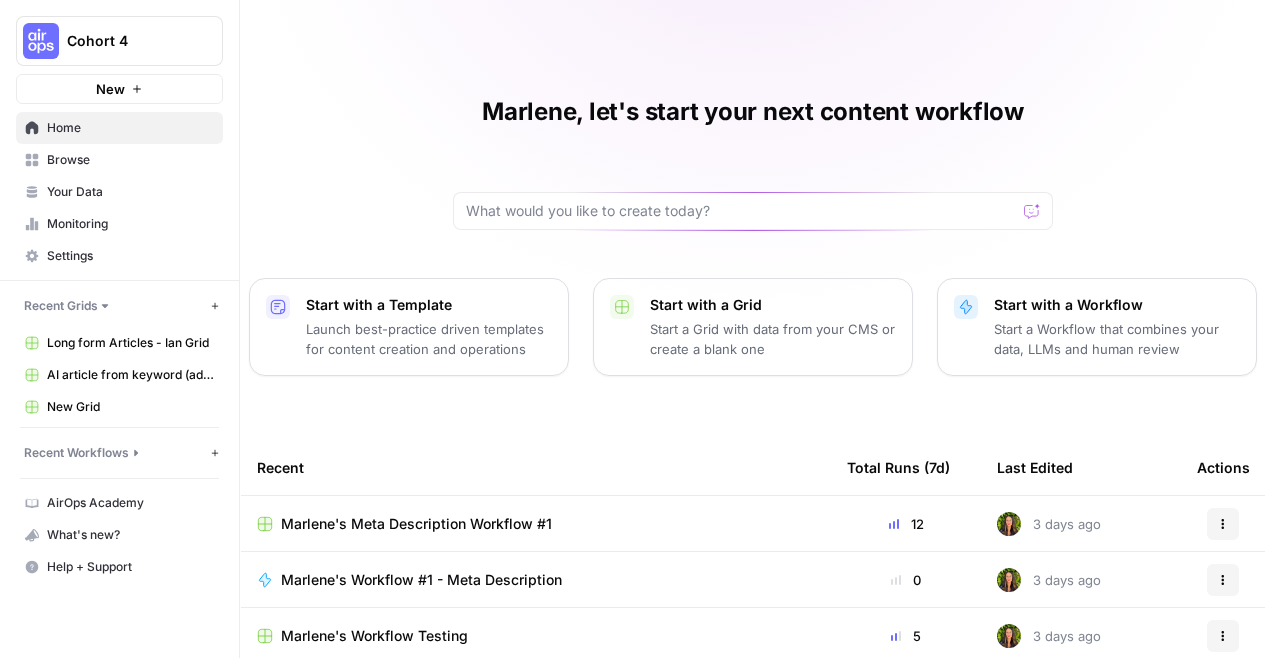 click on "Start a Workflow that combines your data, LLMs and human review" at bounding box center [1117, 339] 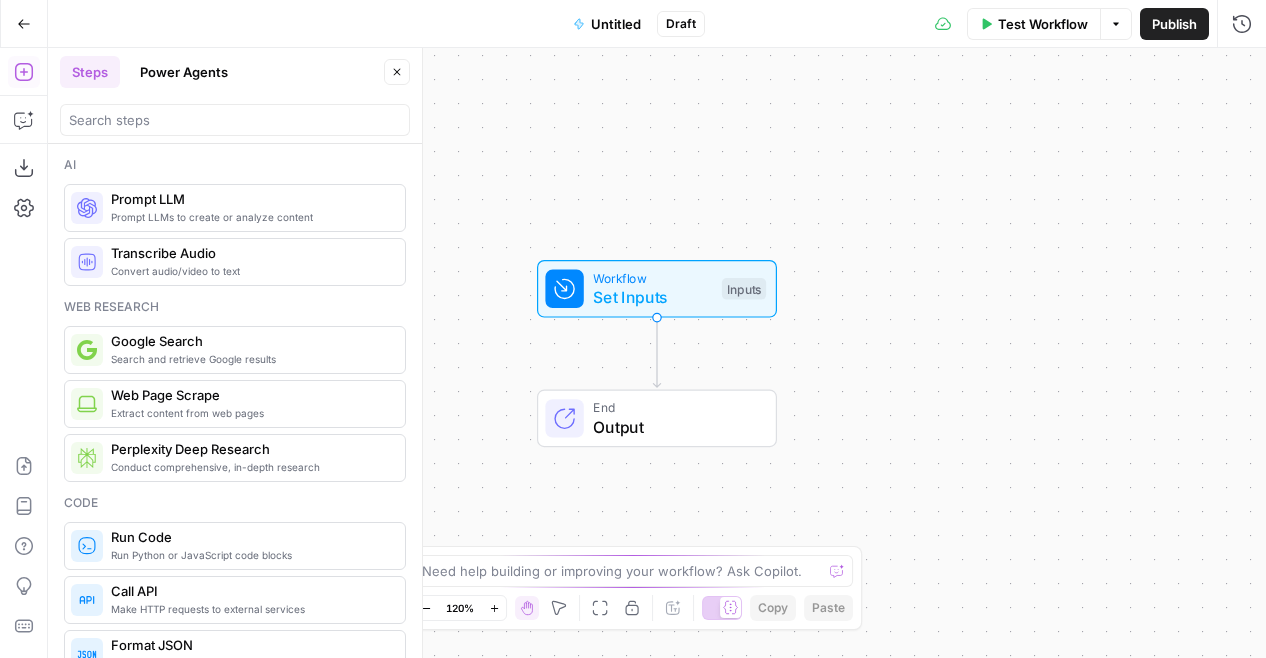 click on "Power Agents" at bounding box center (184, 72) 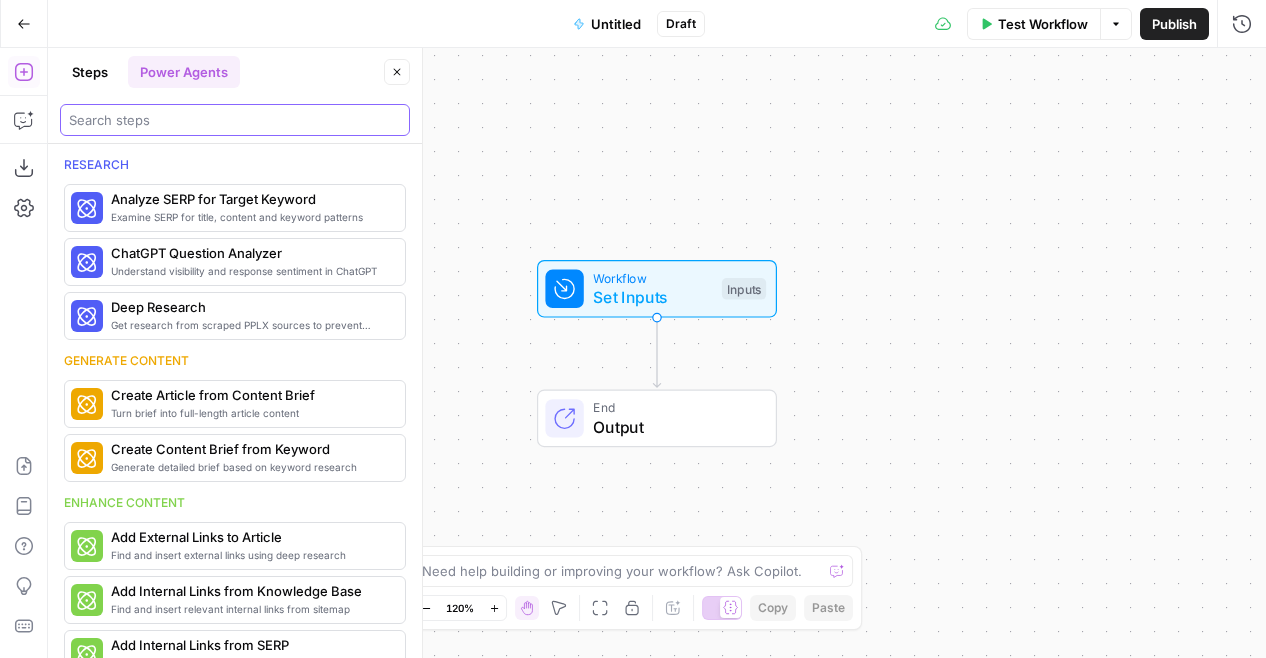 click at bounding box center (235, 120) 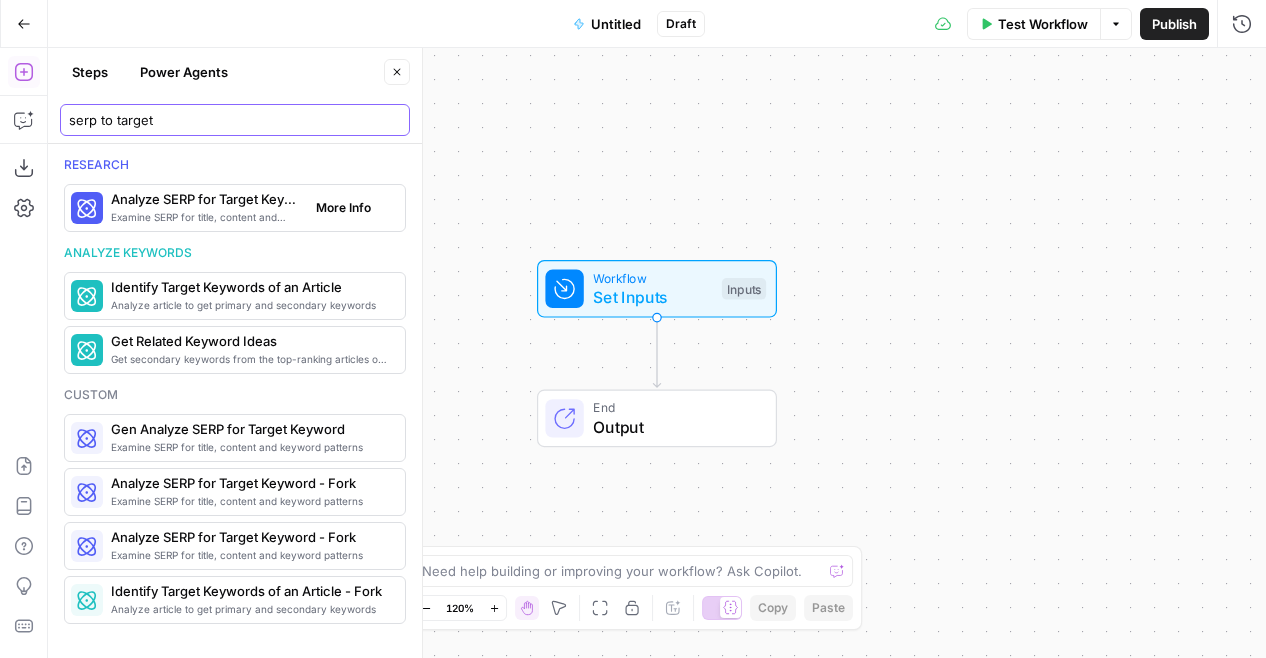 type on "serp to target" 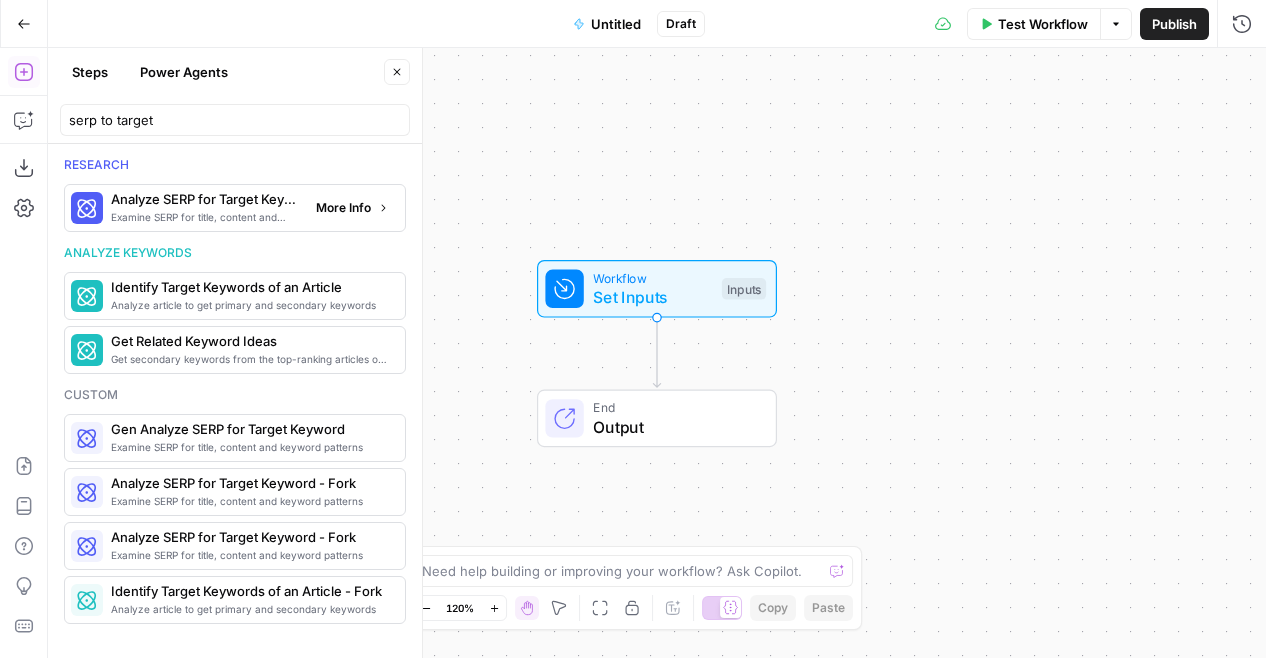 click on "Analyze SERP for Target Keyword" at bounding box center [205, 199] 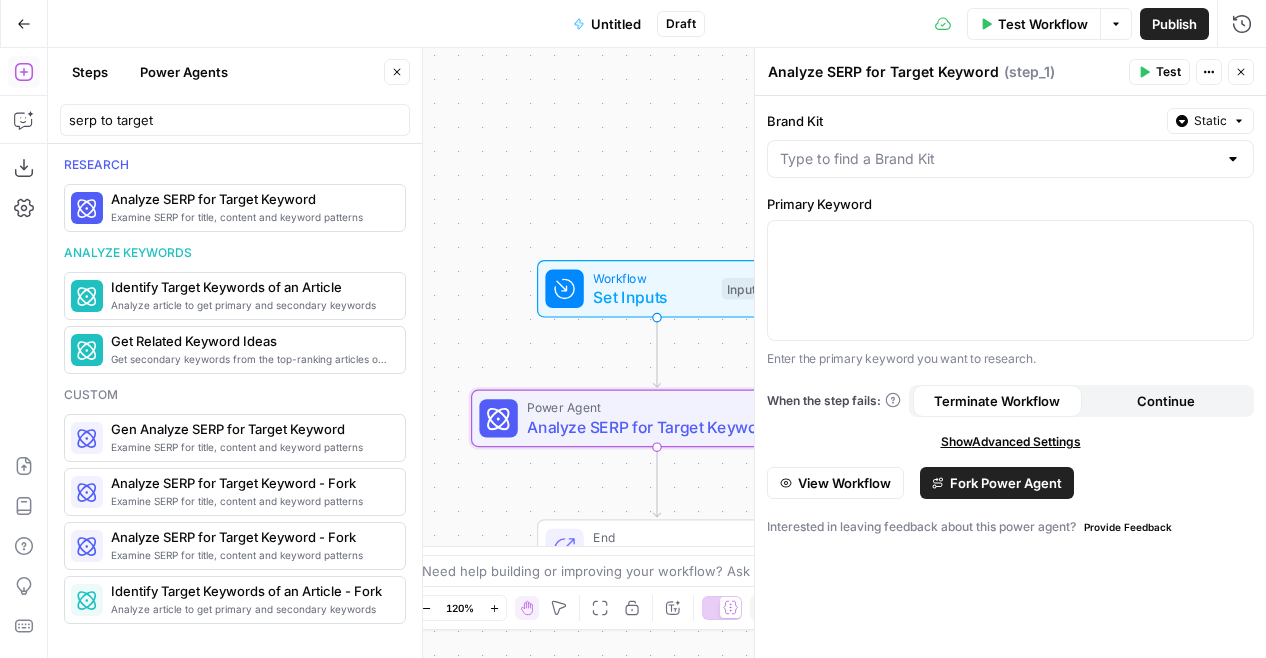 click at bounding box center [1010, 159] 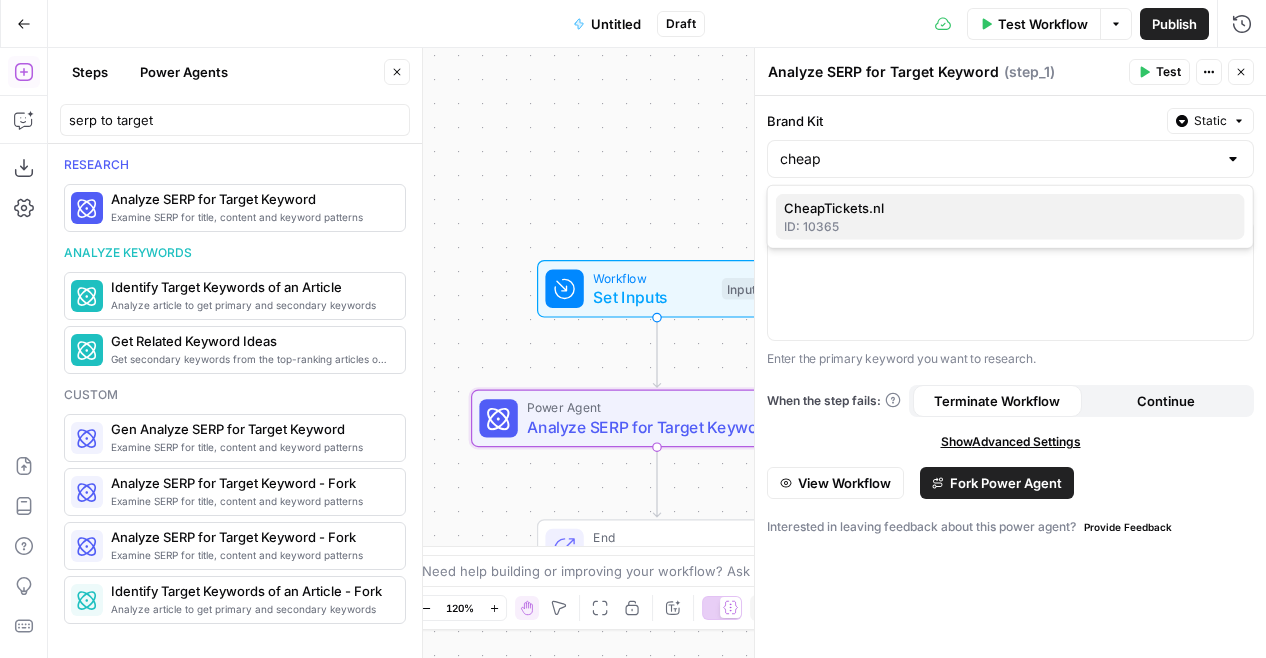 click on "CheapTickets.nl" at bounding box center [1006, 208] 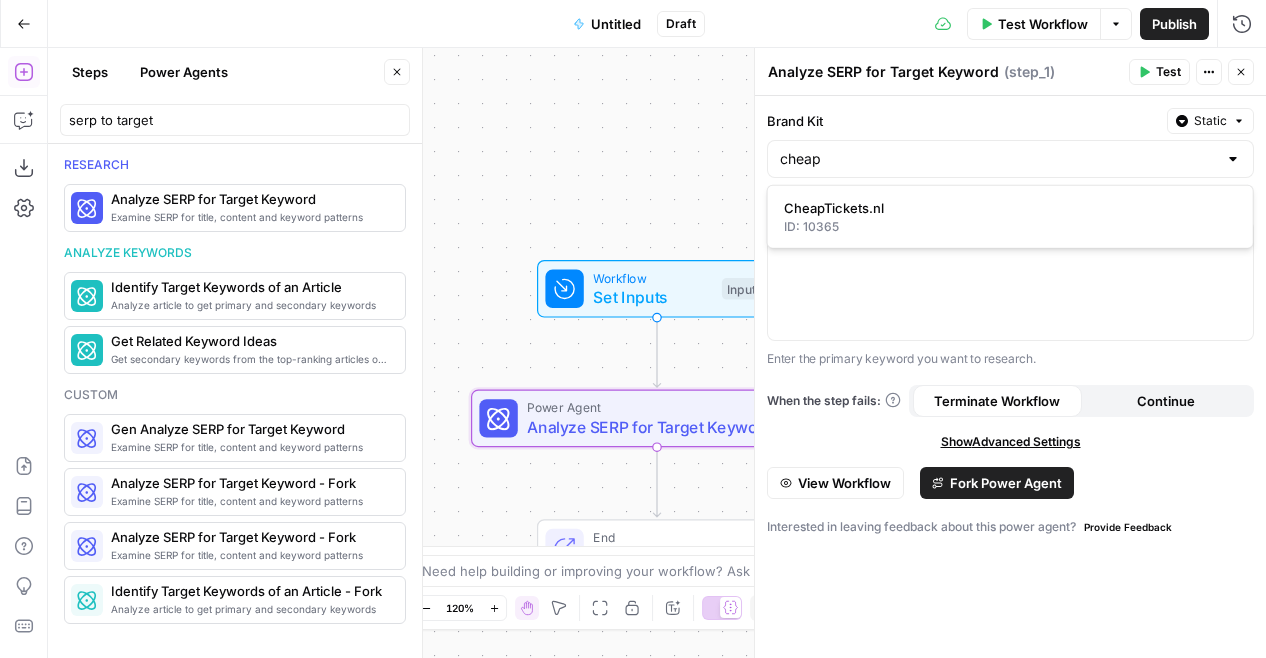 type on "CheapTickets.nl" 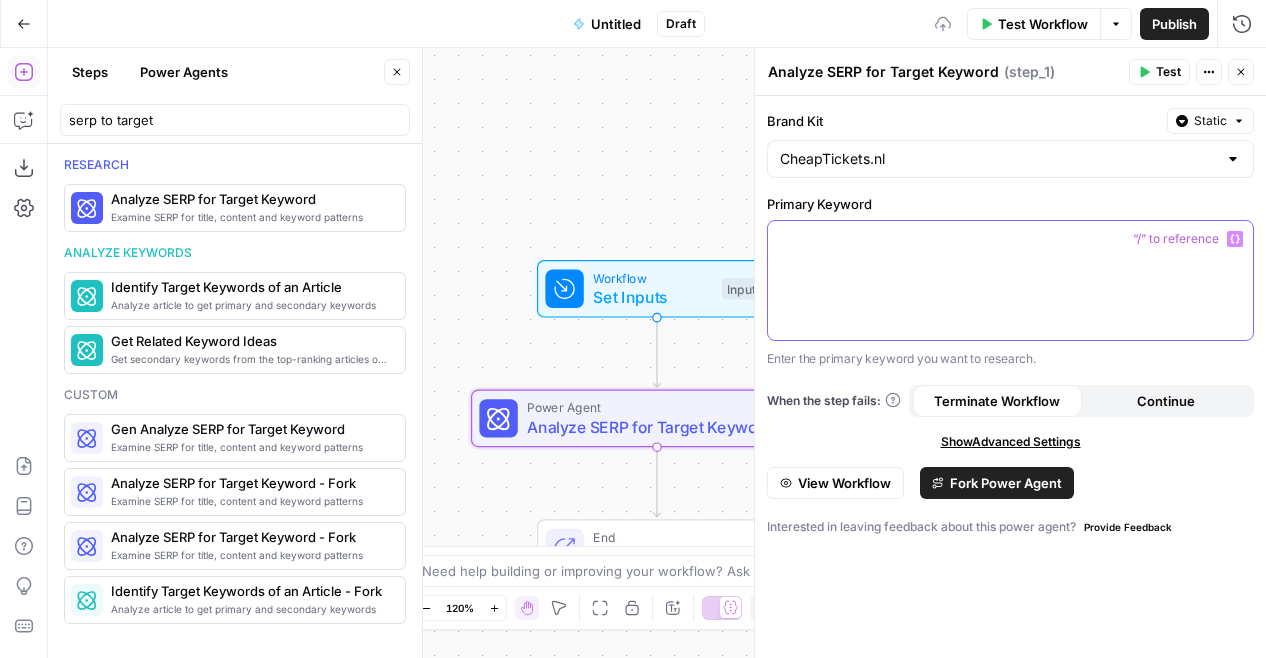 click at bounding box center [1010, 239] 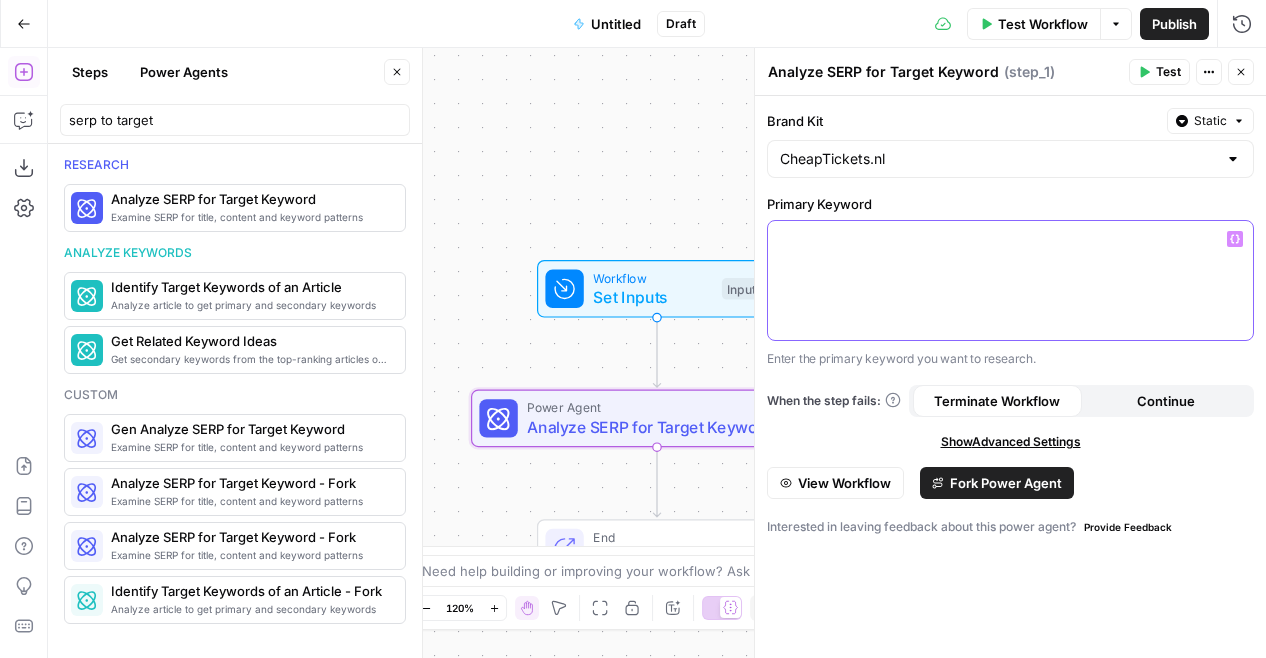type 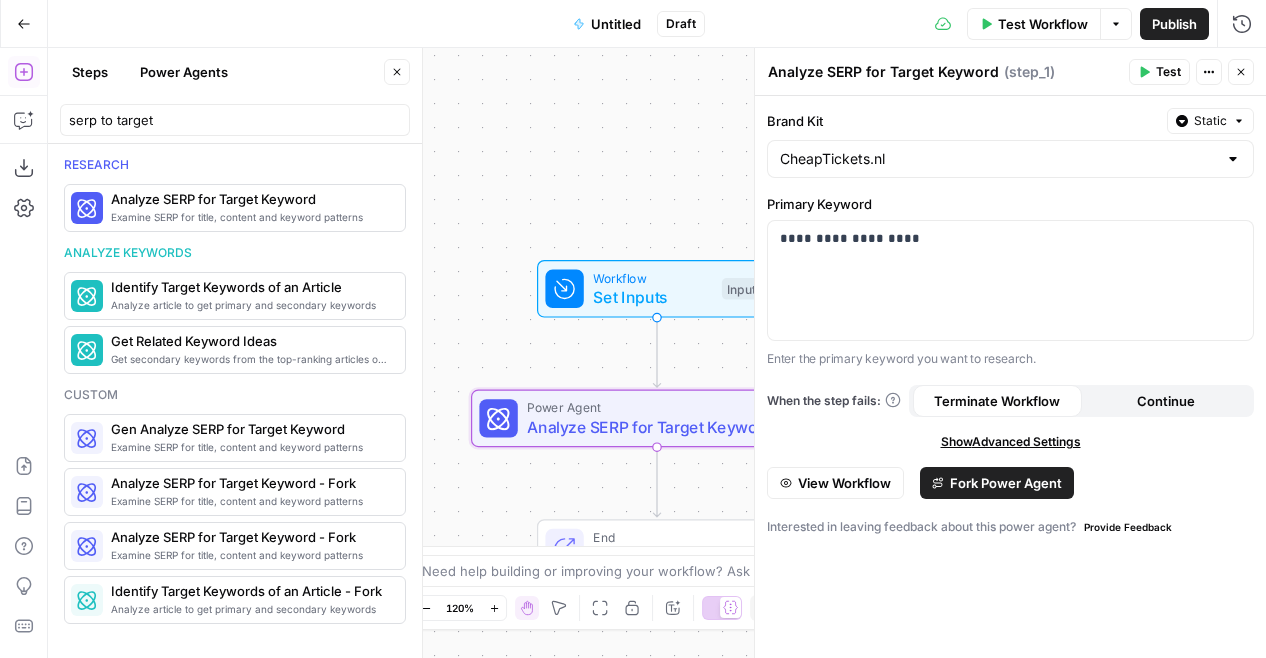 click on "View Workflow" at bounding box center [844, 483] 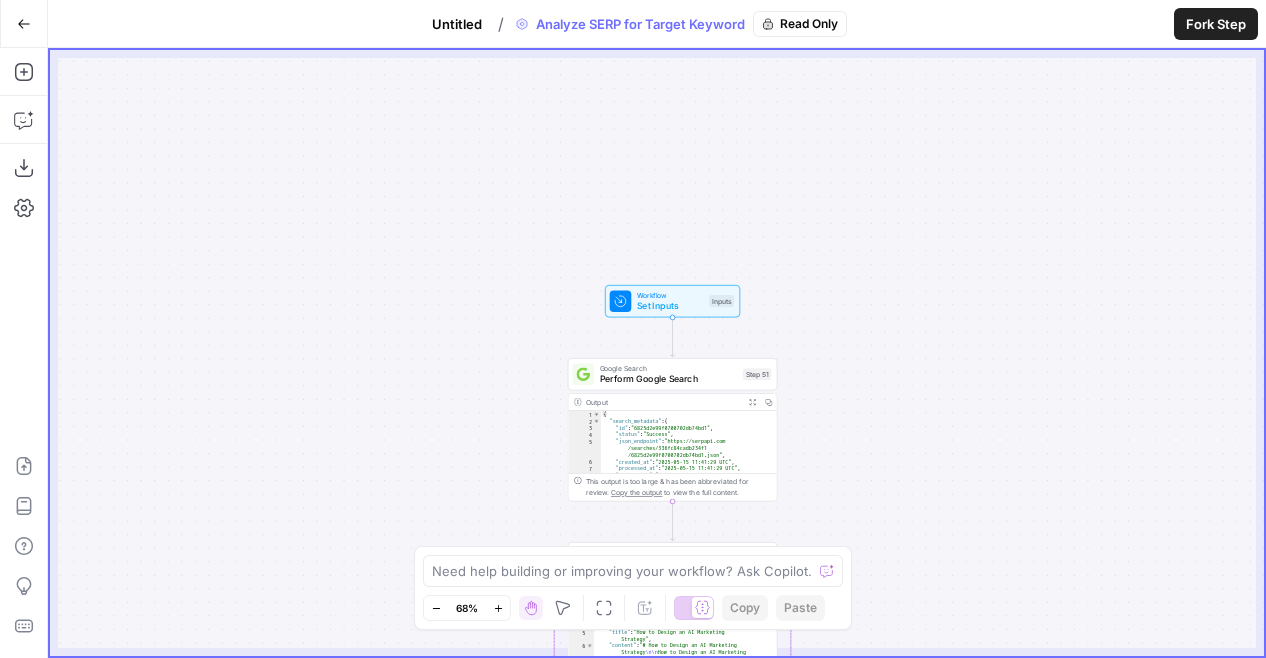 click 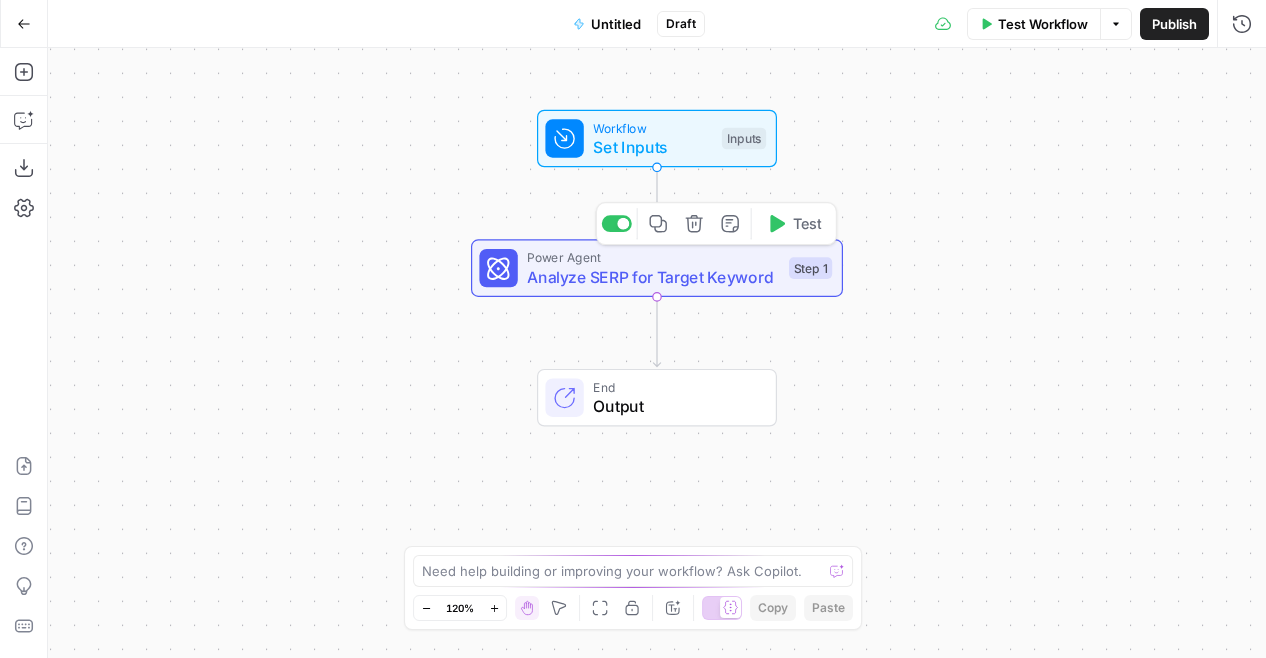 click on "Workflow" at bounding box center [652, 127] 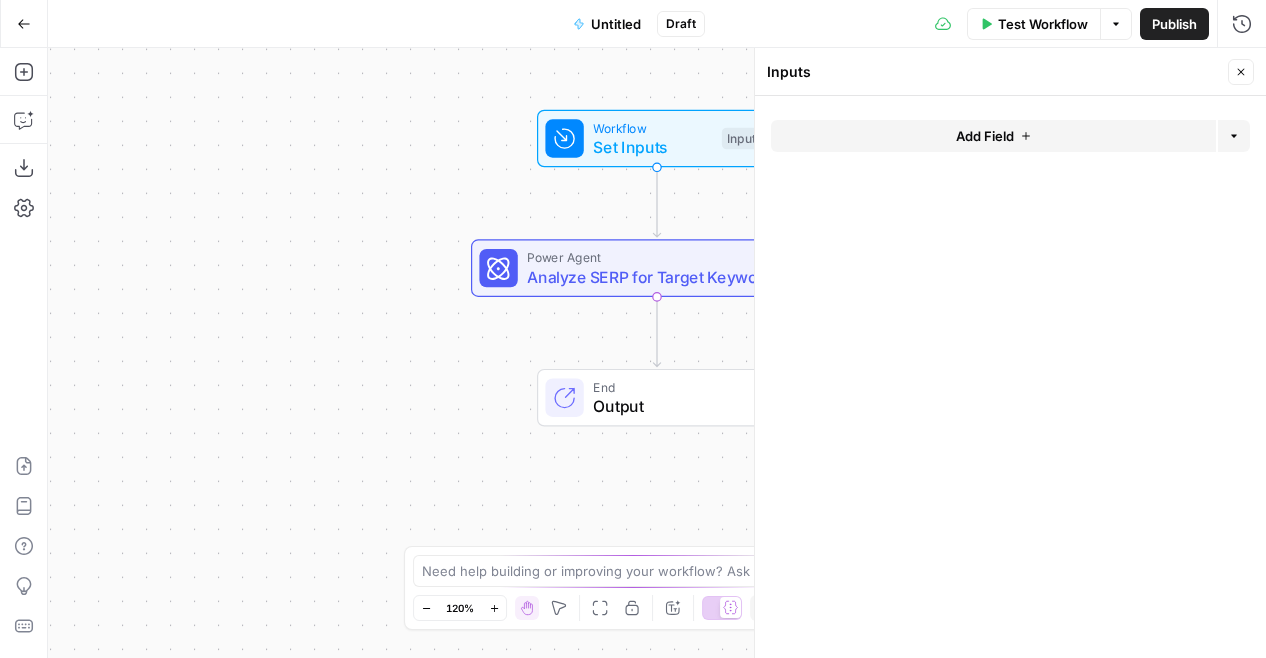 click on "Add Field" at bounding box center [985, 136] 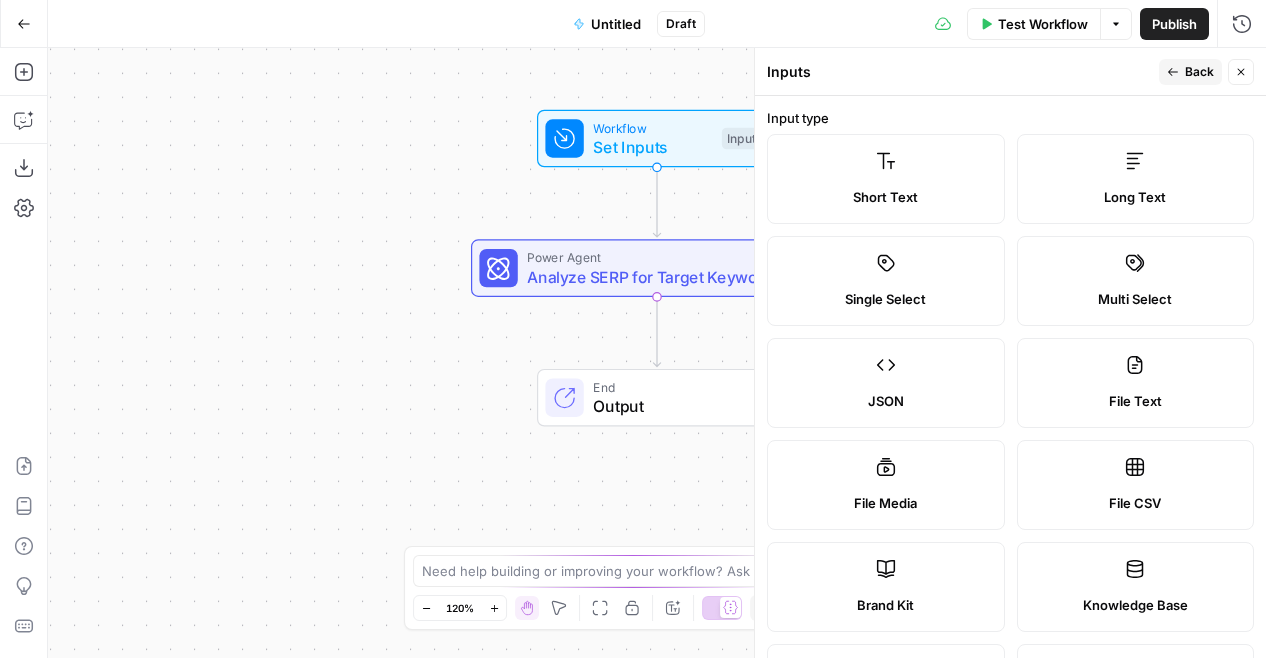 click on "Inputs" at bounding box center (960, 72) 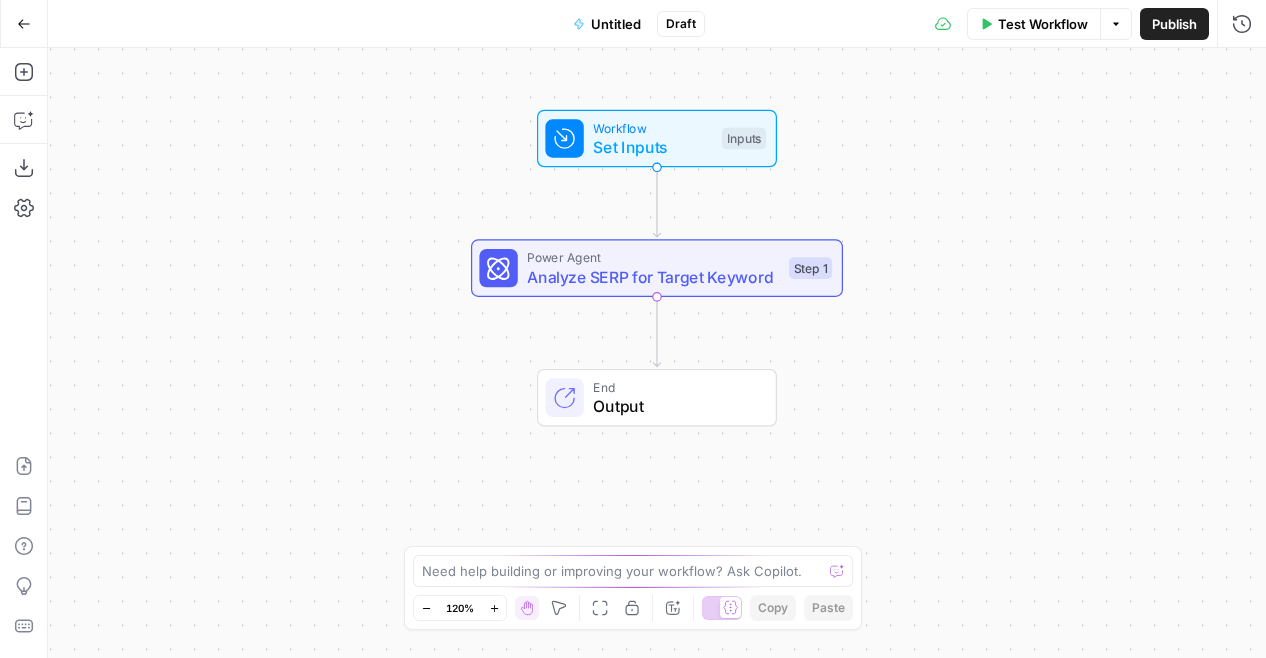 click on "Workflow" at bounding box center [652, 127] 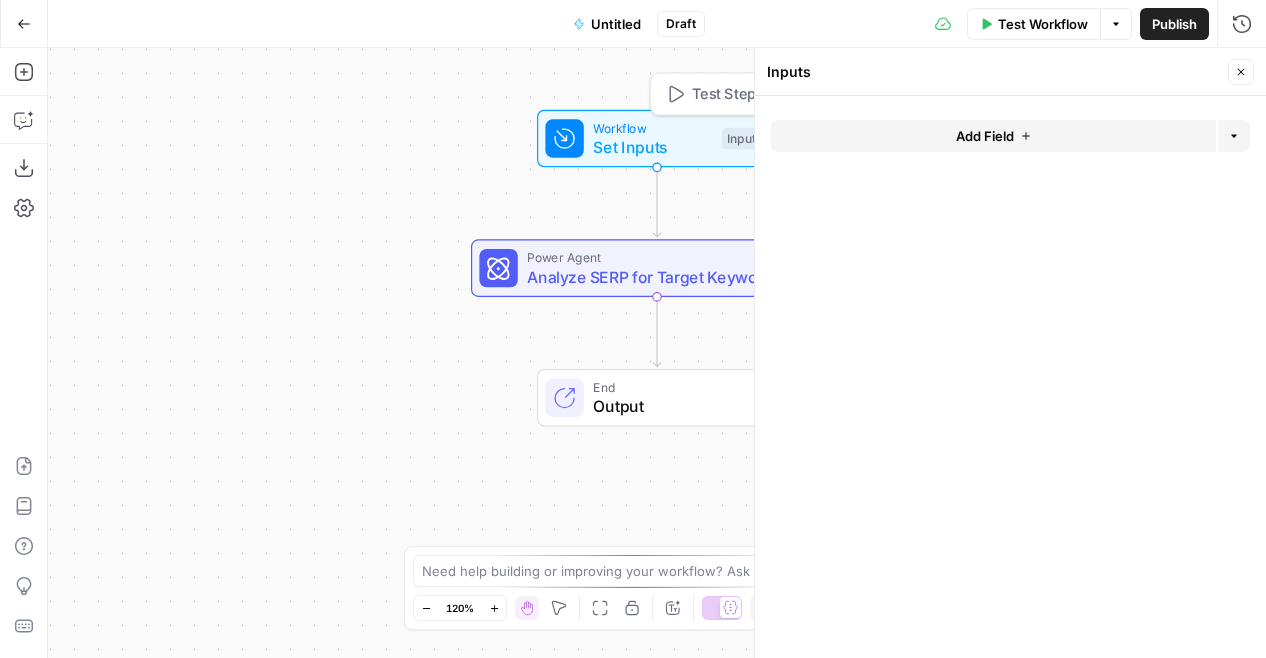 click on "Test Step" at bounding box center [724, 94] 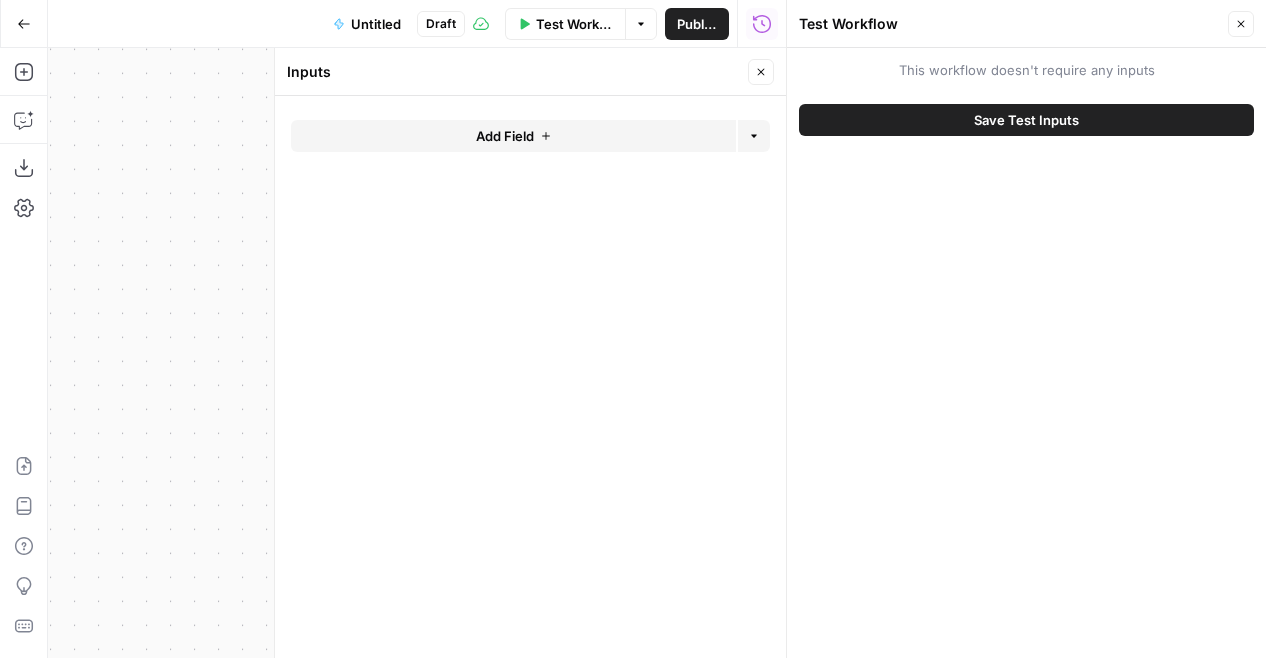 click on "Save Test Inputs" at bounding box center (1026, 120) 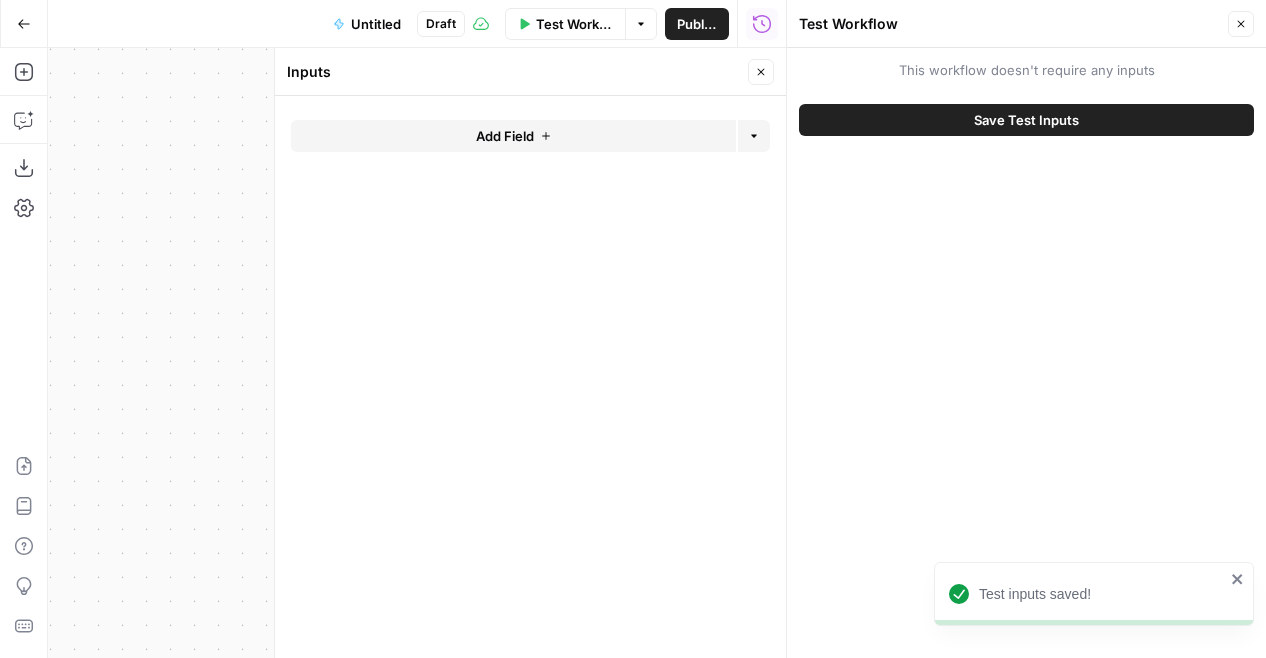 click on "Close" at bounding box center (1241, 24) 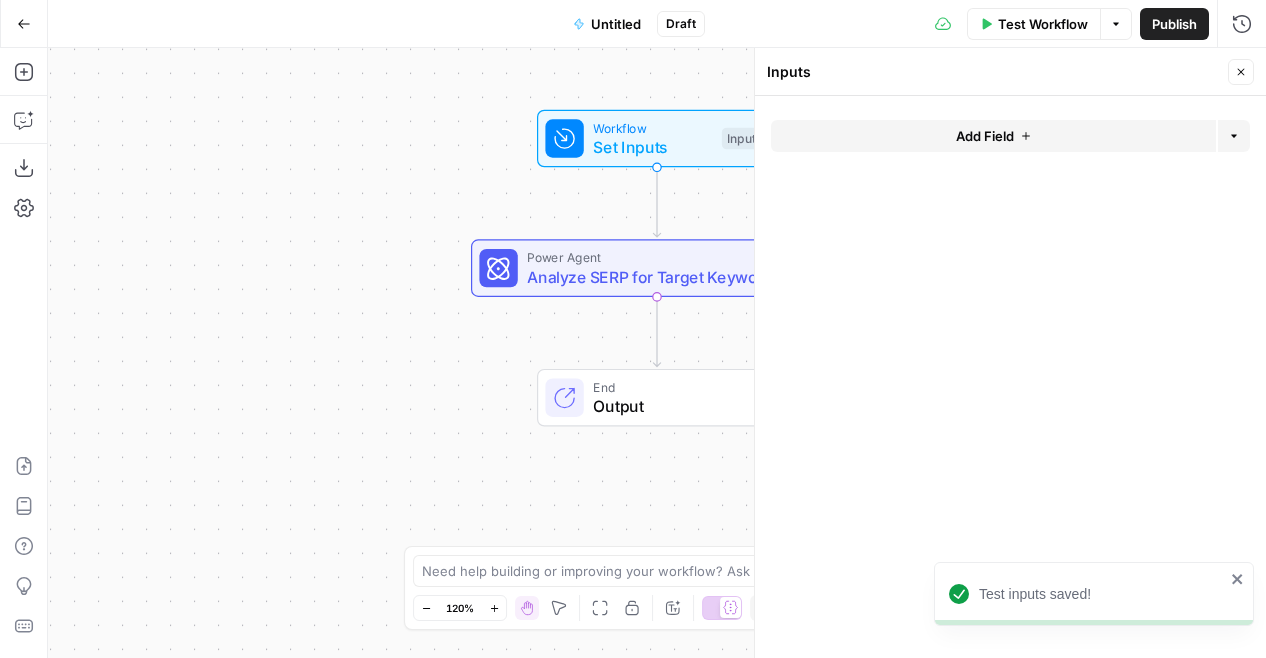 click on "Close" at bounding box center (1241, 72) 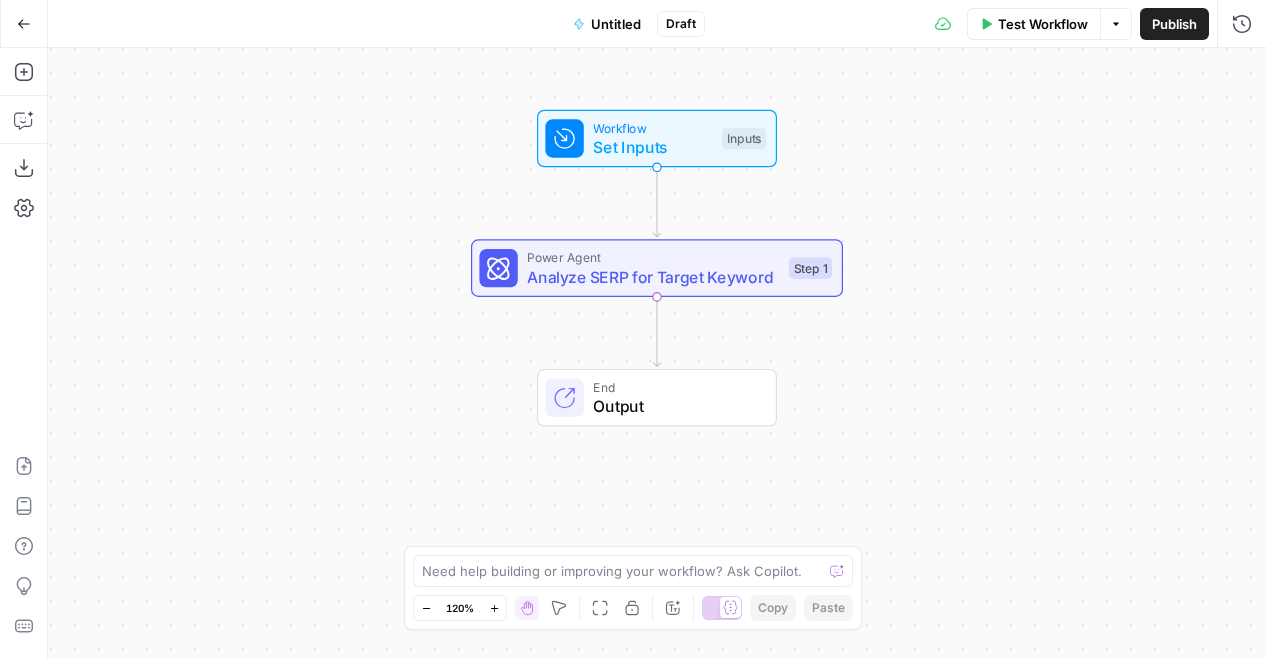 click on "Set Inputs" at bounding box center [652, 147] 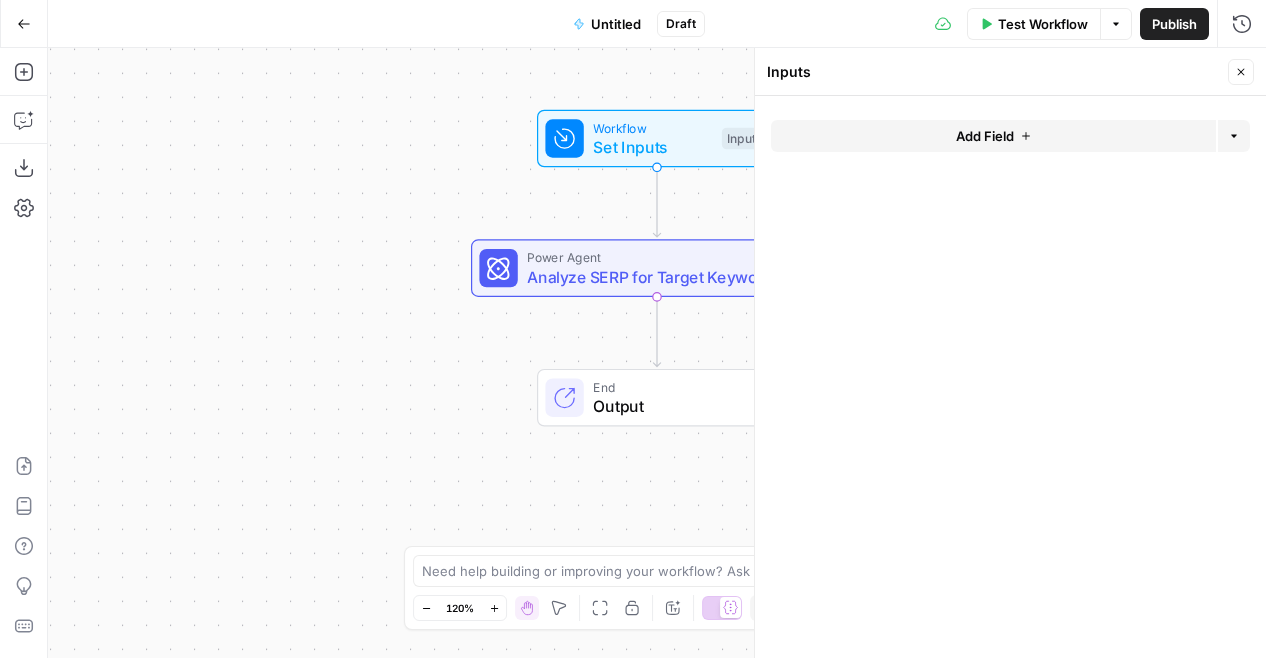click on "Add Field" at bounding box center [993, 136] 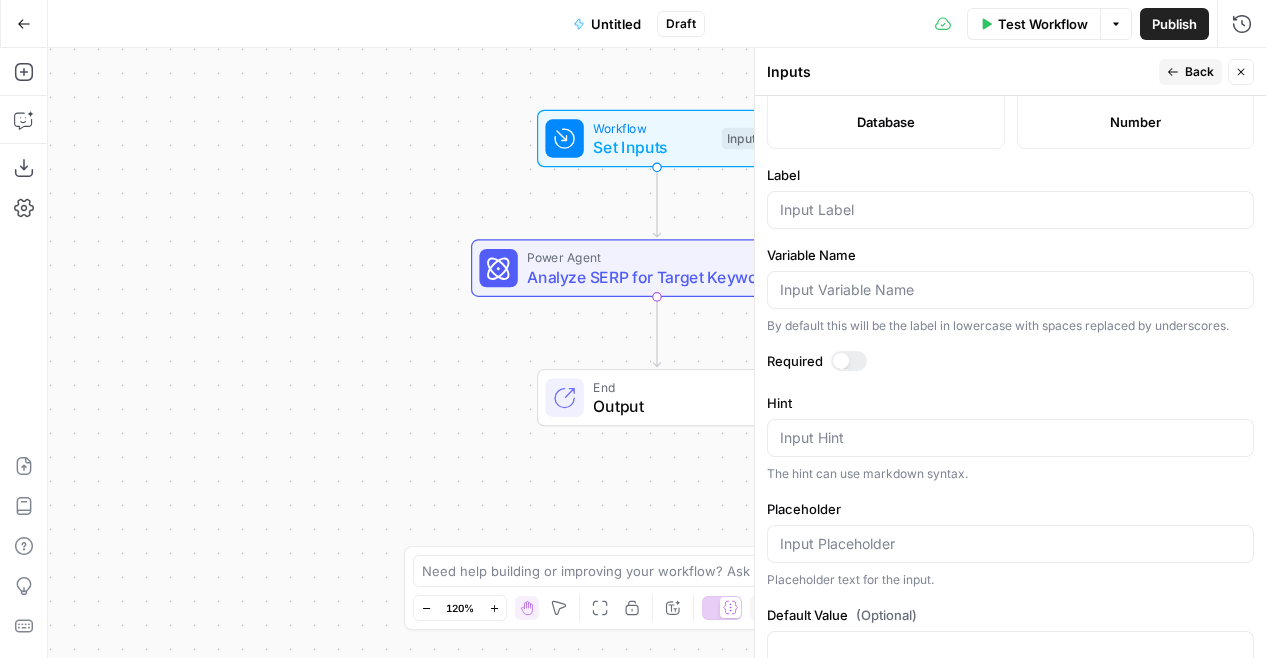 scroll, scrollTop: 628, scrollLeft: 0, axis: vertical 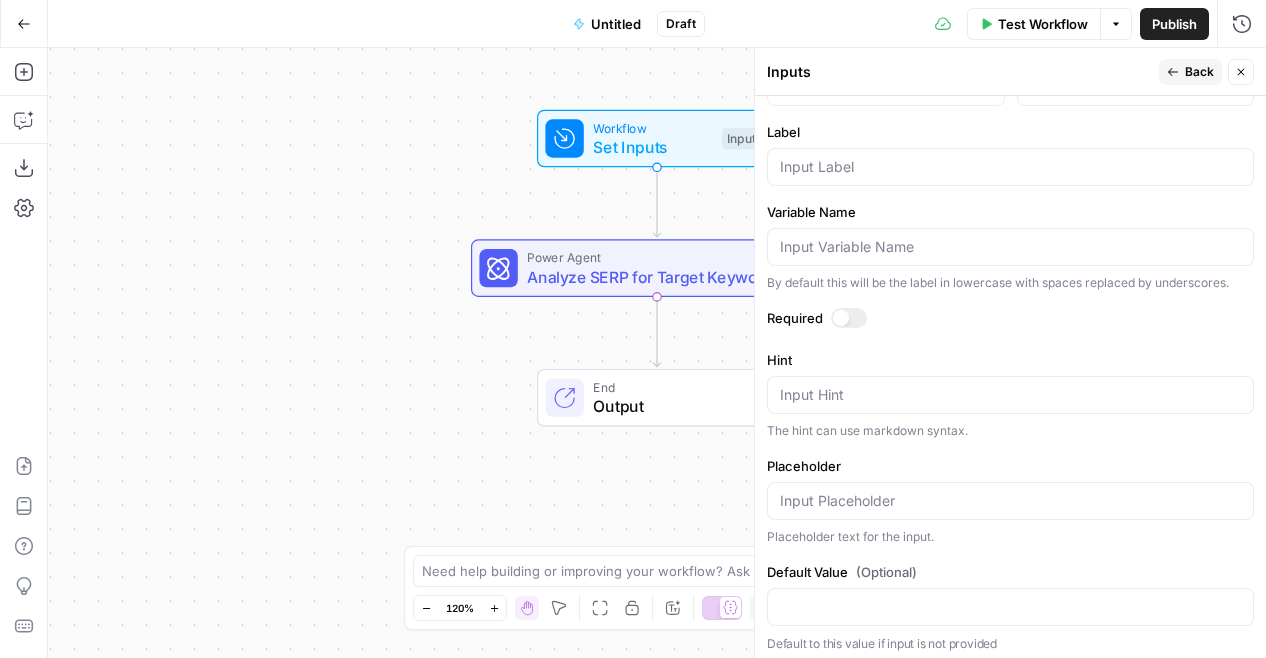 click on "Analyze SERP for Target Keyword" at bounding box center (653, 277) 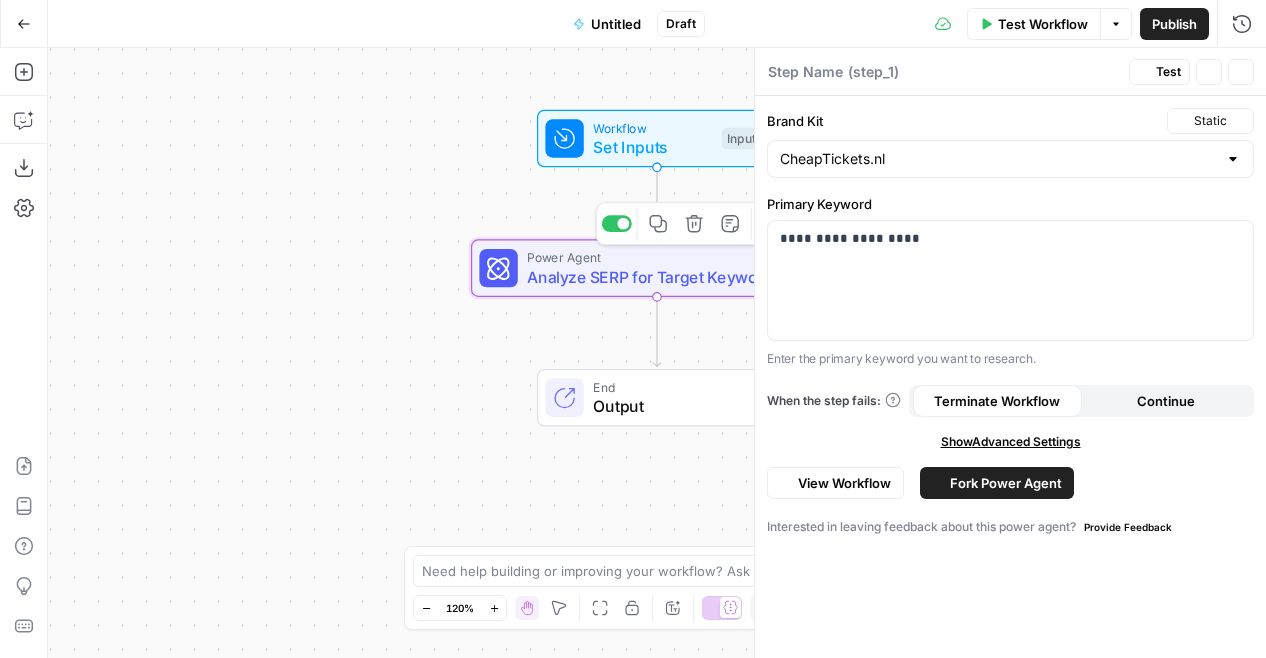 type on "Analyze SERP for Target Keyword" 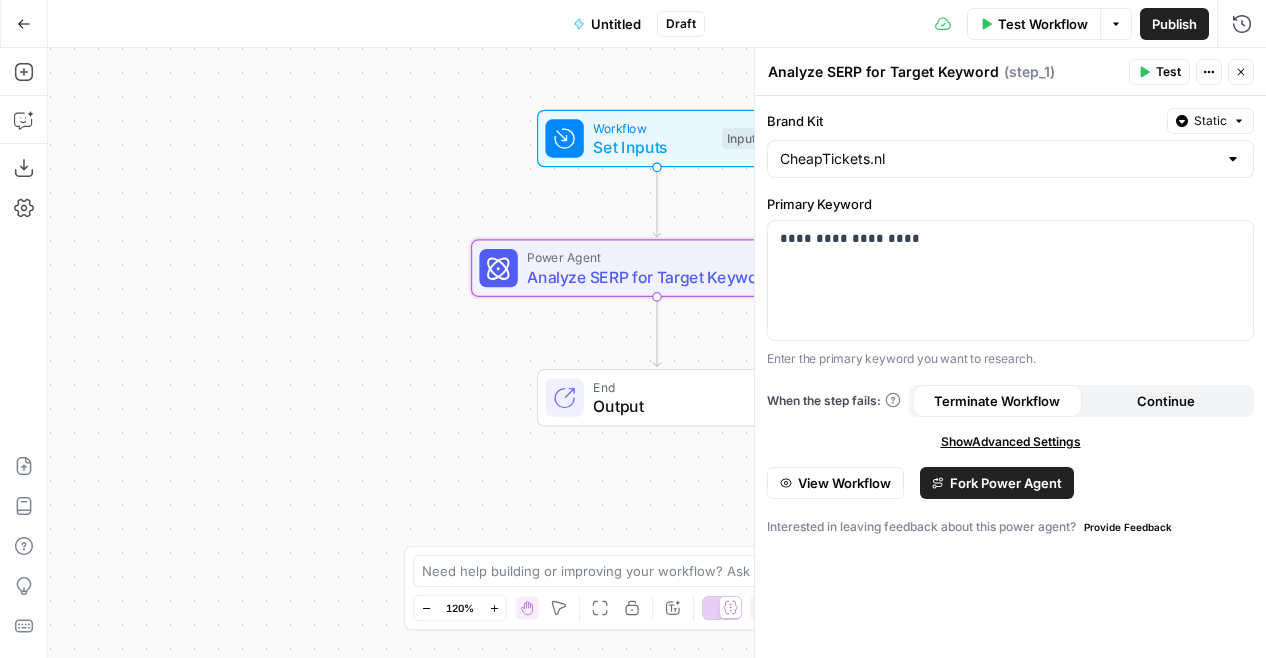 click 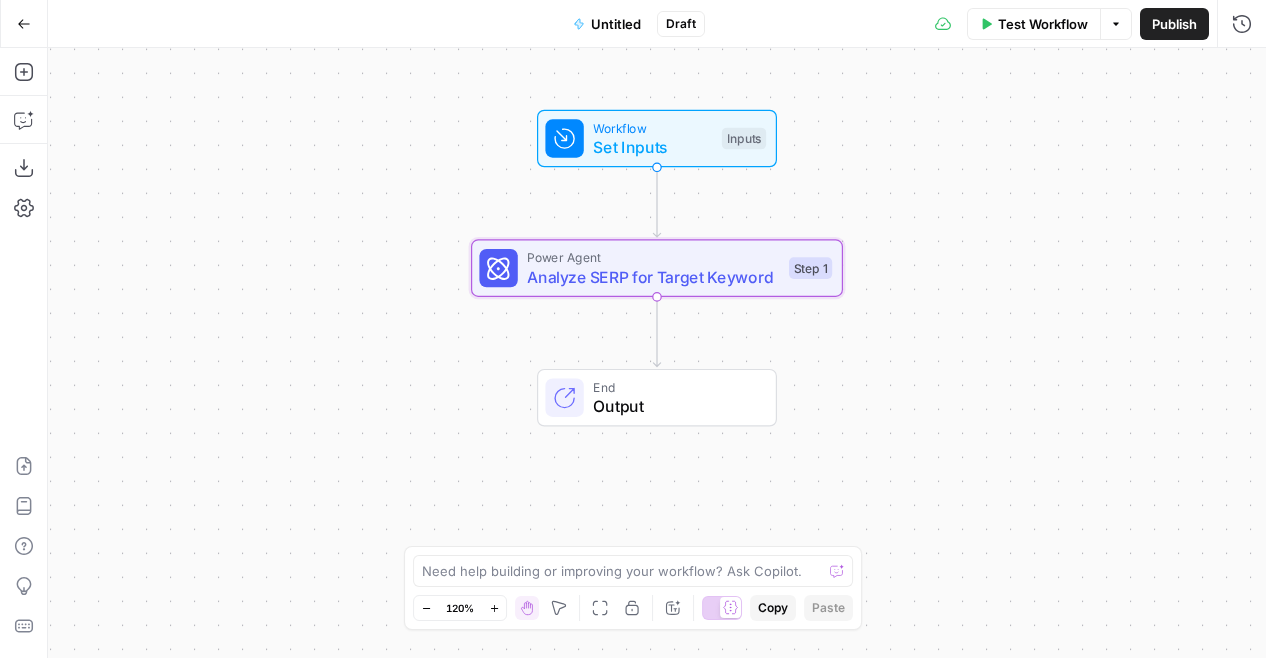 click on "Analyze SERP for Target Keyword" at bounding box center [653, 277] 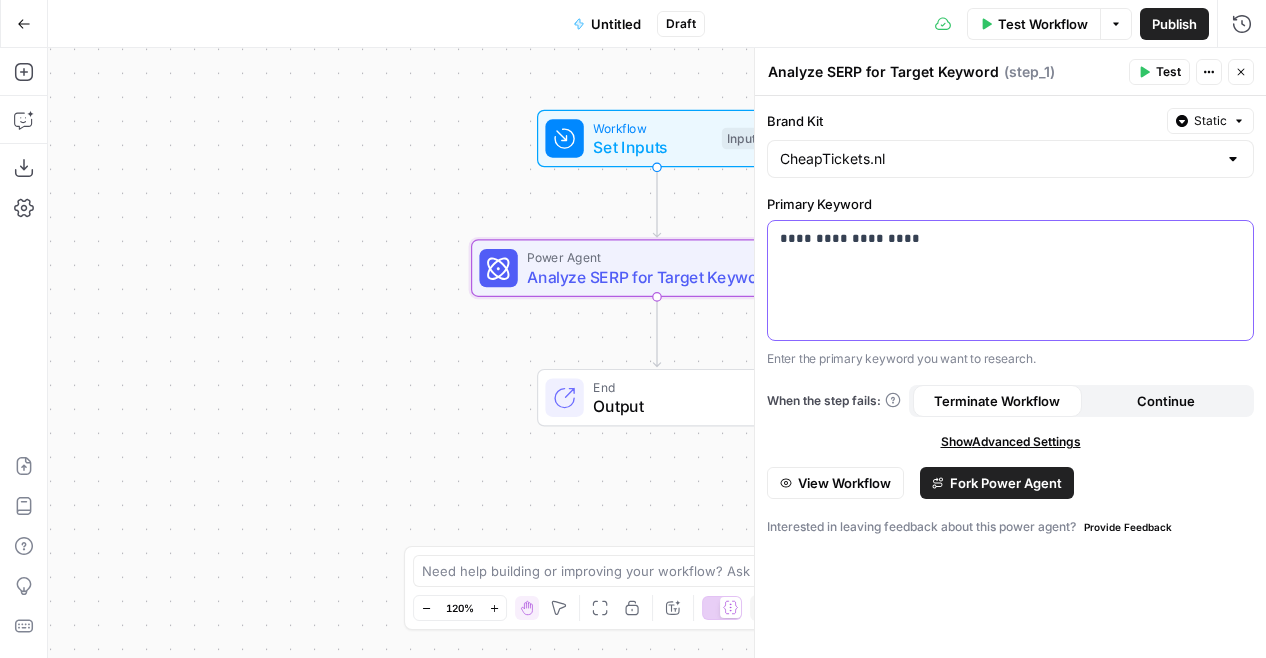 click on "**********" at bounding box center [1010, 280] 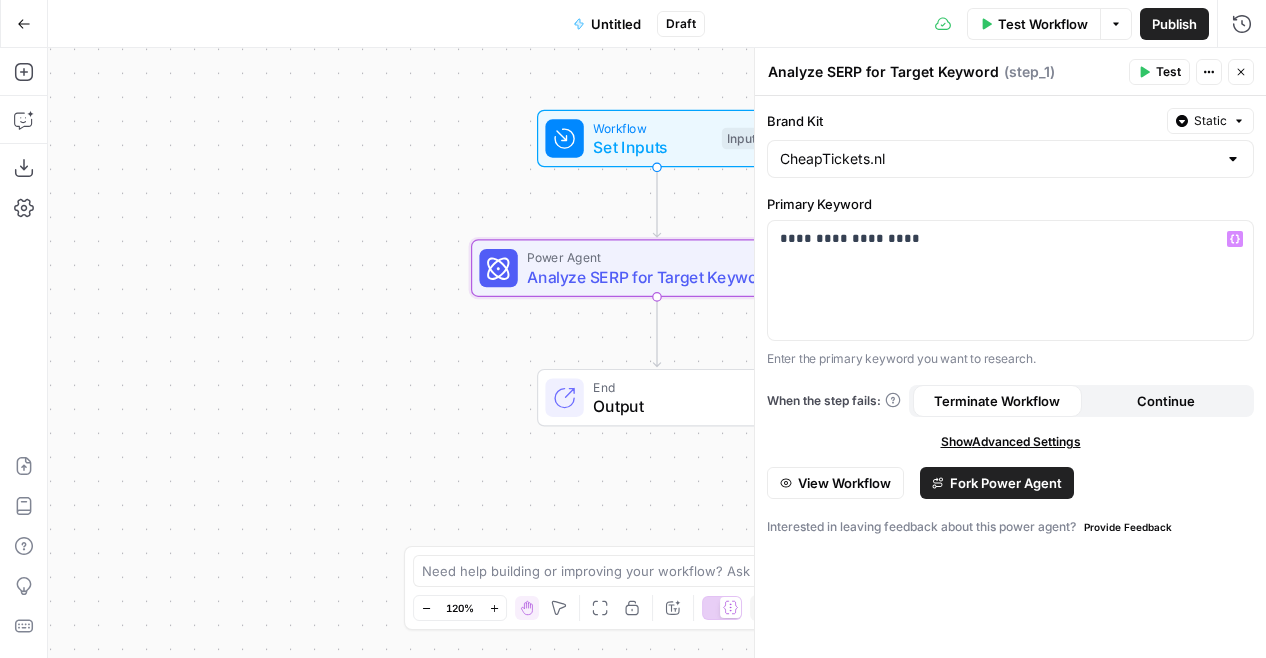 click on "Test" at bounding box center (1168, 72) 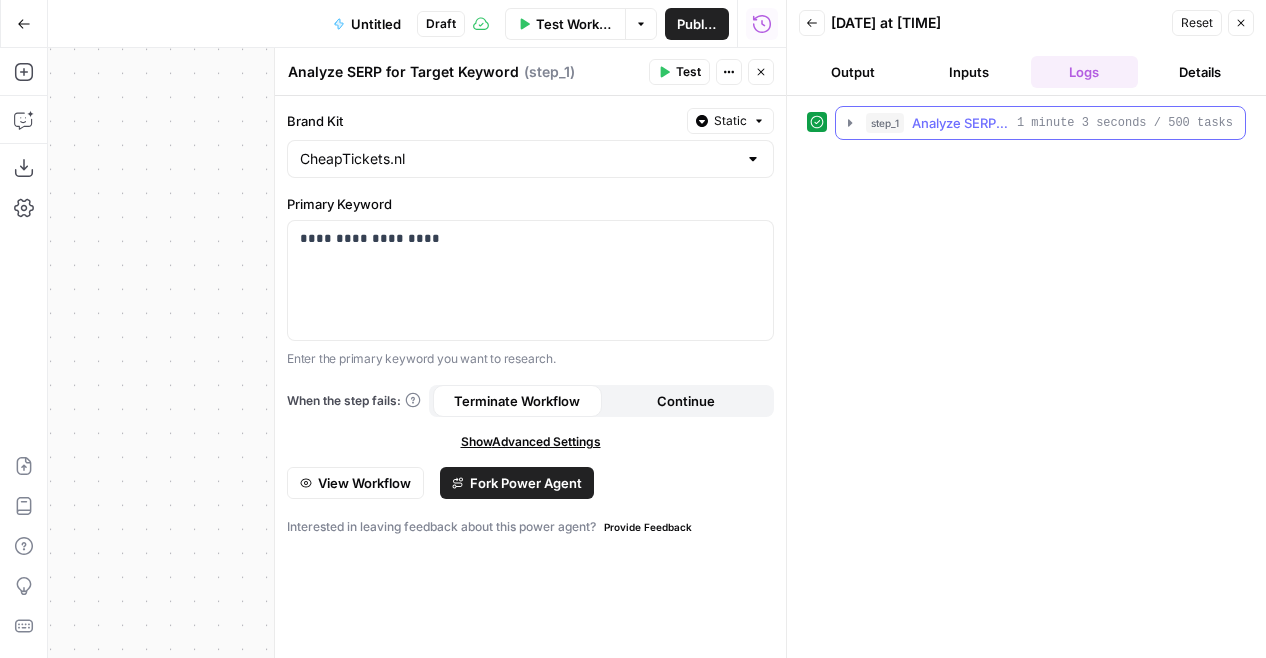 click on "Analyze SERP for Target Keyword" at bounding box center [960, 123] 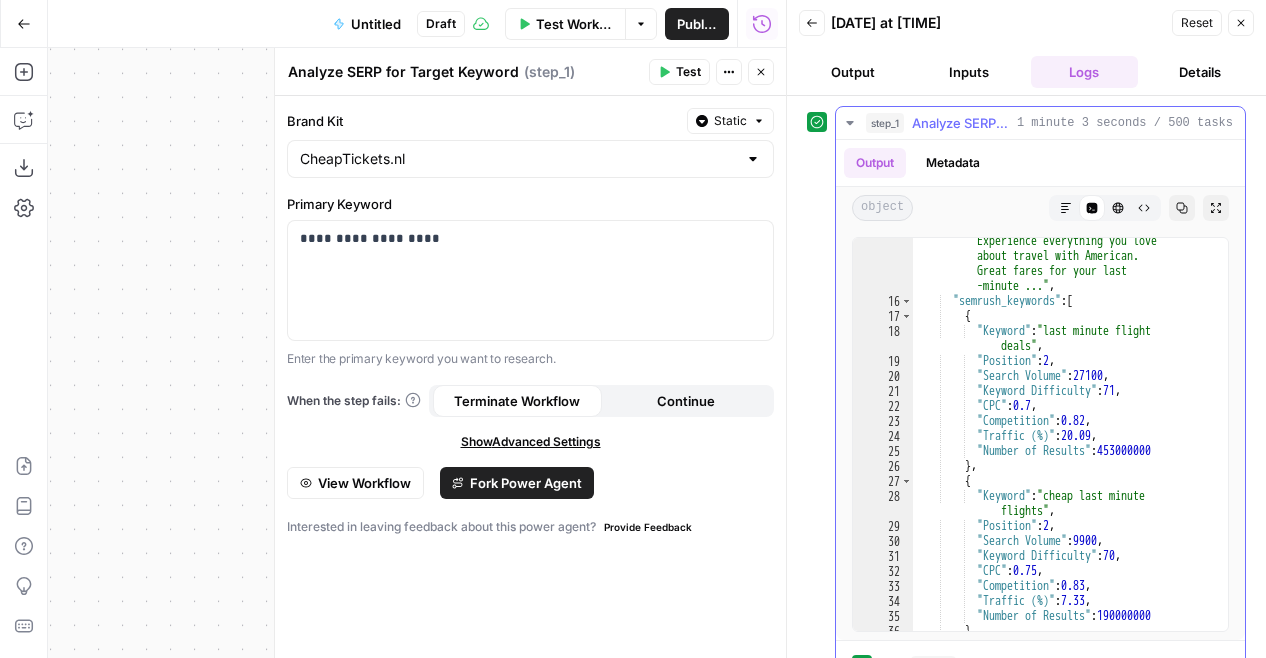 scroll, scrollTop: 2663, scrollLeft: 0, axis: vertical 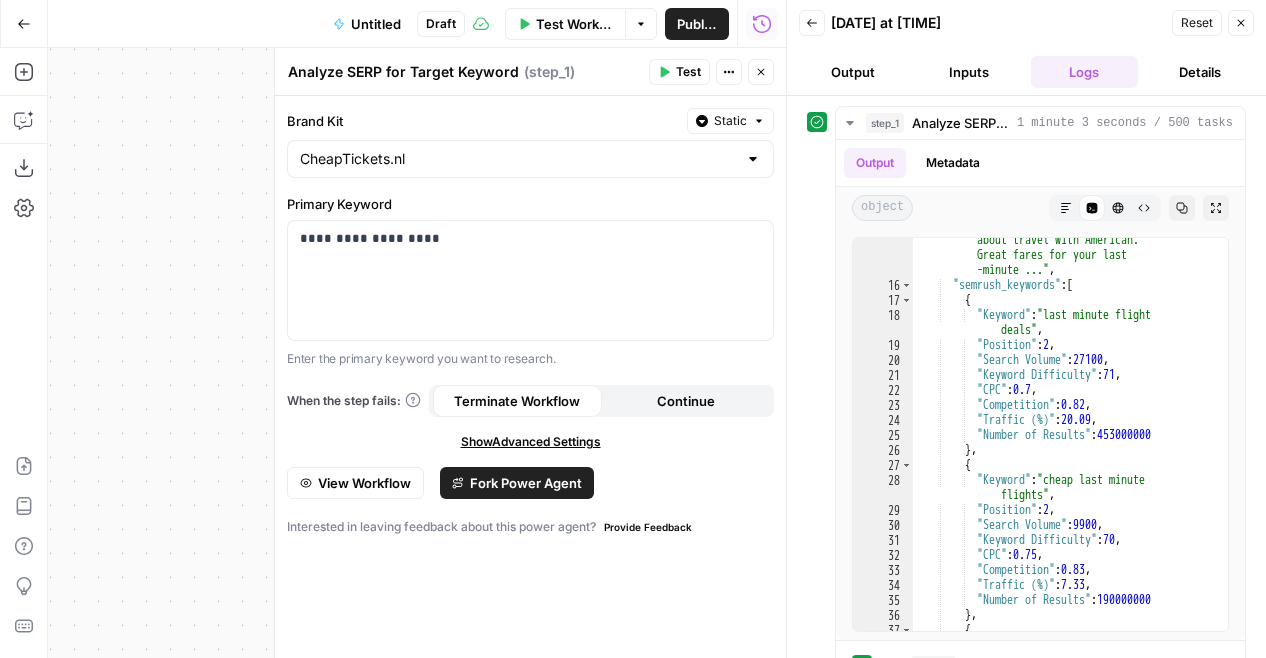 click on "Close" at bounding box center (1241, 23) 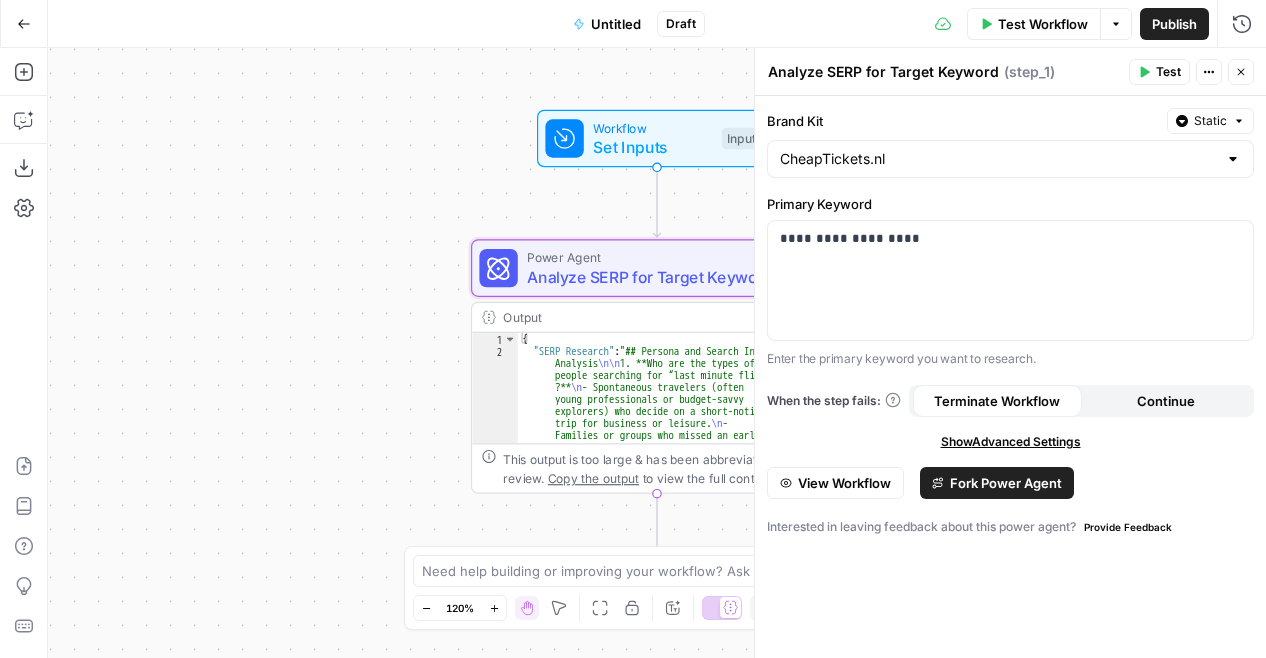 click on "Publish" at bounding box center (1174, 24) 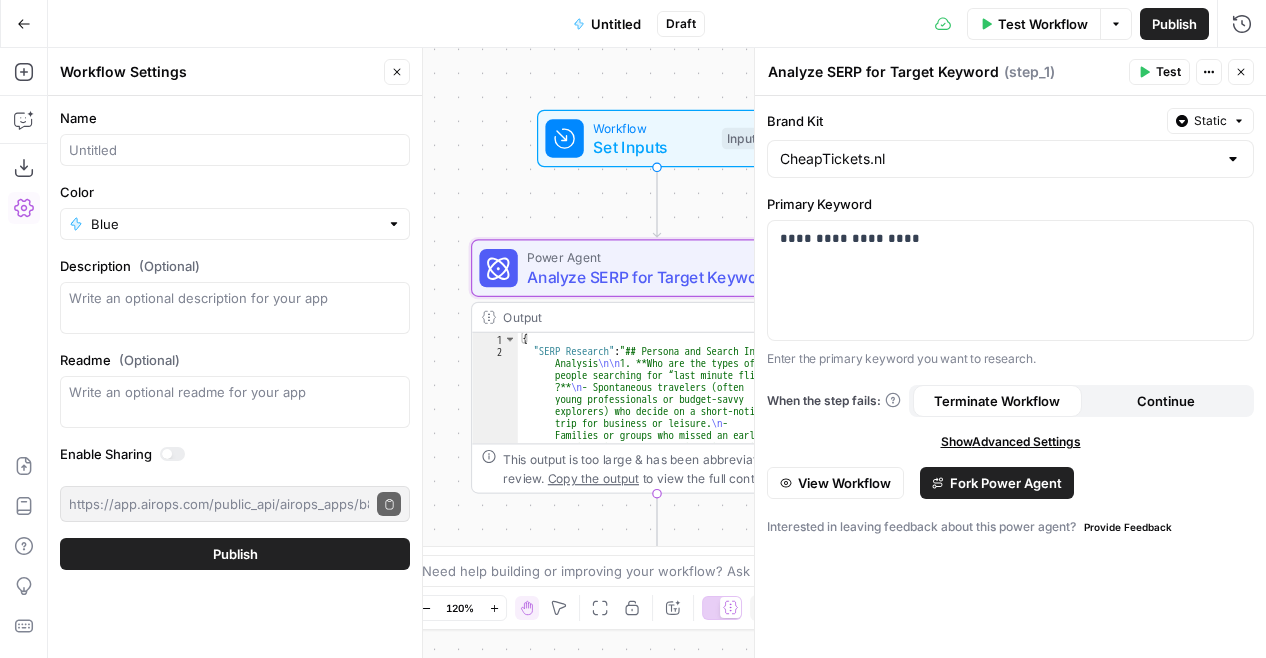 click on "Untitled" at bounding box center (616, 24) 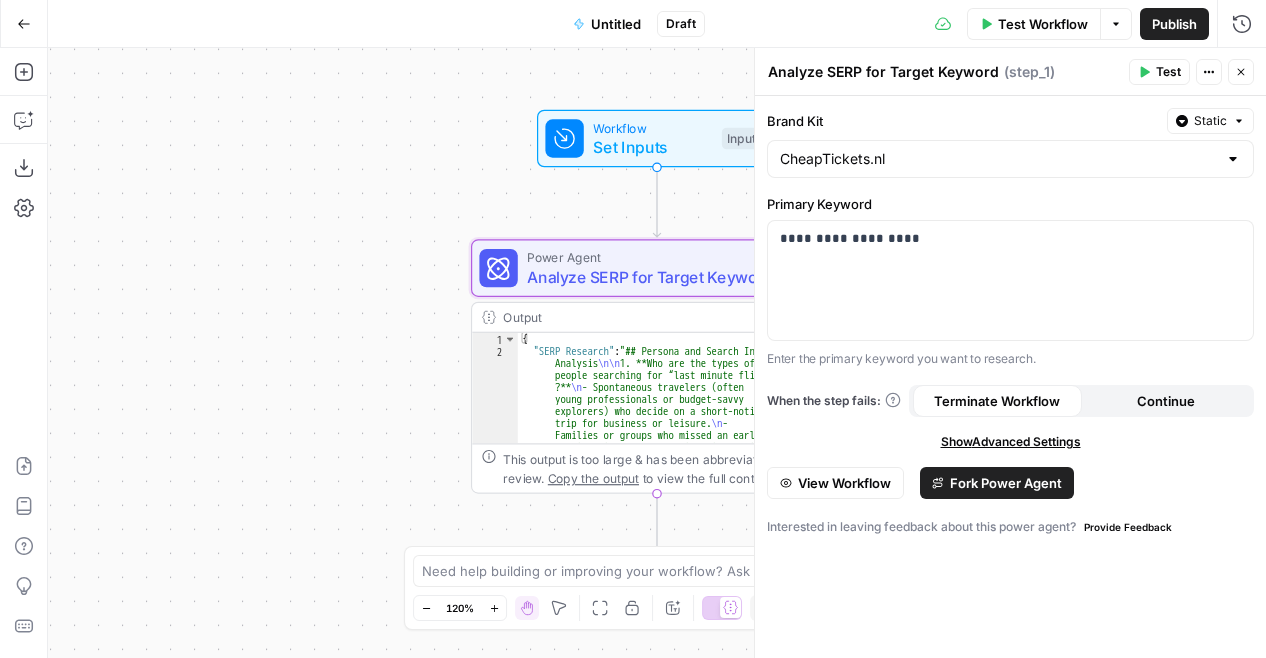 click on "Untitled" at bounding box center (616, 24) 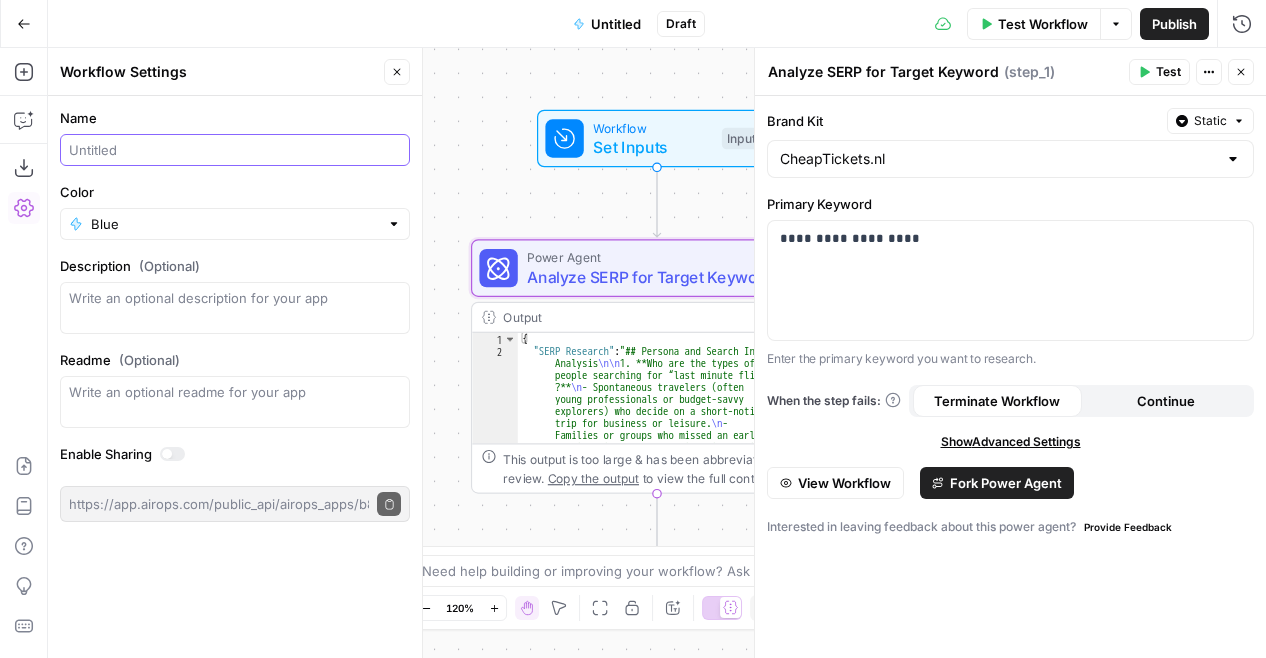 click on "Name" at bounding box center (235, 150) 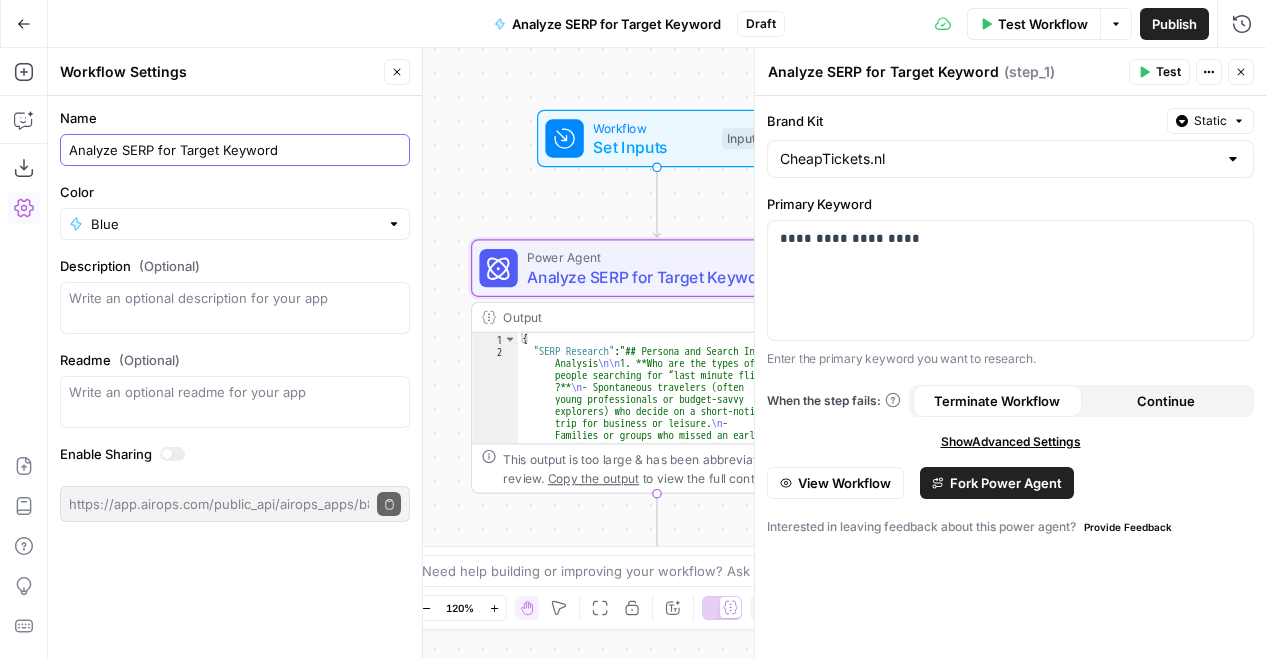 click on "Analyze SERP for Target Keyword" at bounding box center (235, 150) 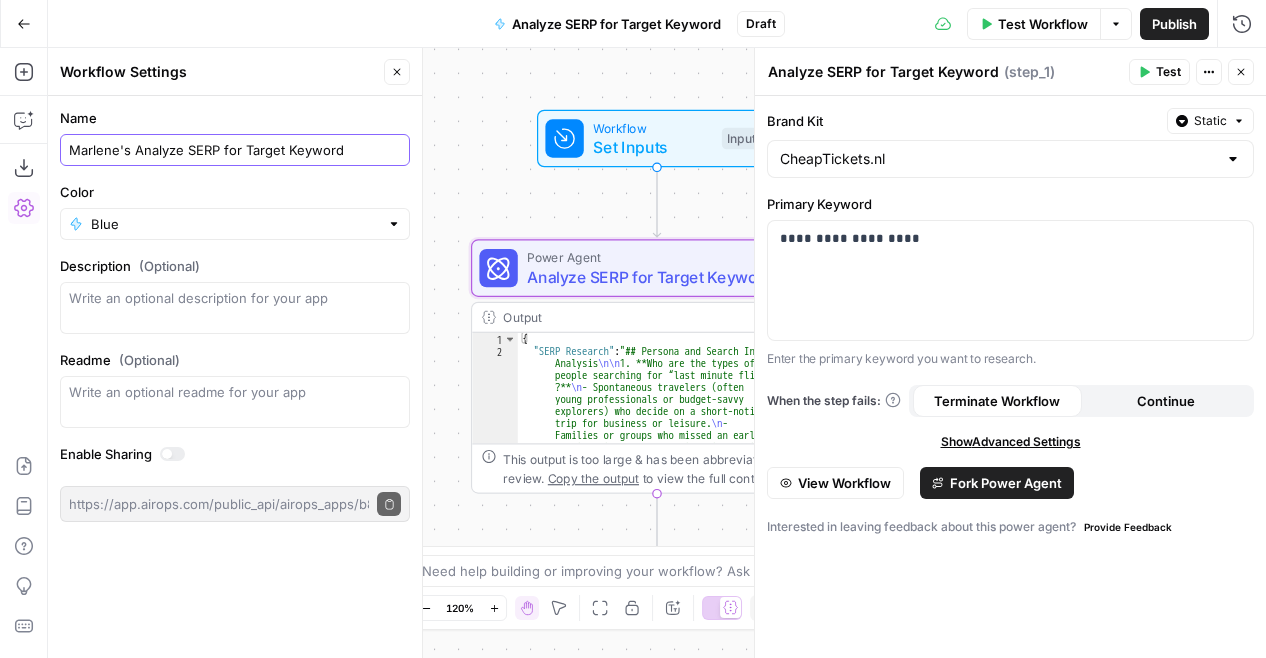 click on "Marlene's Analyze SERP for Target Keyword" at bounding box center [235, 150] 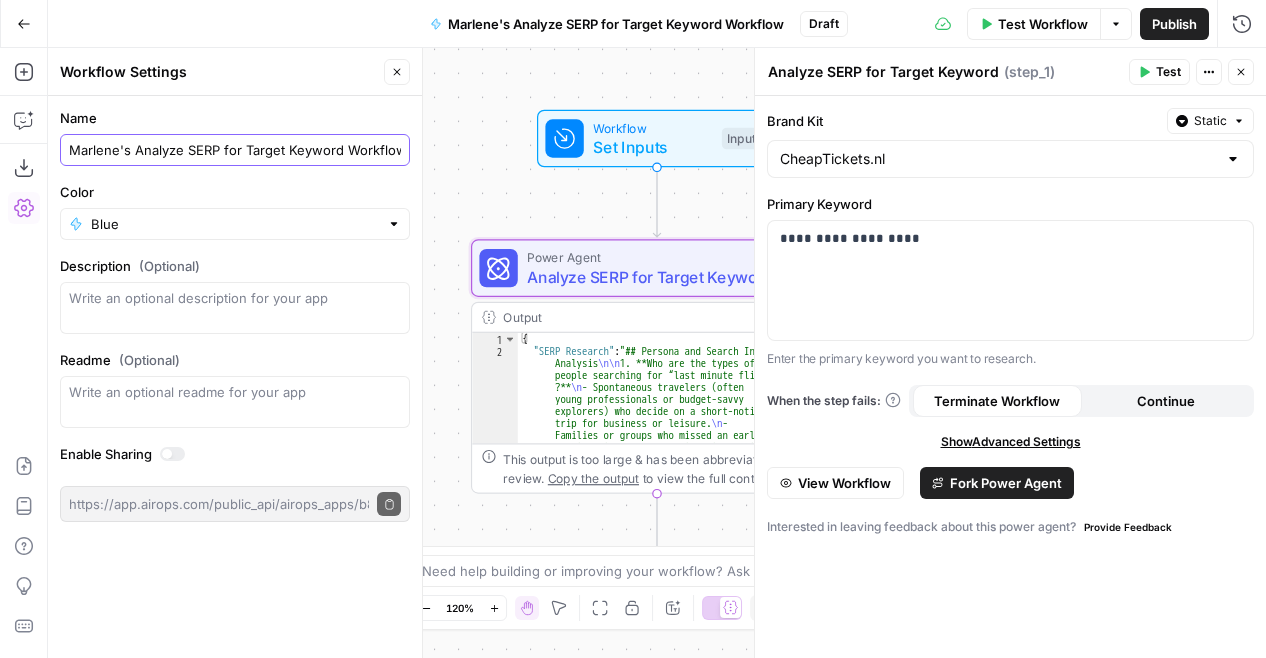 type on "Marlene's Analyze SERP for Target Keyword Workflow" 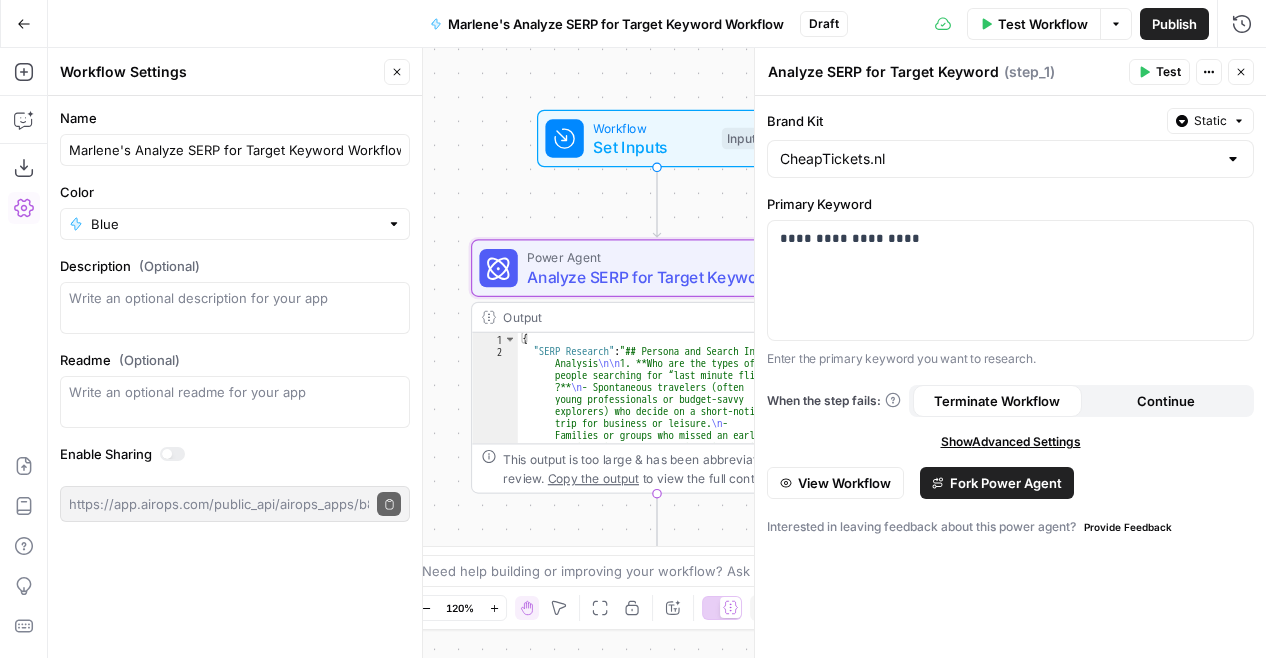 click on "Close" at bounding box center (397, 72) 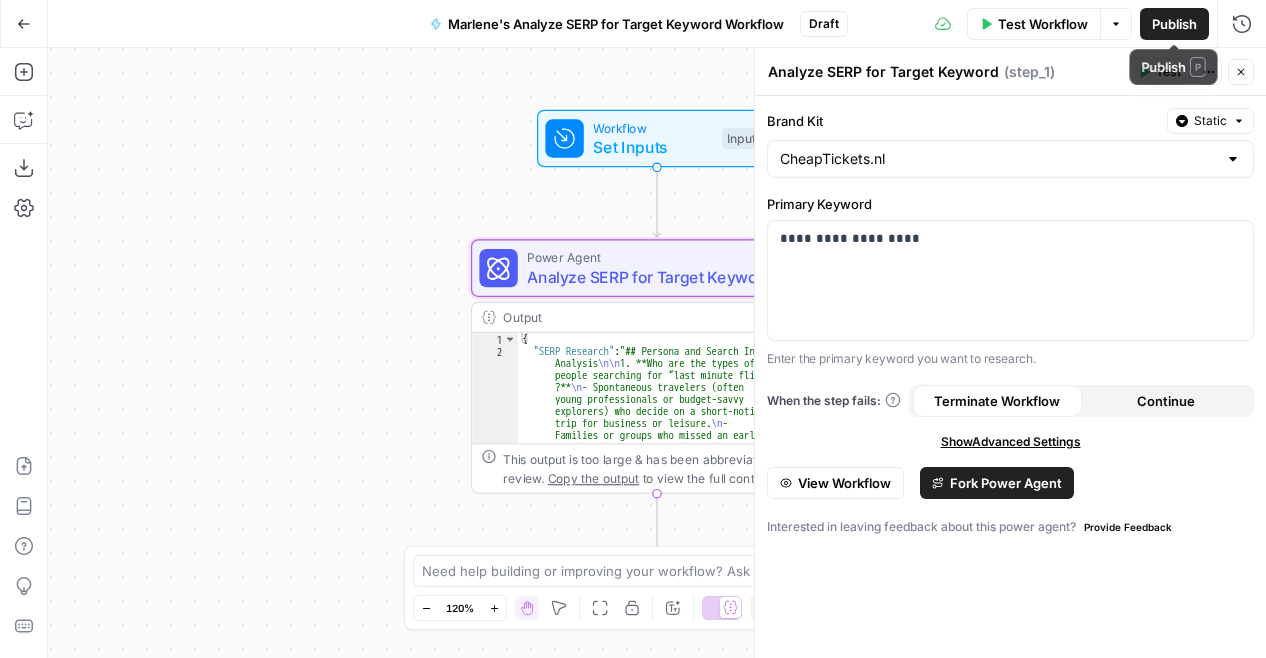 click on "Publish" at bounding box center [1174, 24] 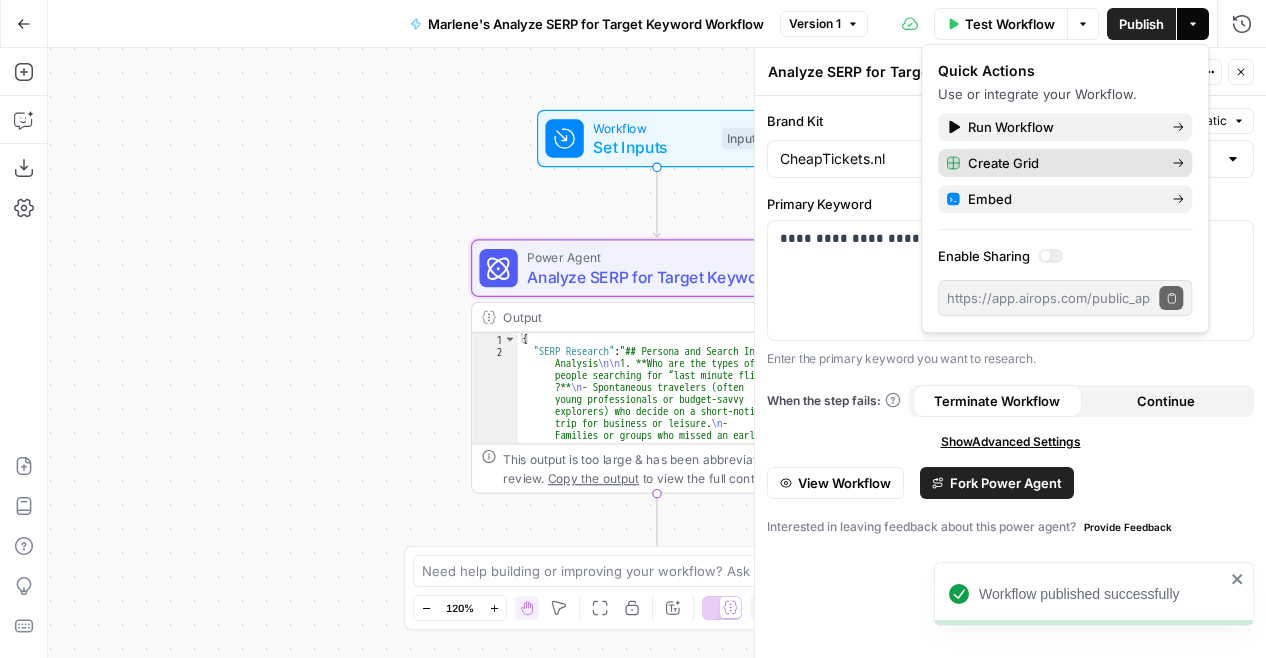 click on "Create Grid" at bounding box center (1062, 163) 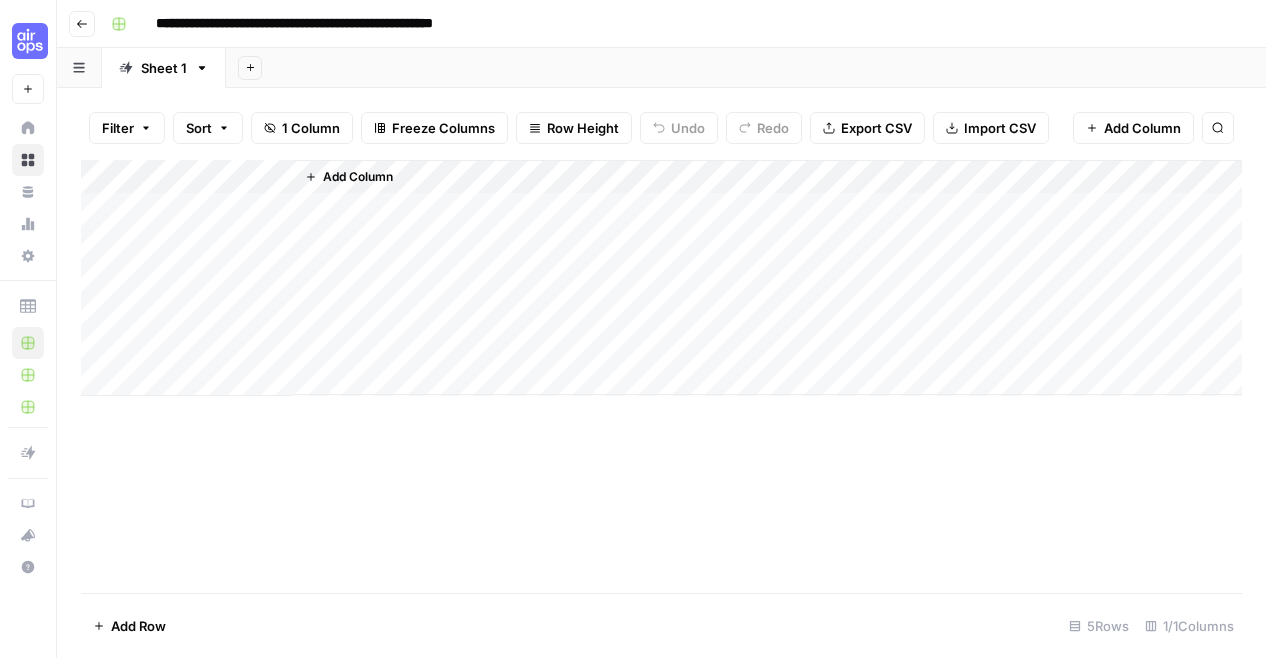 click on "Add Column" at bounding box center (358, 177) 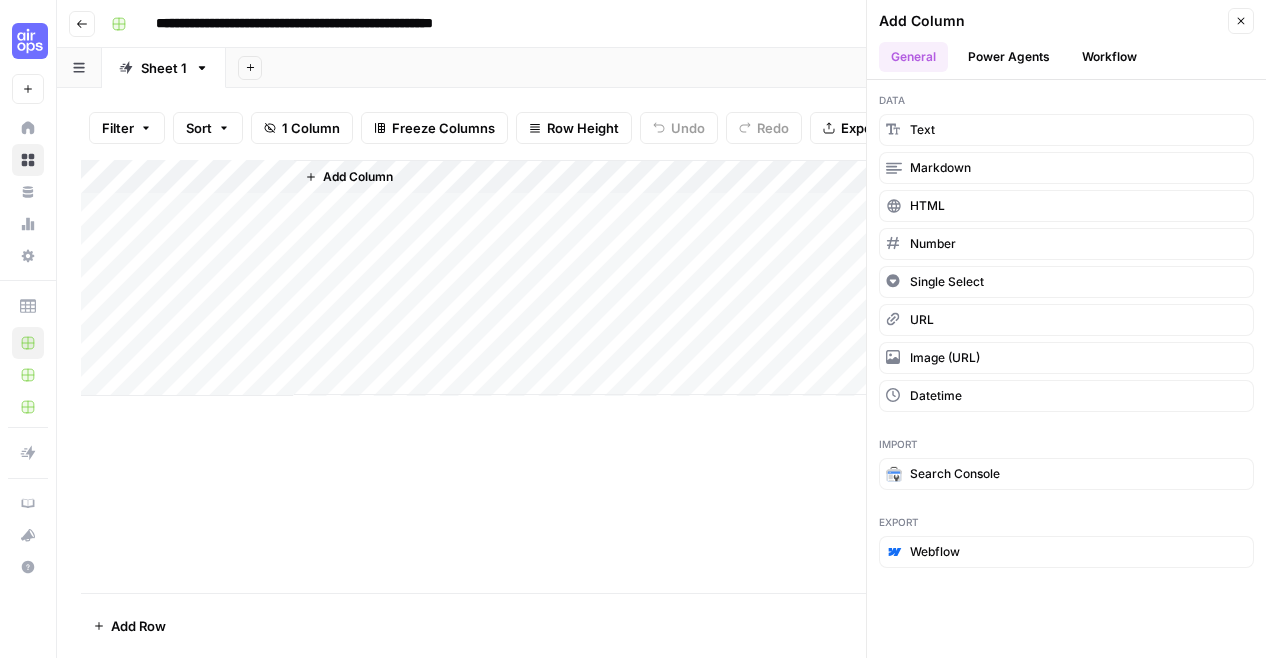 click on "Workflow" at bounding box center (1109, 57) 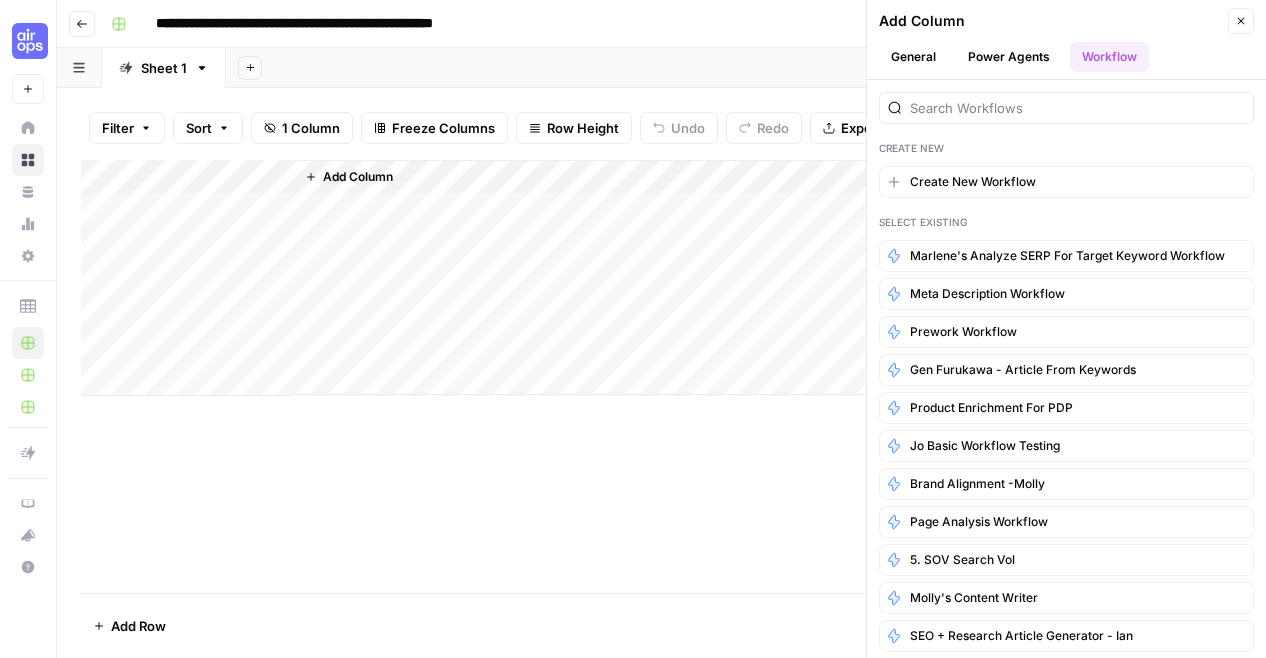 click on "Power Agents" at bounding box center [1009, 57] 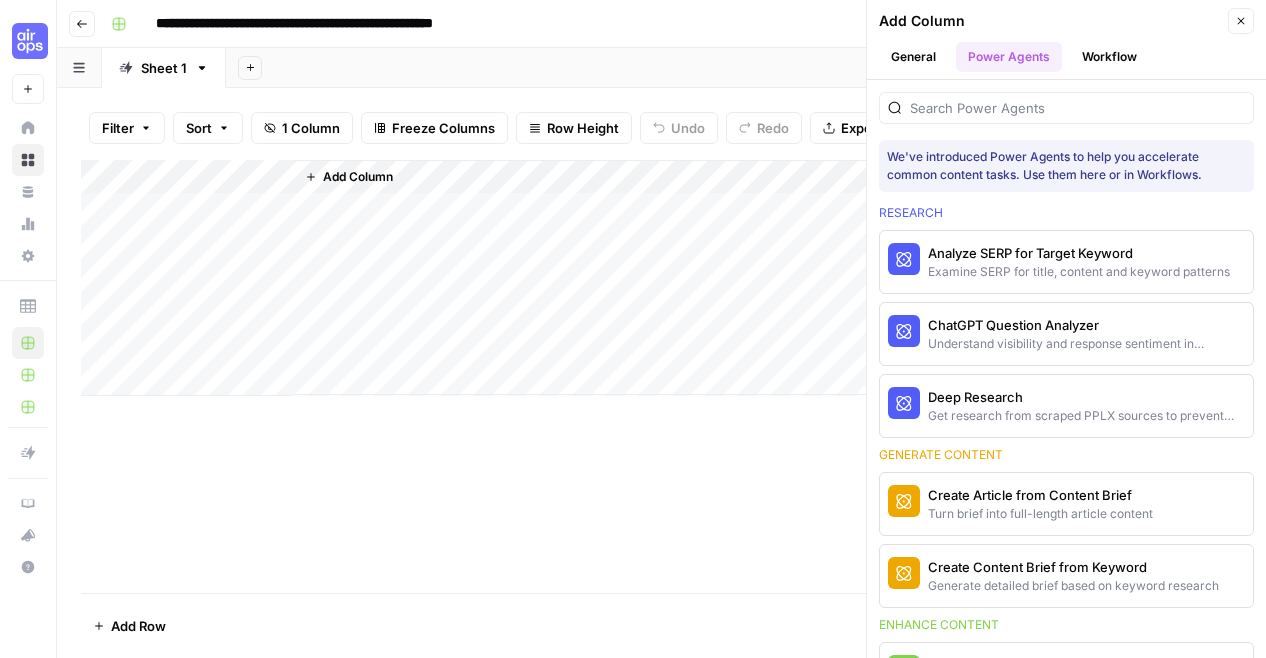 click on "General" at bounding box center [913, 57] 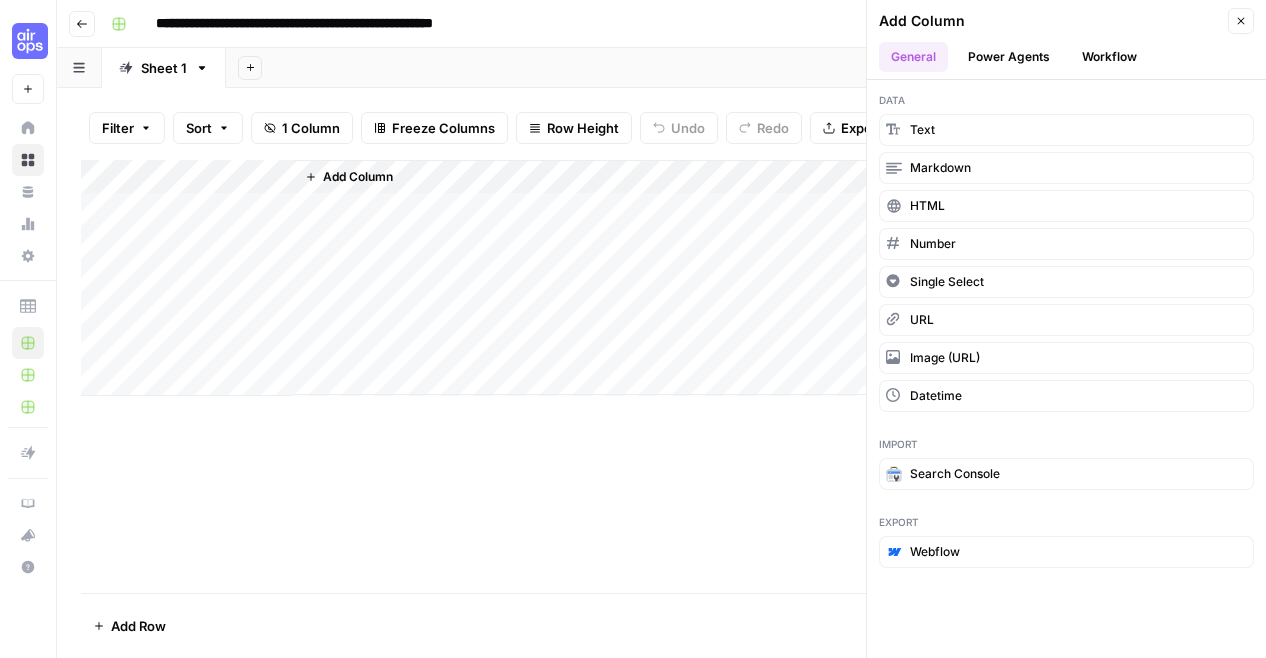 click on "Workflow" at bounding box center [1109, 57] 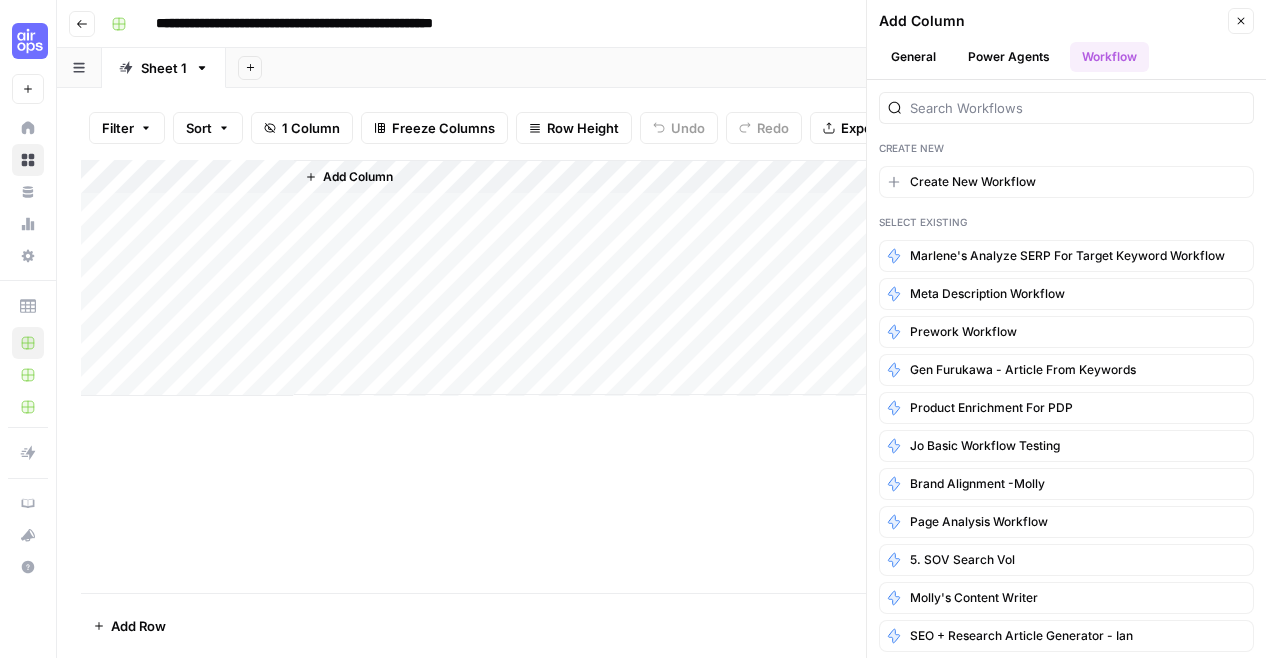 click on "Power Agents" at bounding box center [1009, 57] 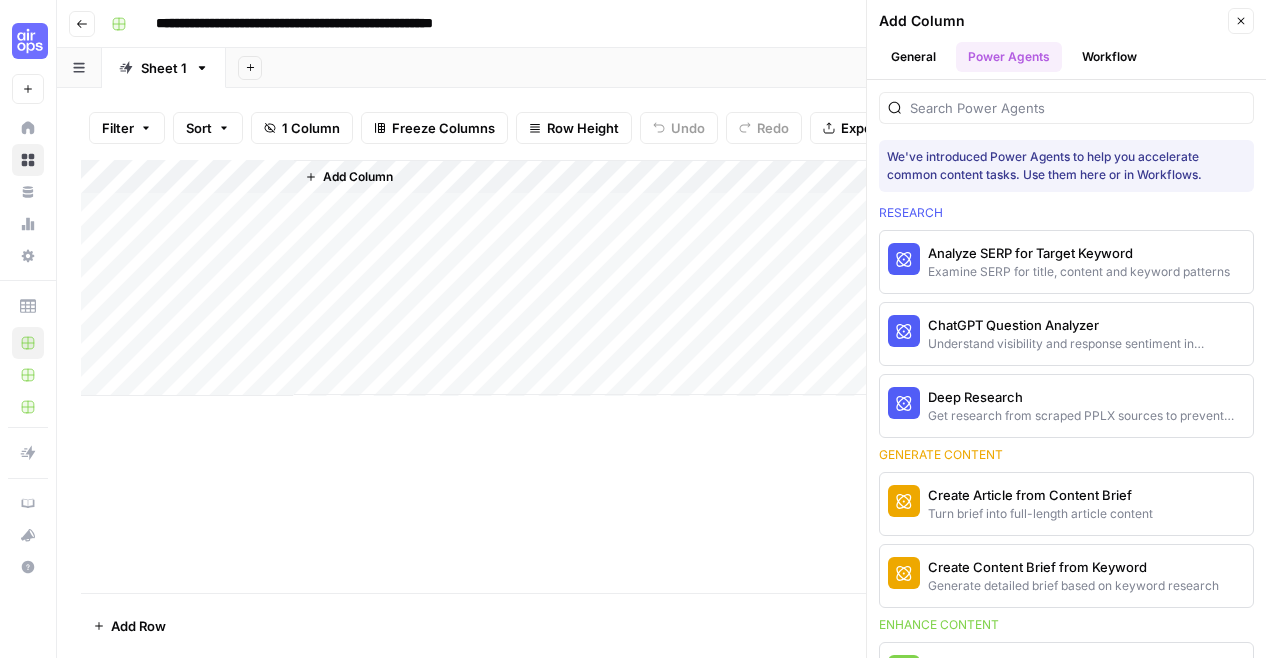 click on "General" at bounding box center [913, 57] 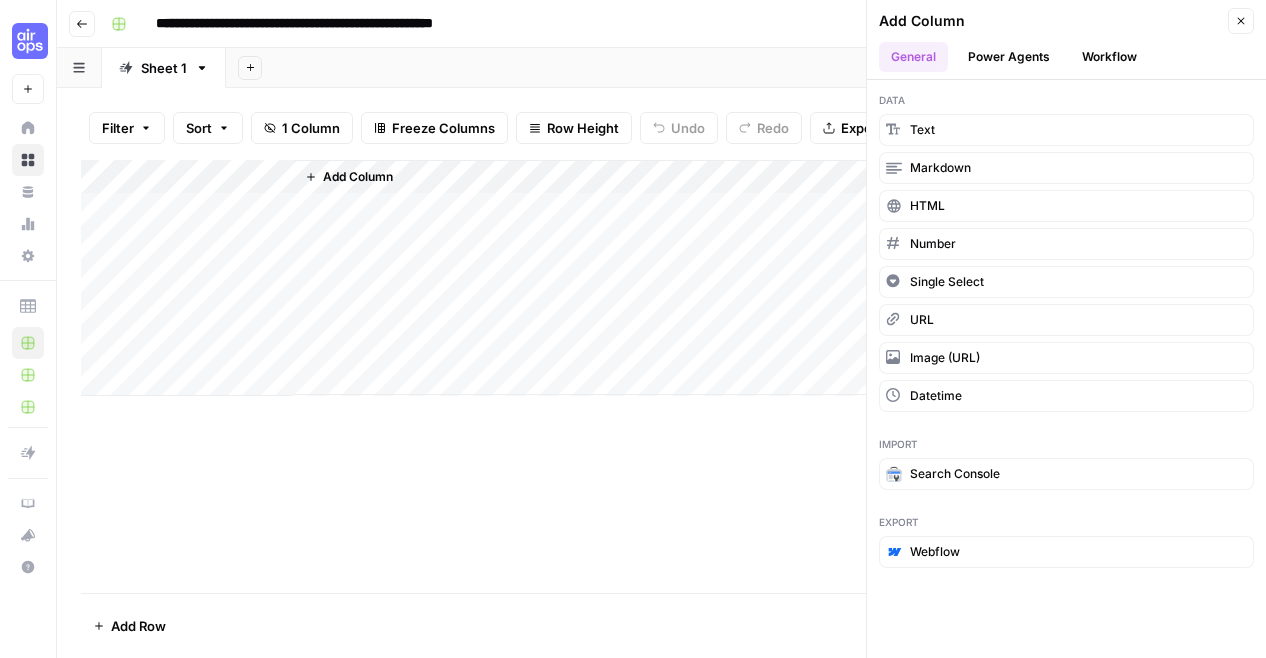 click on "Add Column" at bounding box center (358, 177) 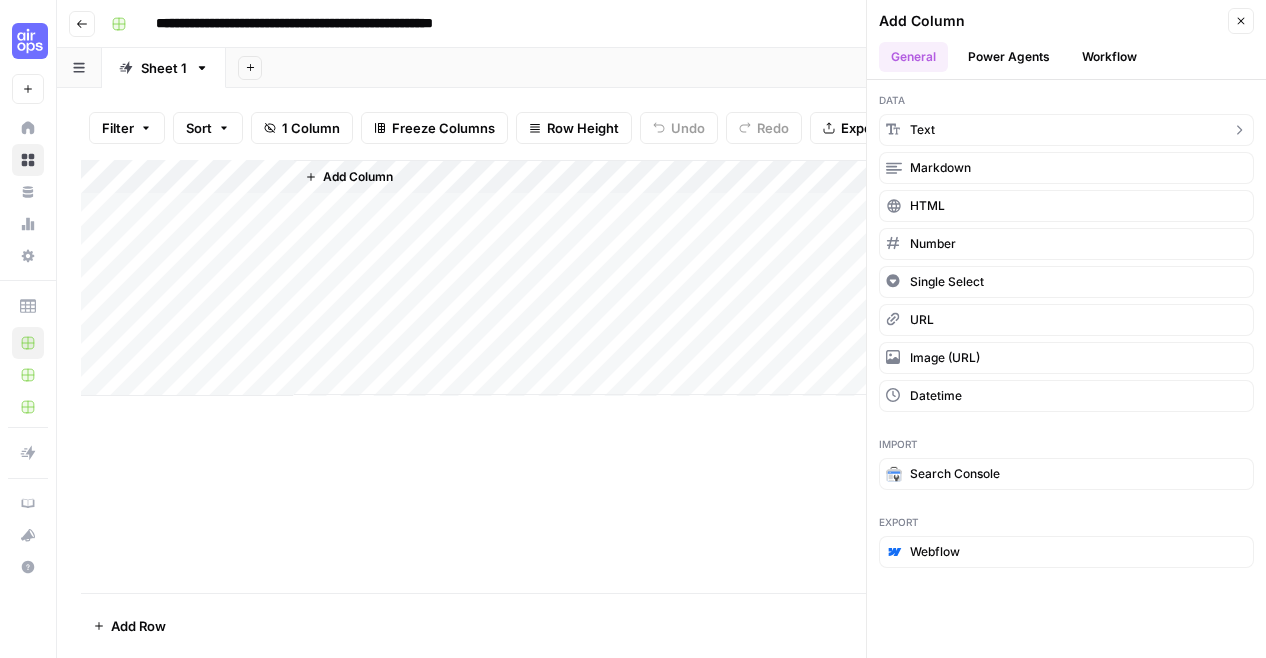 click on "text" at bounding box center [1066, 130] 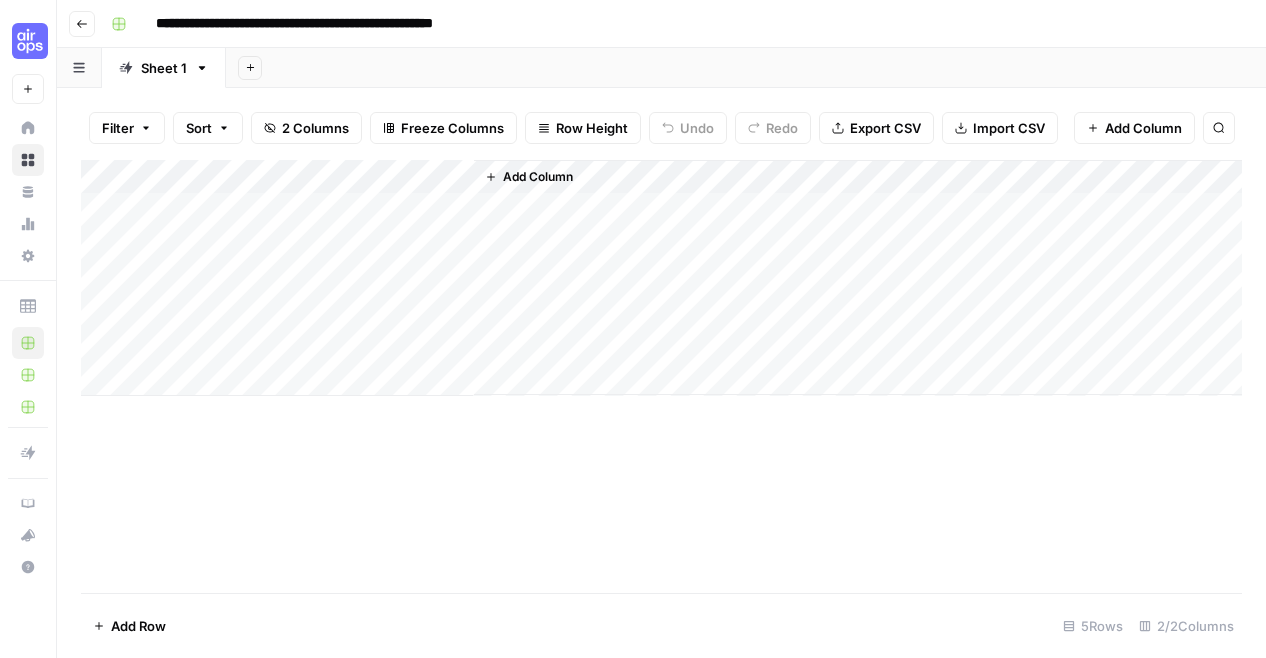 drag, startPoint x: 354, startPoint y: 169, endPoint x: 153, endPoint y: 172, distance: 201.02238 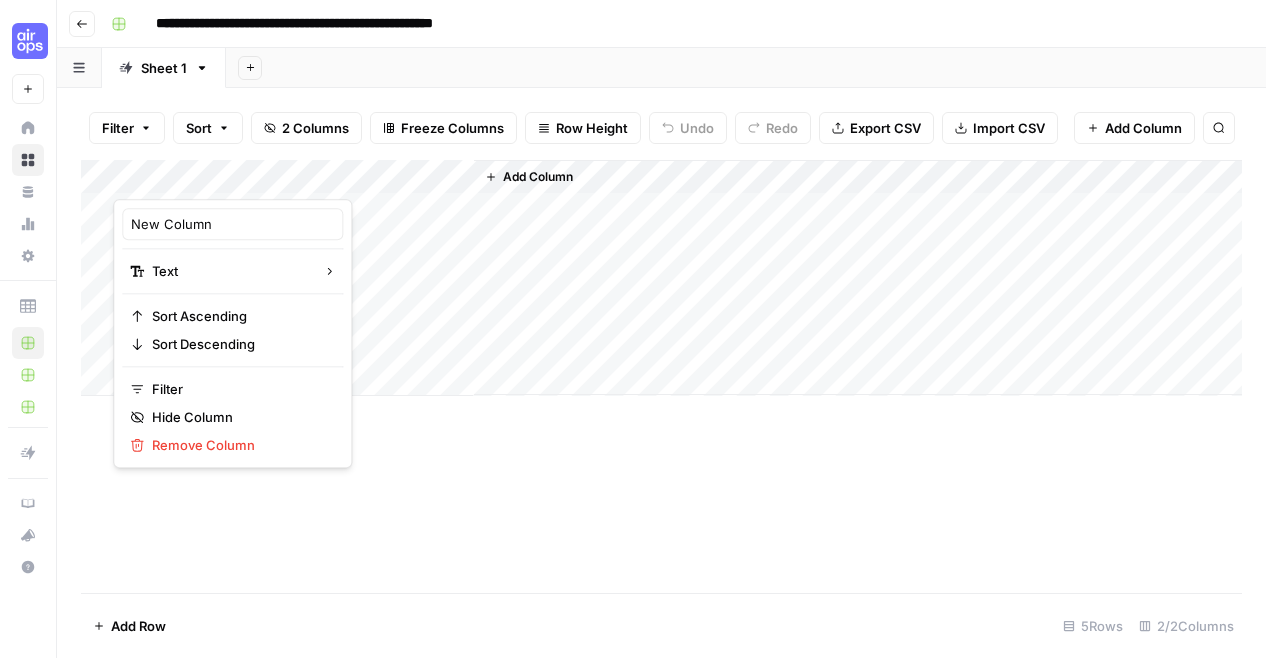 click at bounding box center (203, 179) 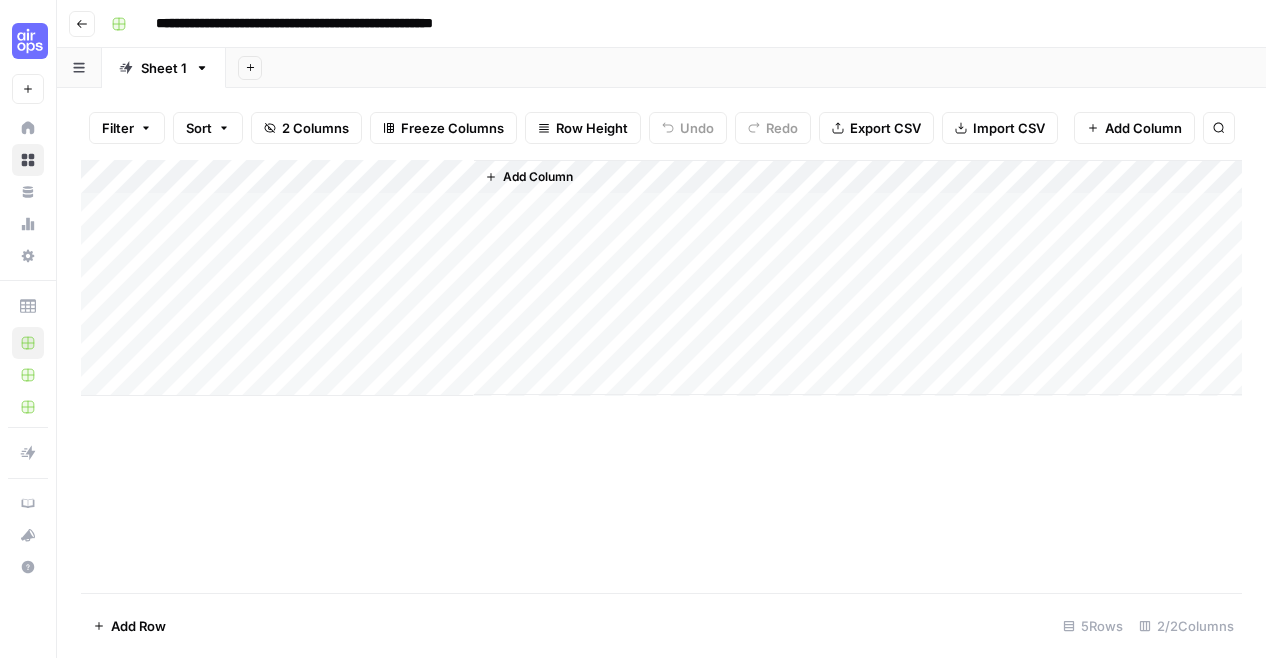 click on "Add Column" at bounding box center (661, 376) 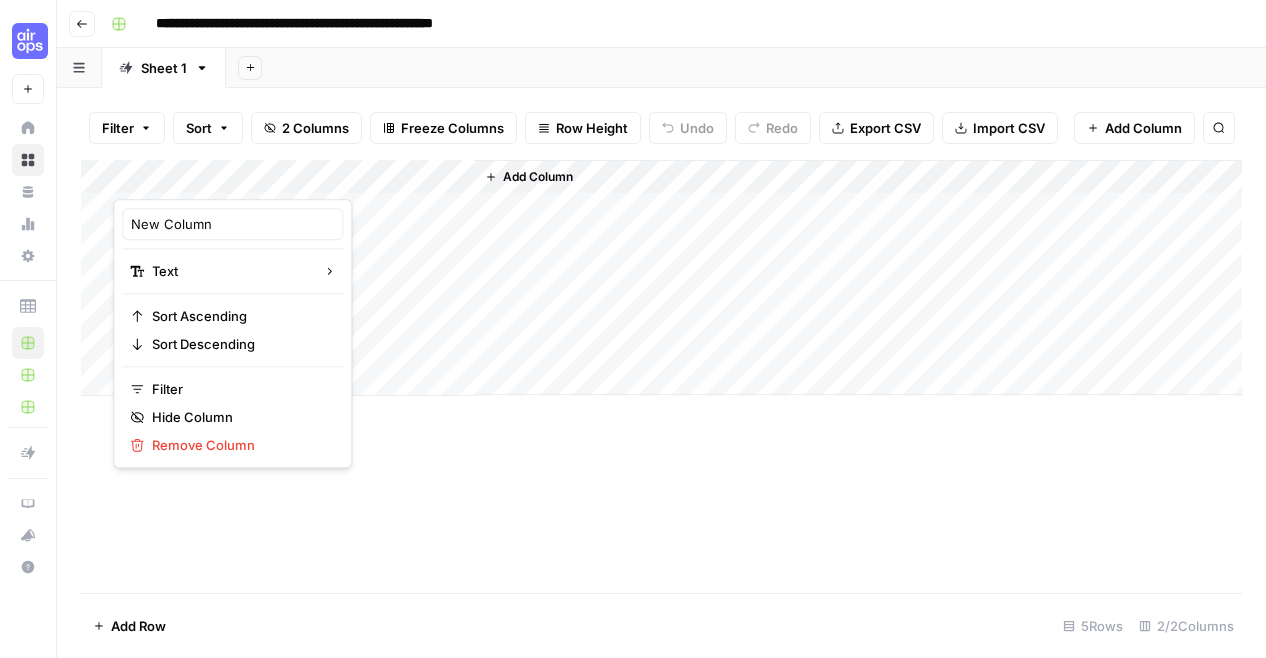 click at bounding box center [203, 179] 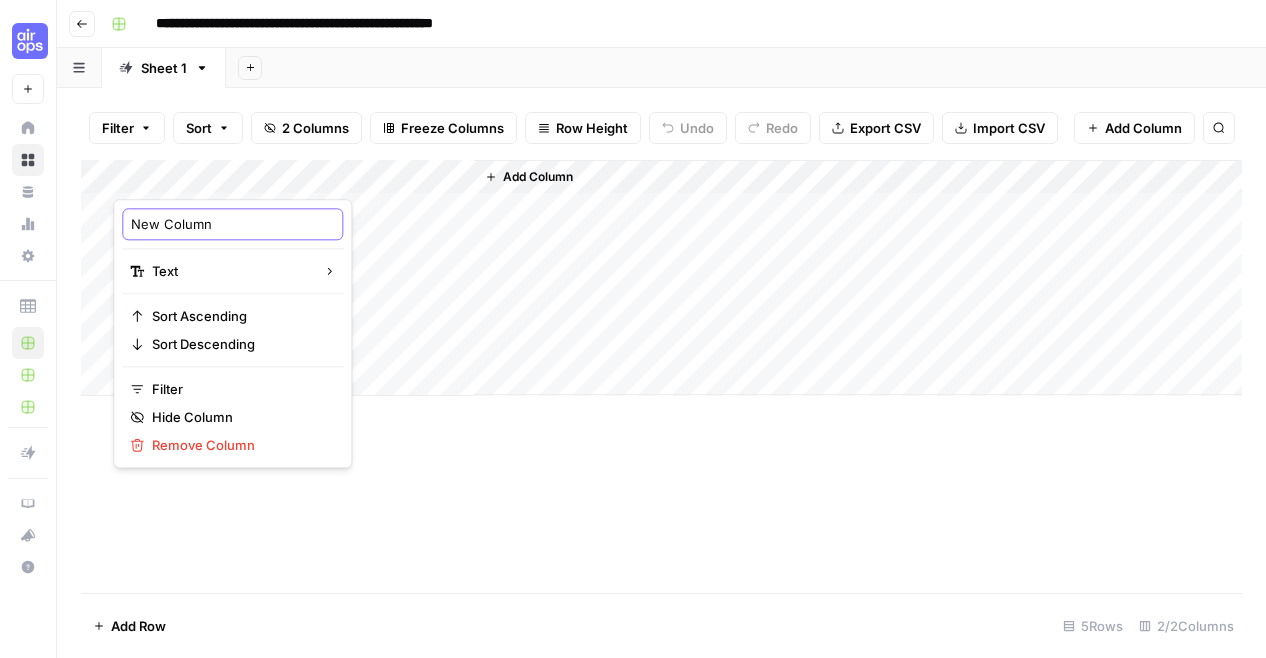 drag, startPoint x: 216, startPoint y: 229, endPoint x: 94, endPoint y: 222, distance: 122.20065 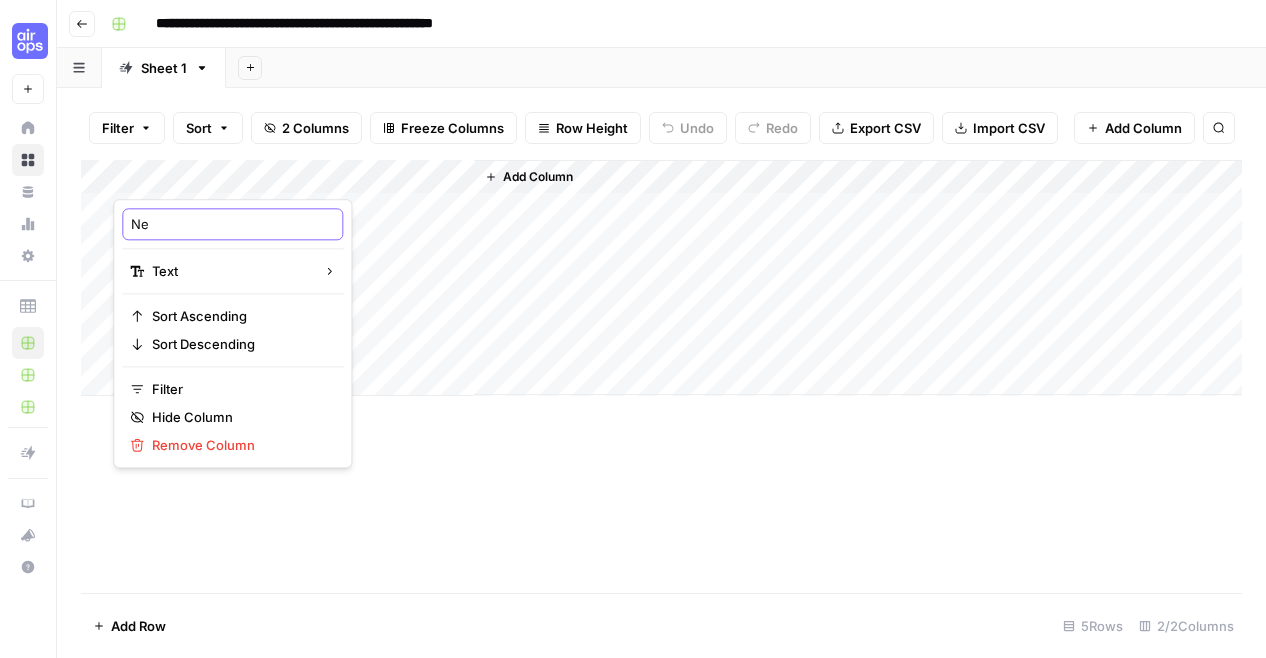 type on "N" 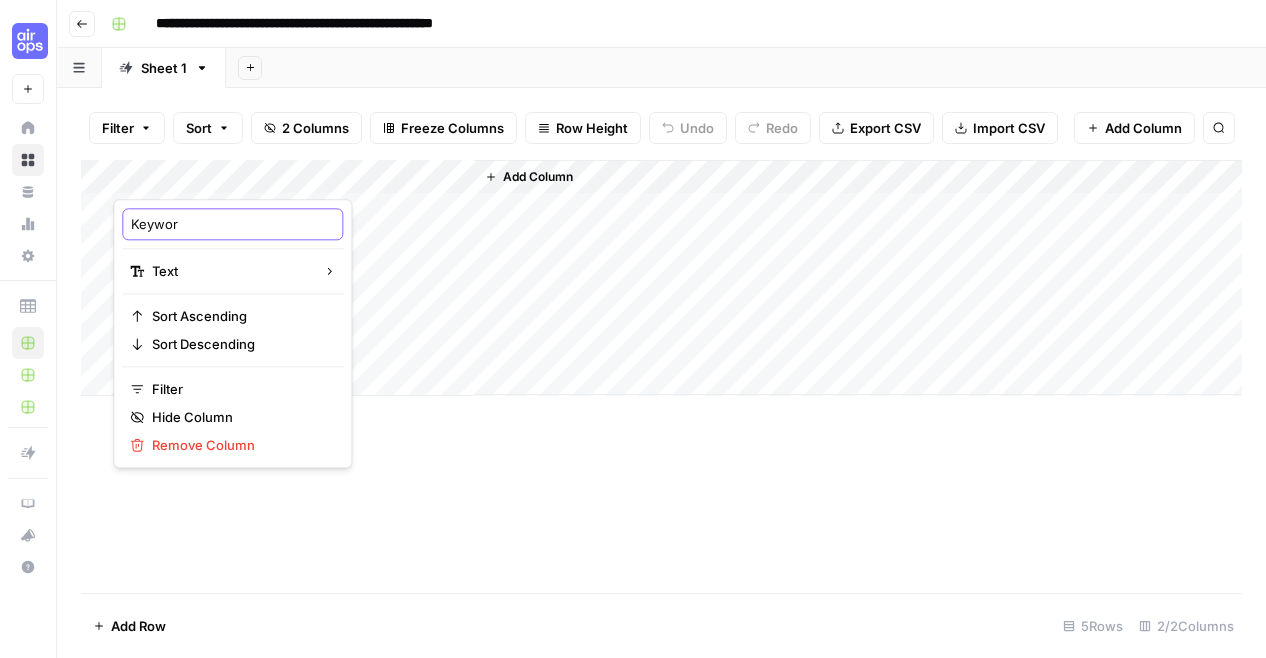 type on "Keyword" 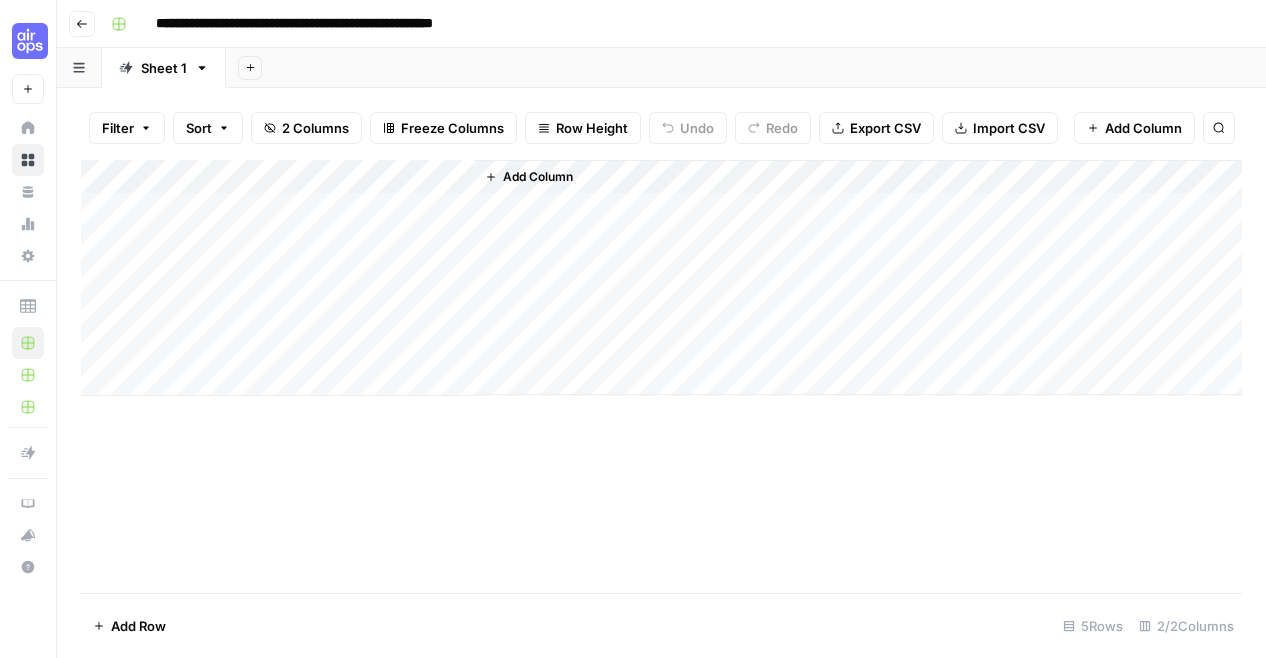 click on "Add Column" at bounding box center (661, 278) 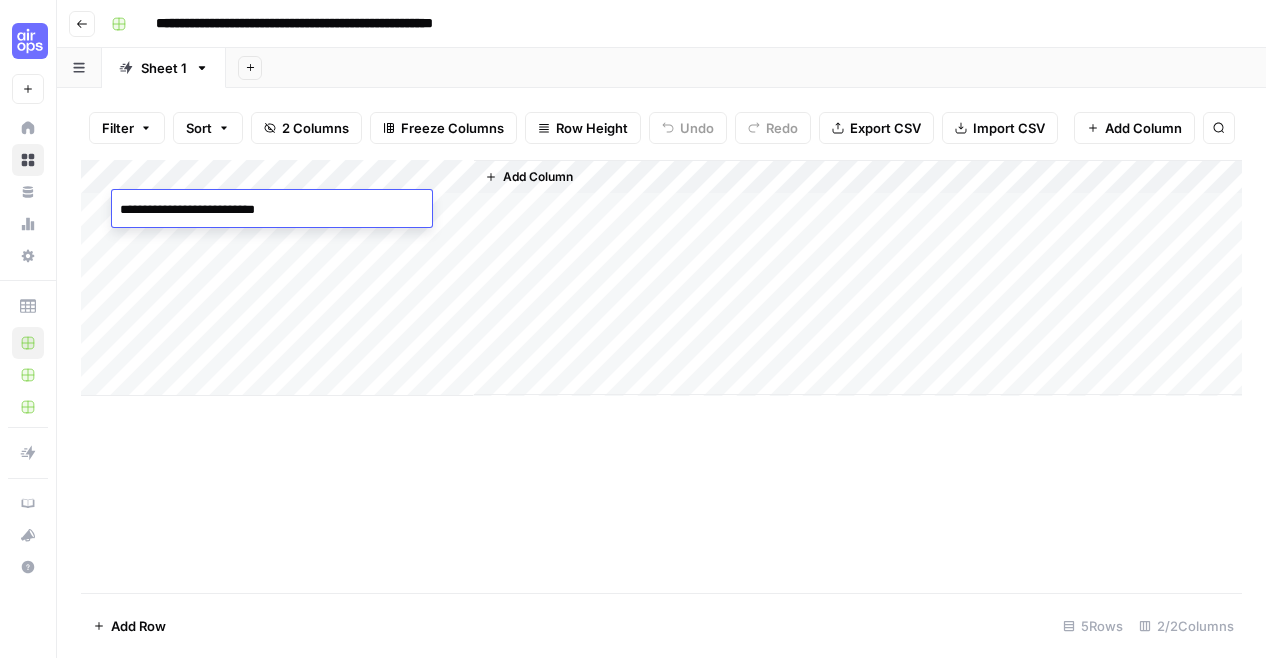 type on "**********" 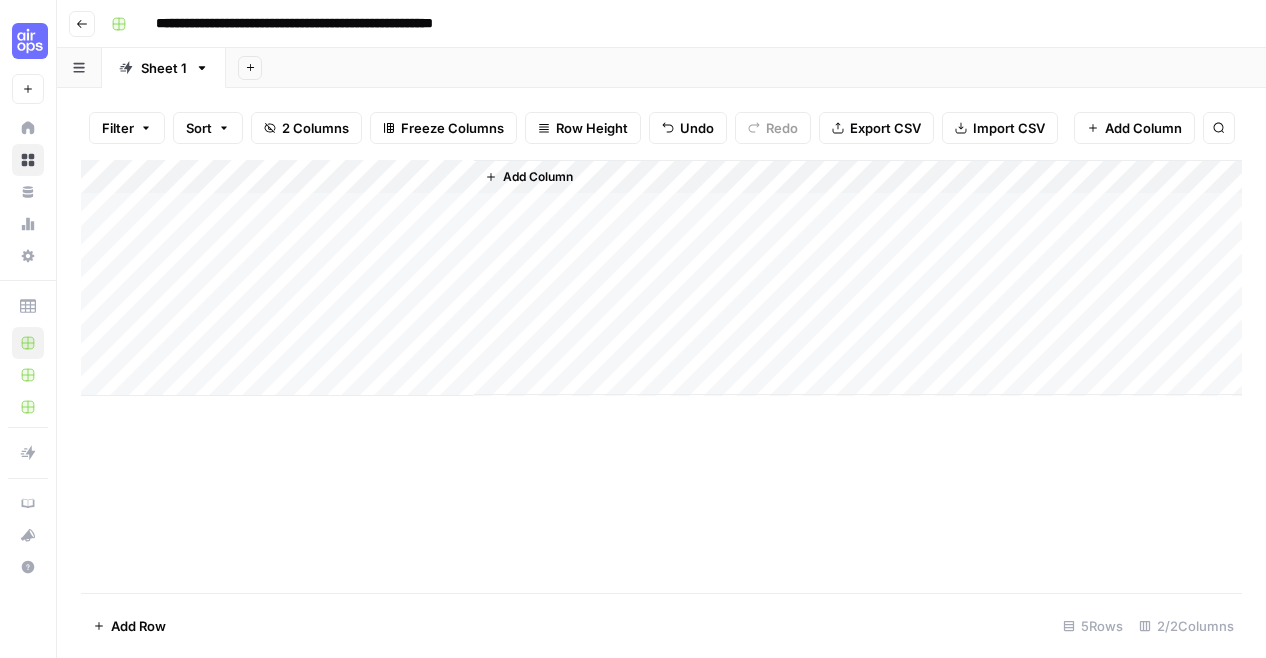 click on "Add Column" at bounding box center (661, 278) 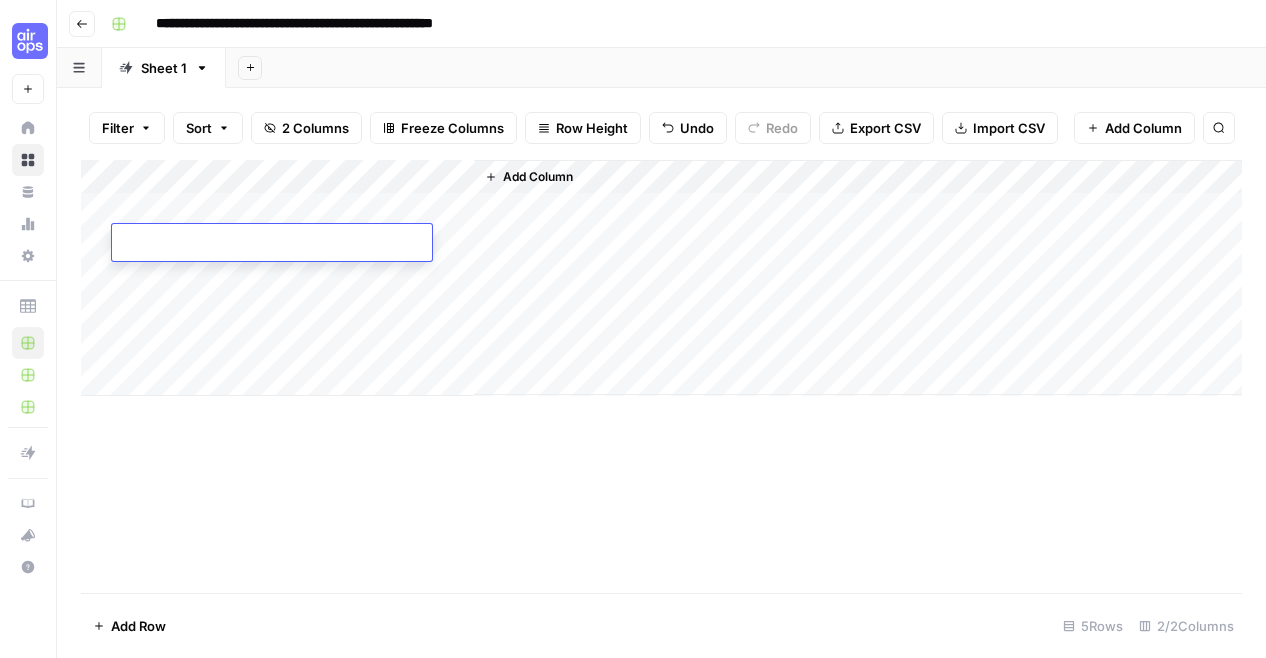 click at bounding box center (272, 244) 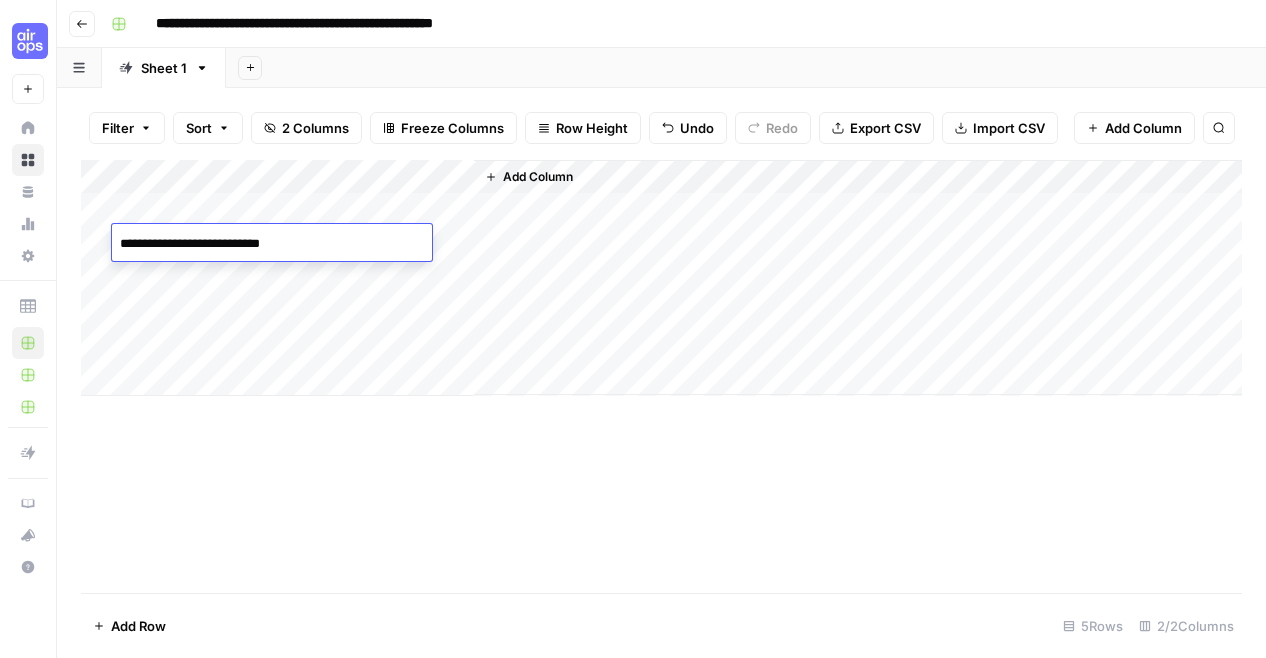 type on "**********" 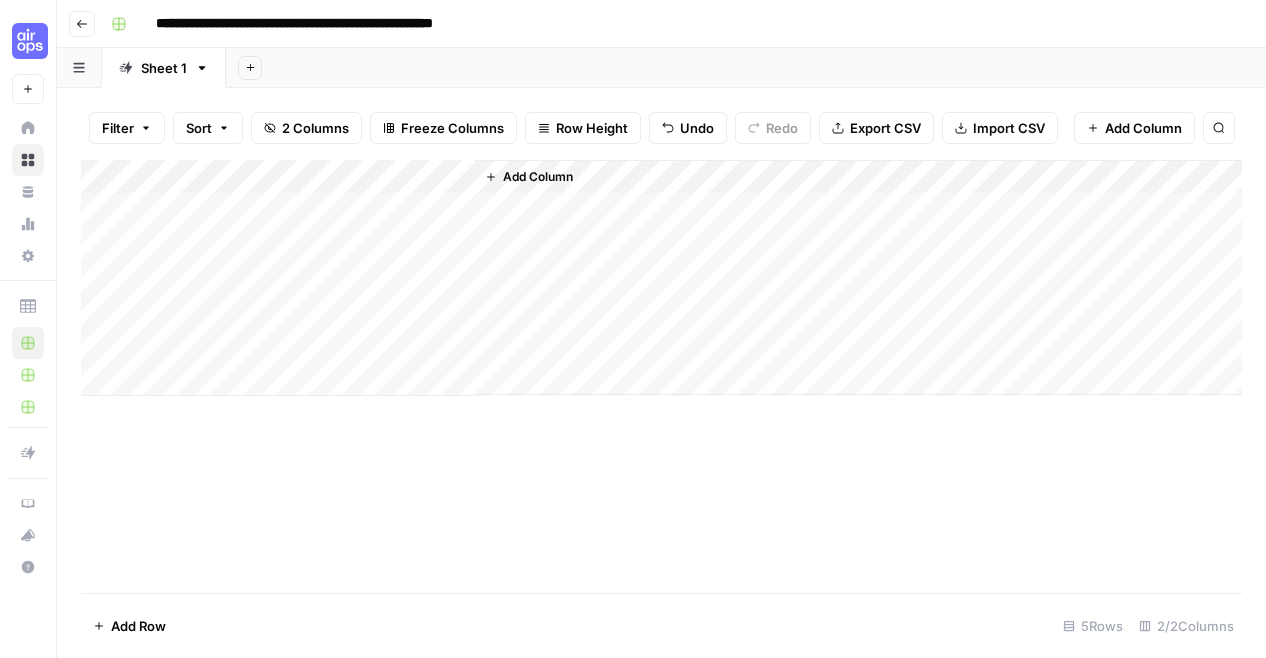 click on "Add Column" at bounding box center (661, 278) 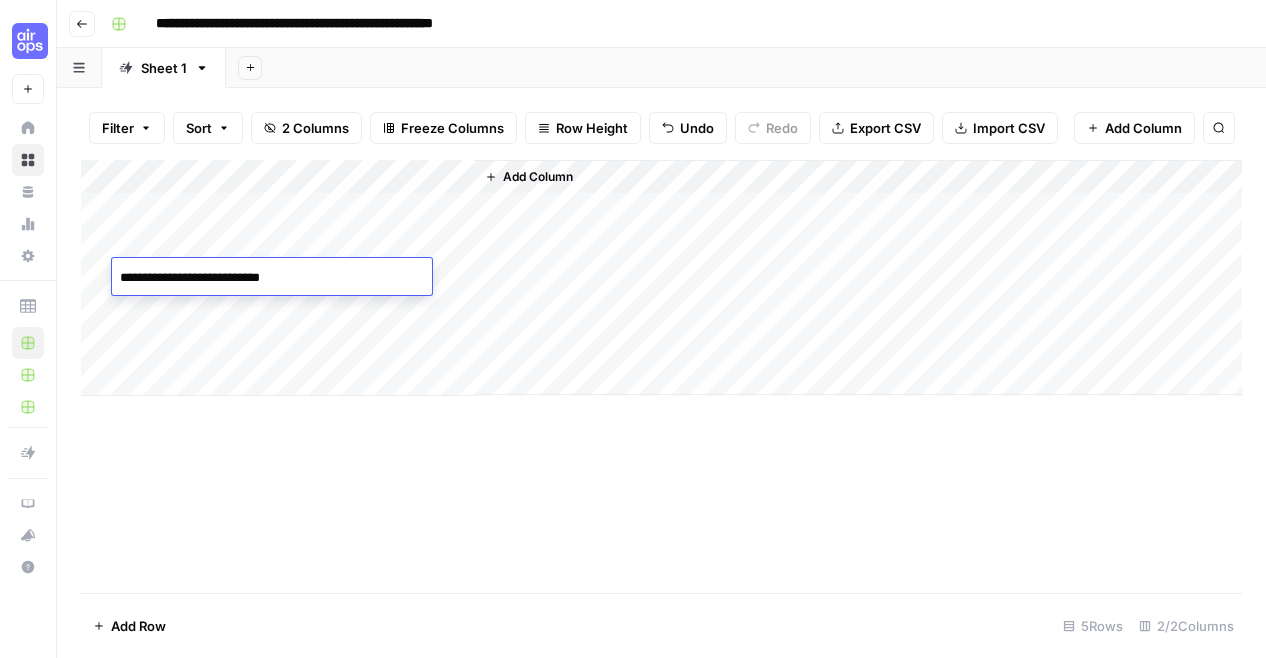 type on "**********" 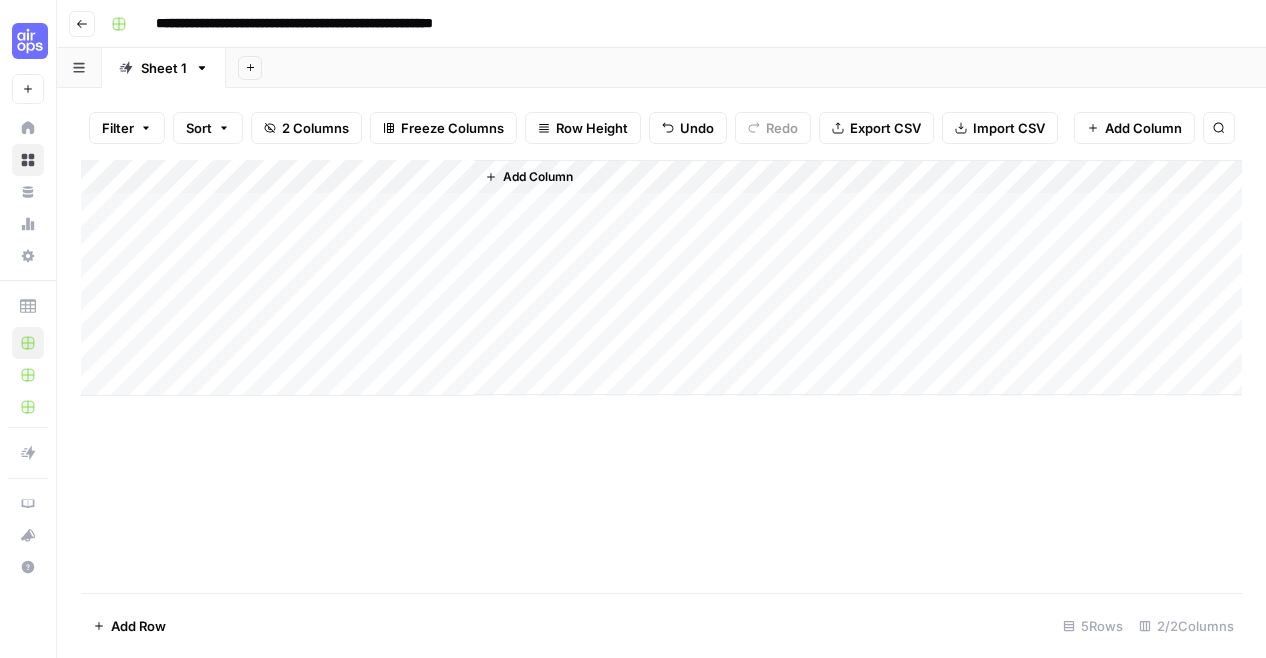 click on "Add Column" at bounding box center (661, 278) 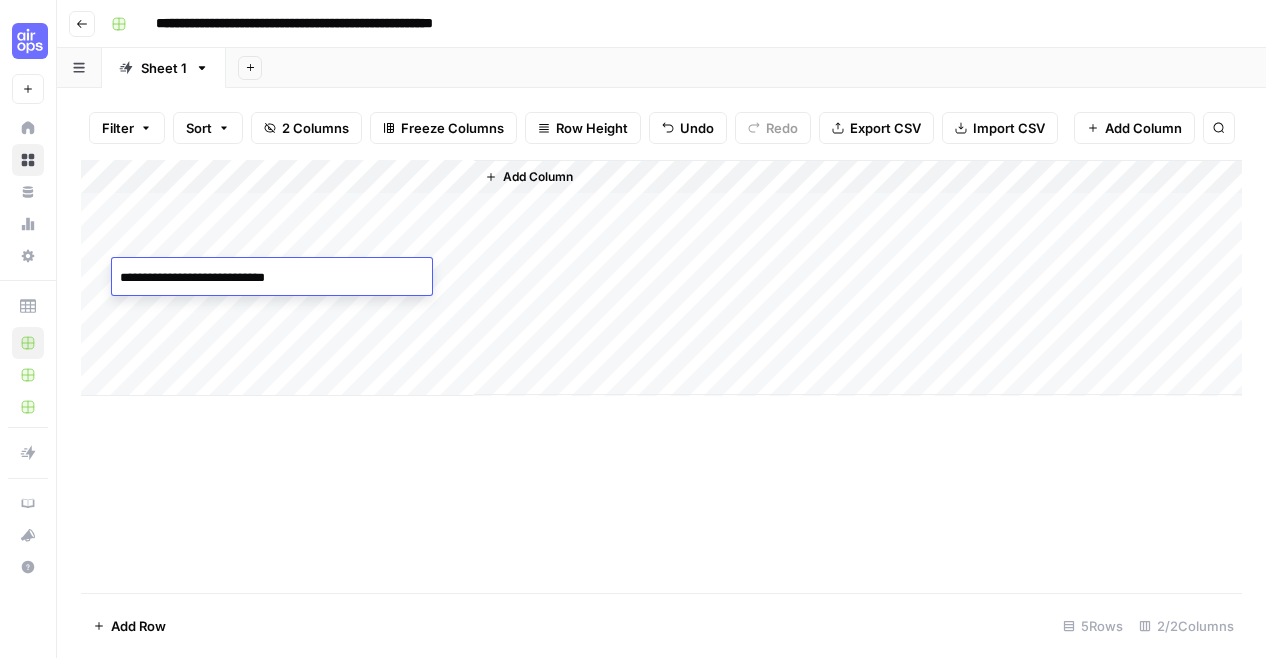 drag, startPoint x: 296, startPoint y: 277, endPoint x: 112, endPoint y: 279, distance: 184.01086 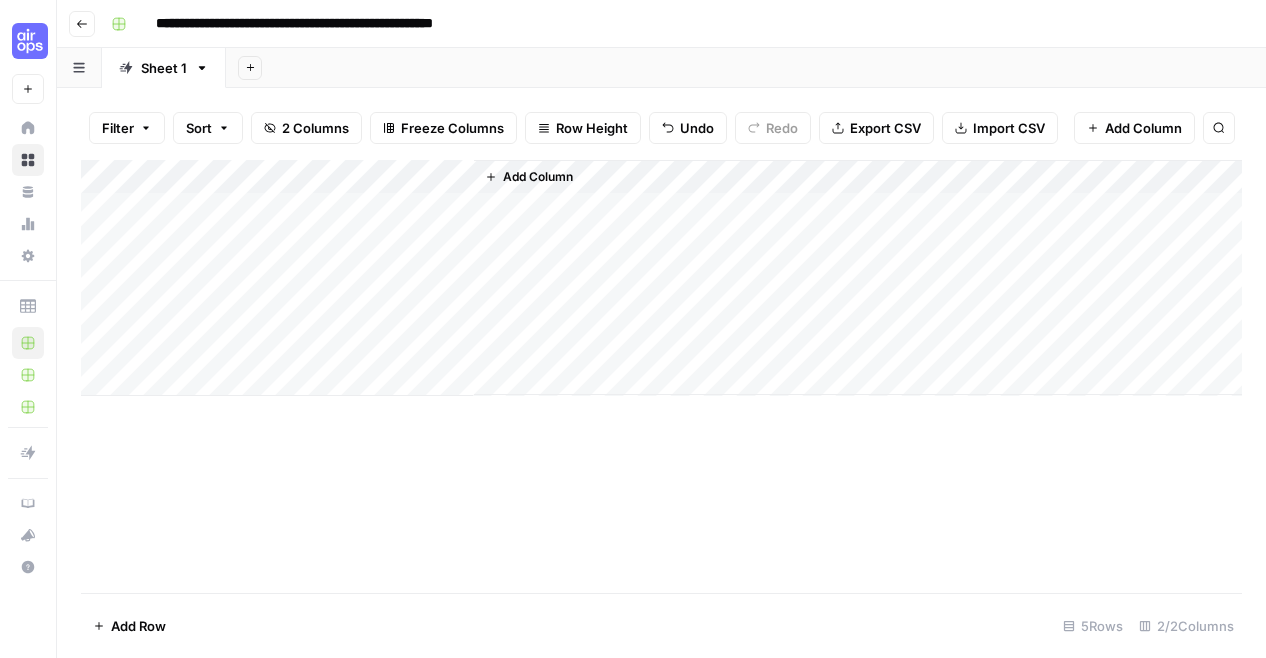 click on "Add Column" at bounding box center [661, 278] 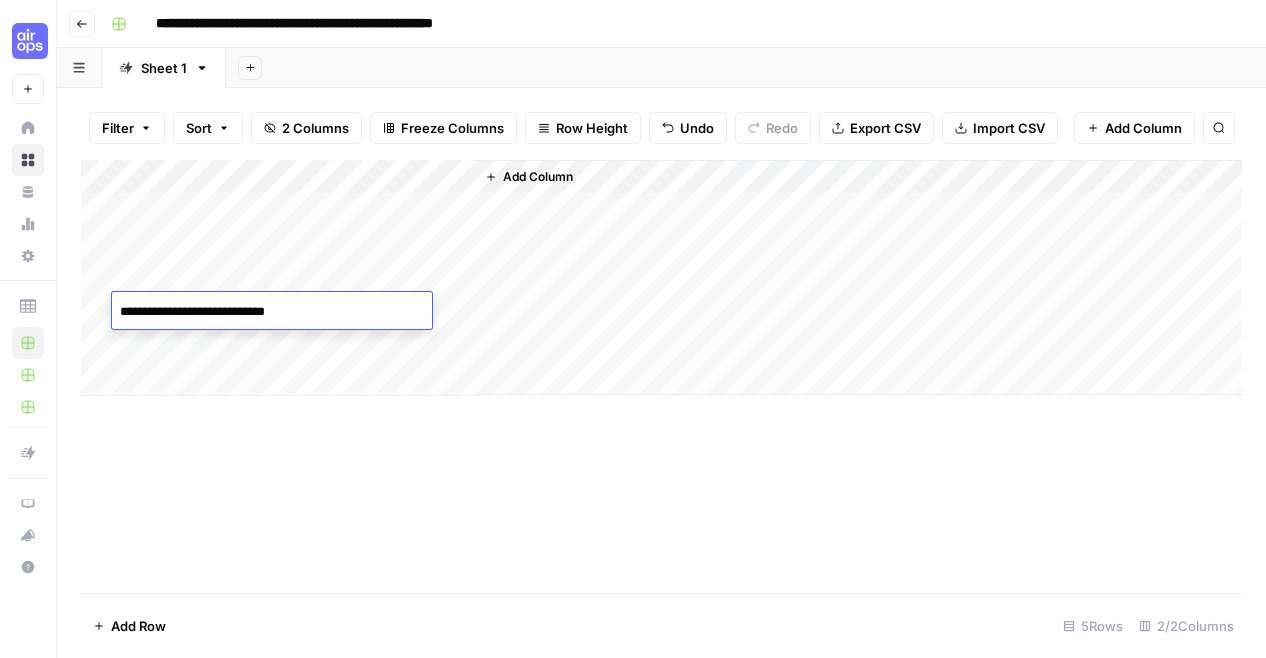type on "**********" 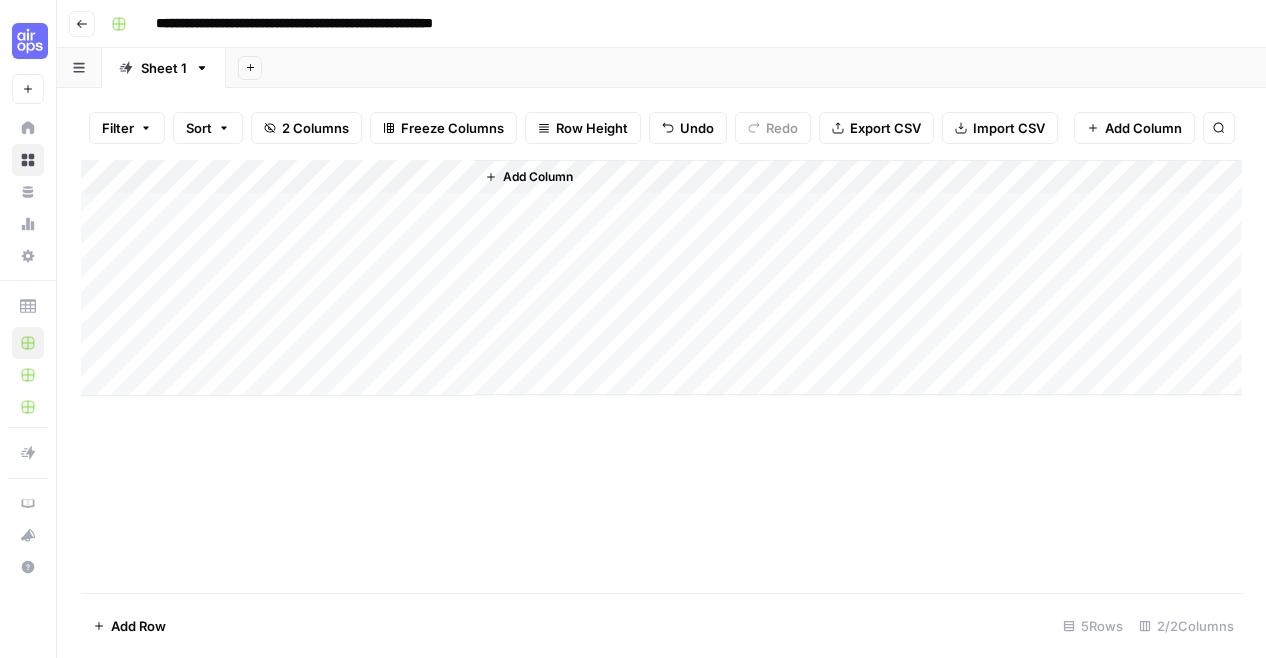 click on "Add Column" at bounding box center [661, 278] 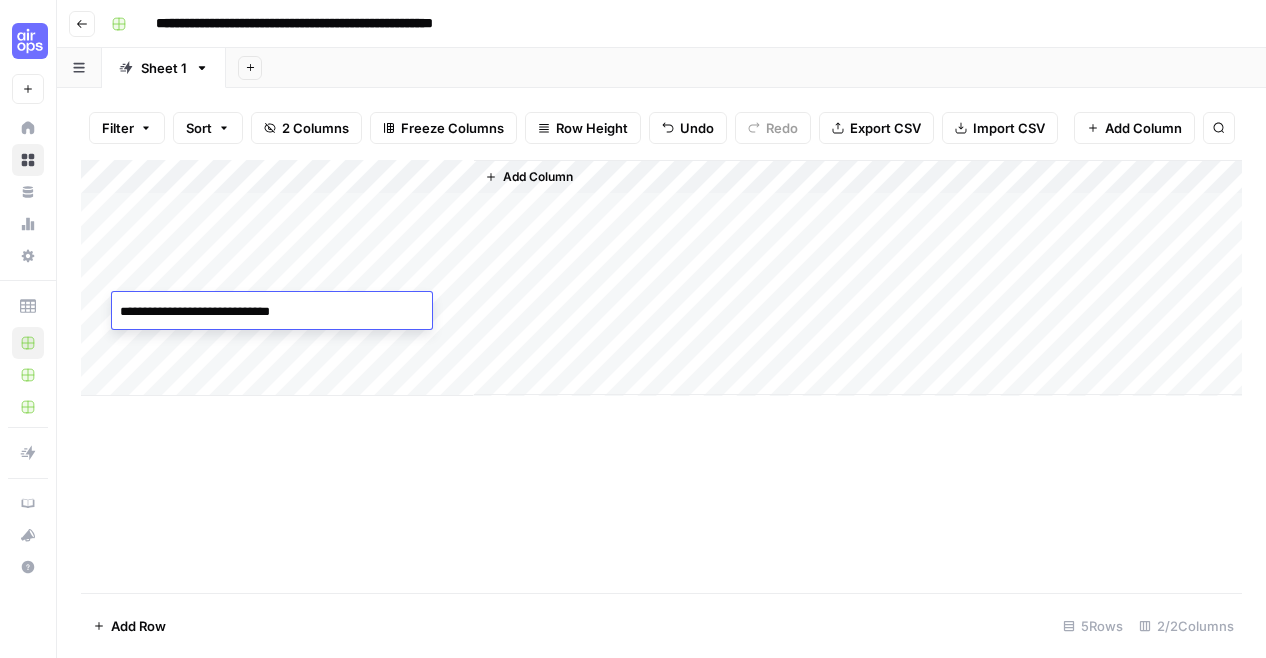 click on "**********" at bounding box center [272, 312] 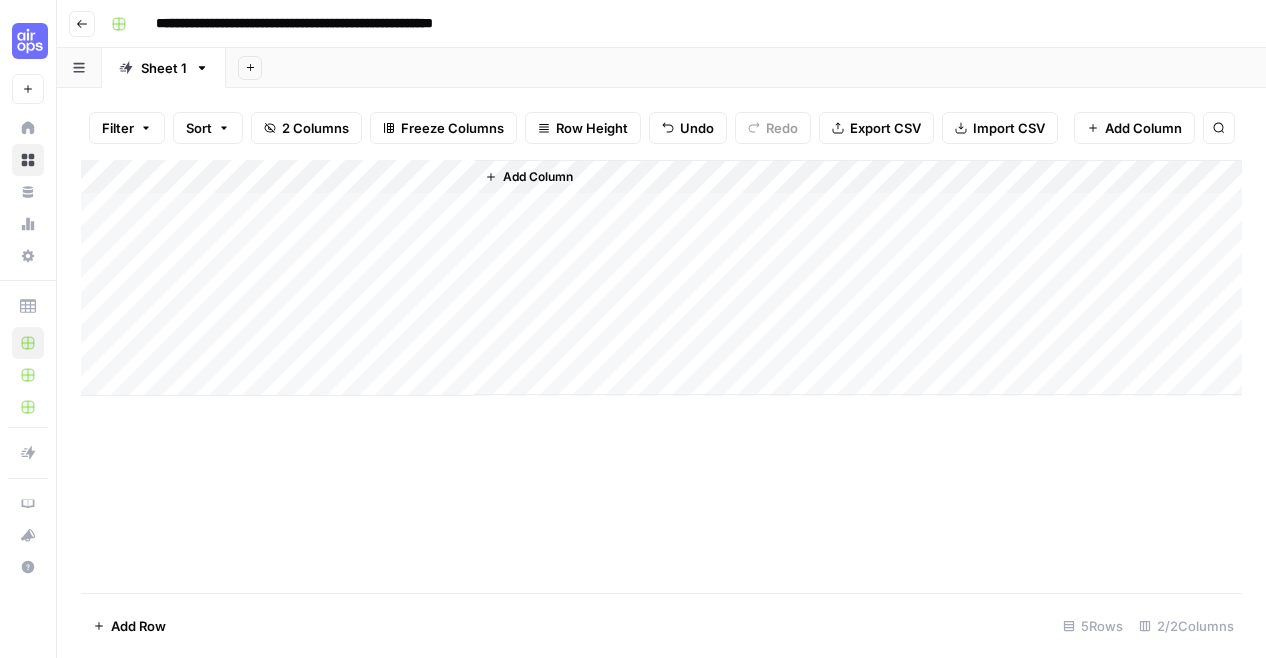 click on "Add Column" at bounding box center [661, 278] 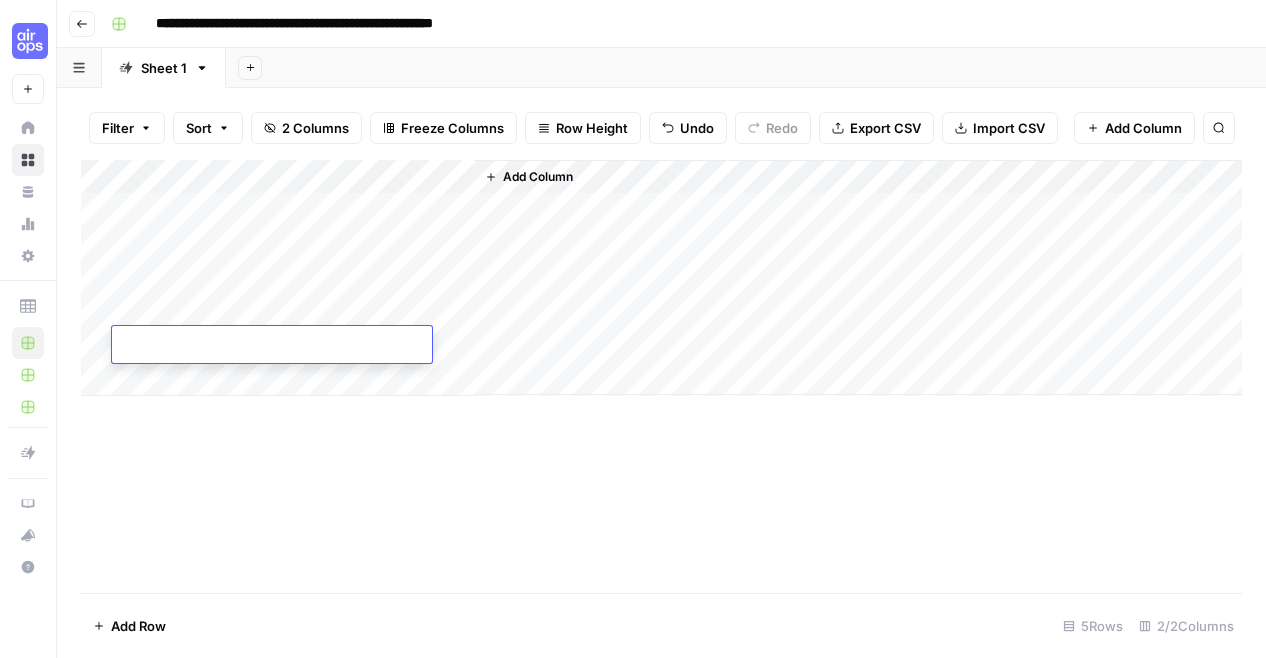 click at bounding box center [272, 346] 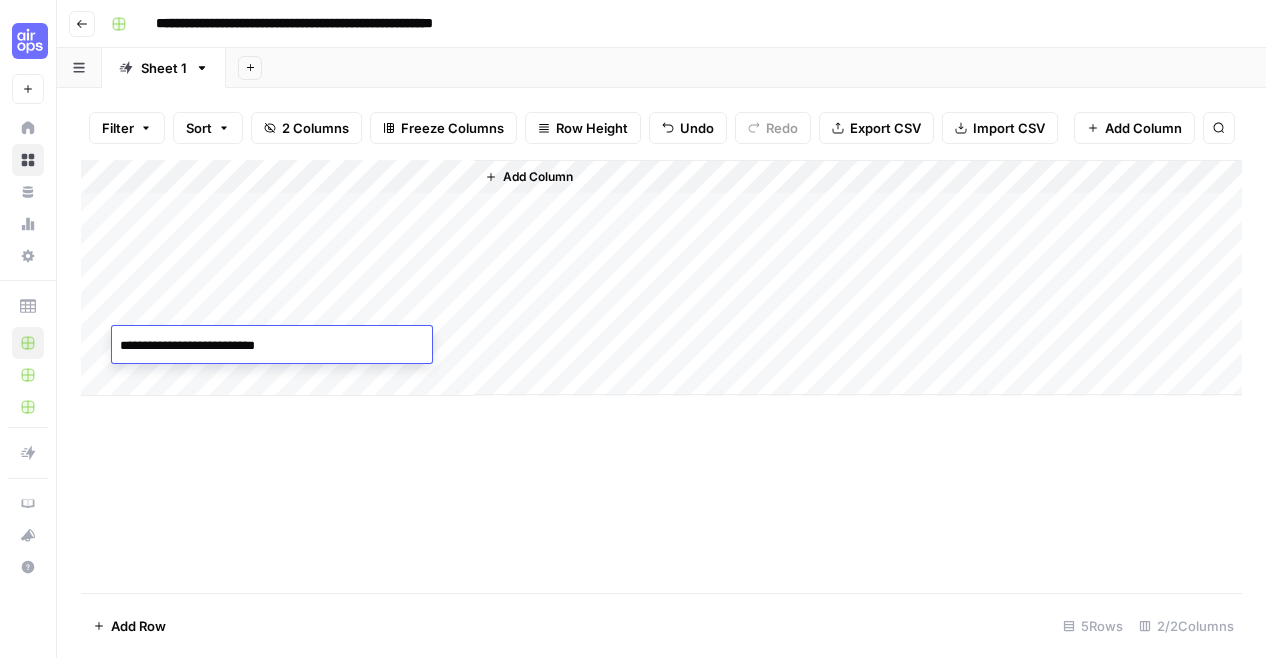 type on "**********" 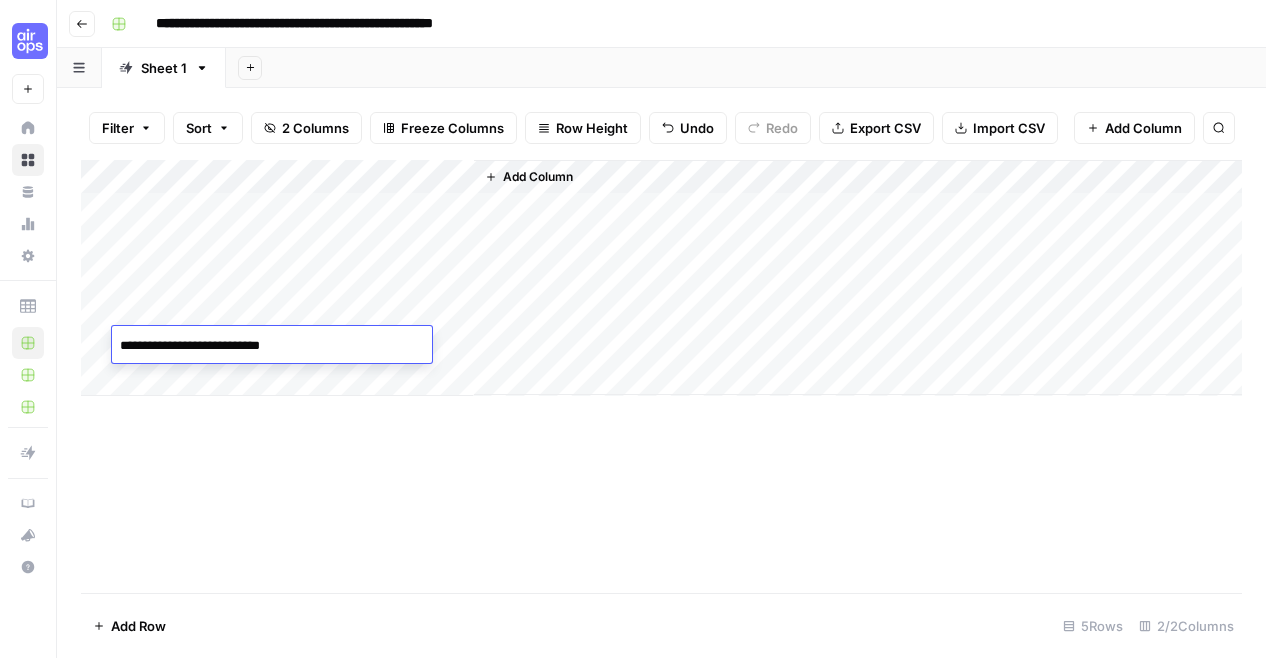 click on "**********" at bounding box center [674, 24] 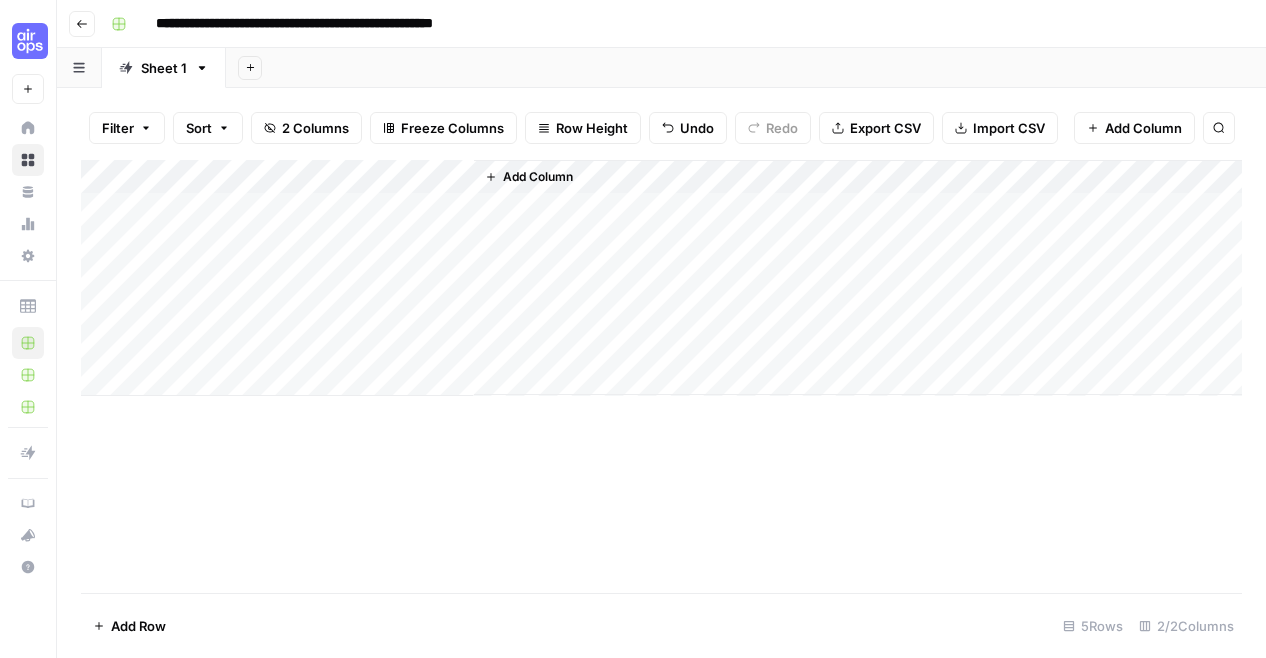 click on "Add Column" at bounding box center [661, 278] 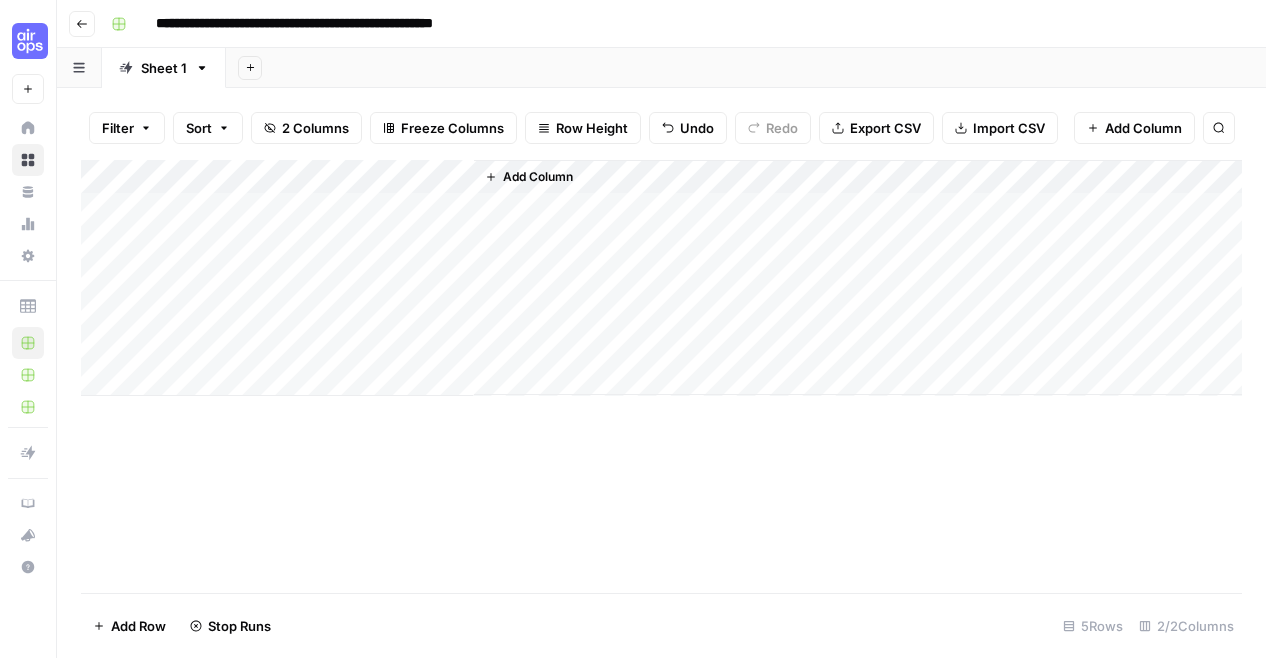 click on "Add Column" at bounding box center [661, 278] 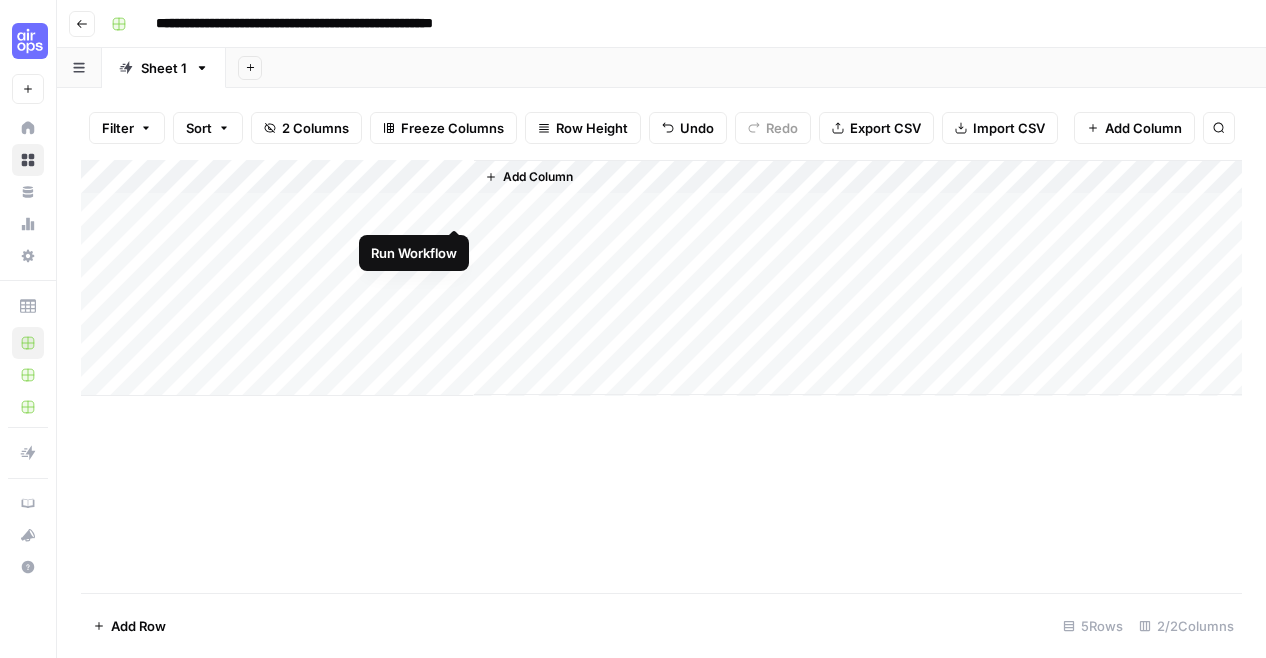 click on "Add Column" at bounding box center (661, 278) 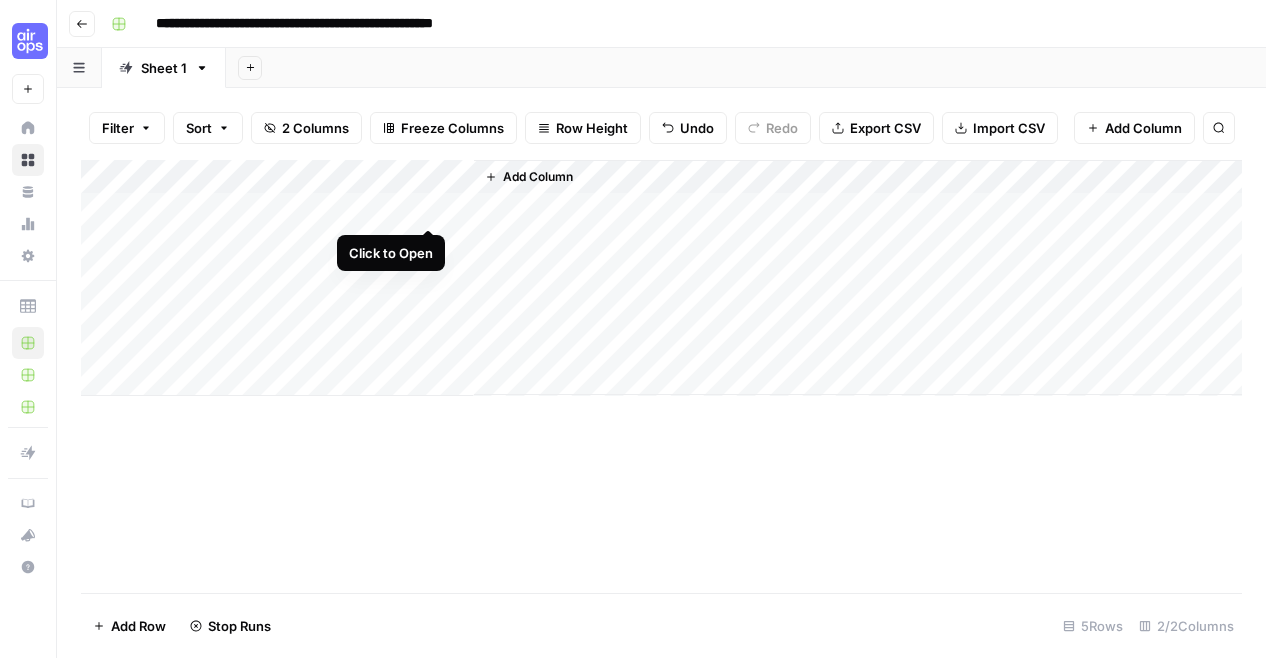 click on "Add Column" at bounding box center (661, 278) 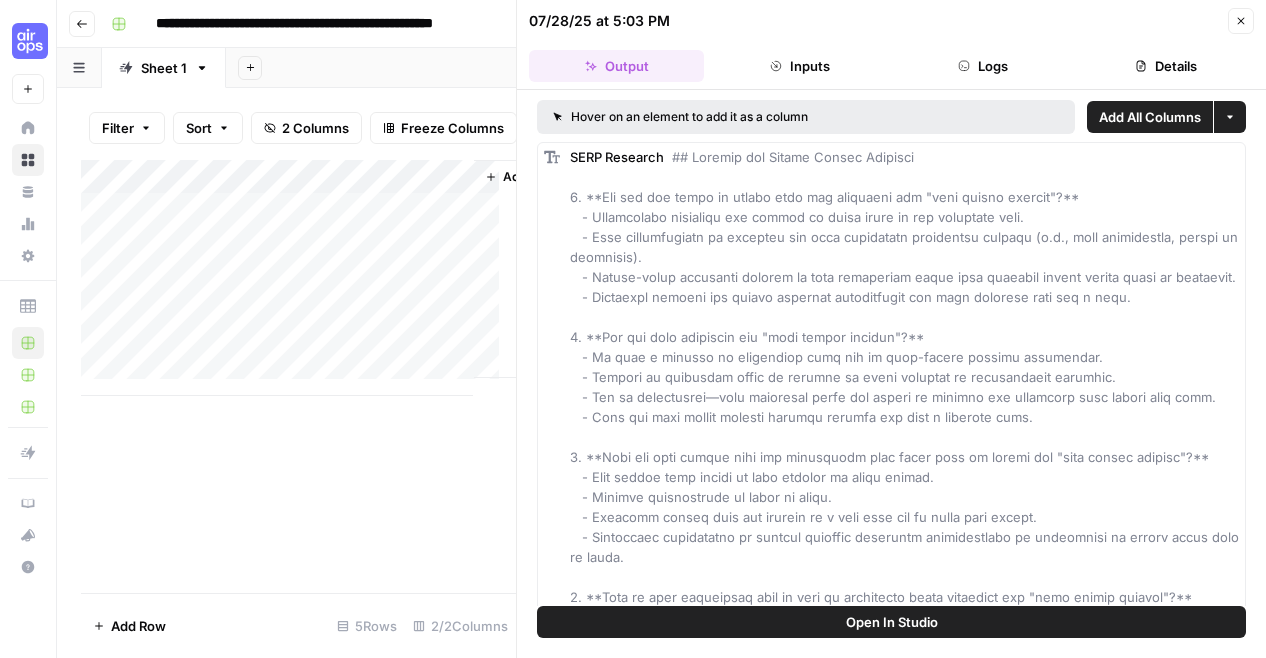 click on "Add All Columns" at bounding box center (1150, 117) 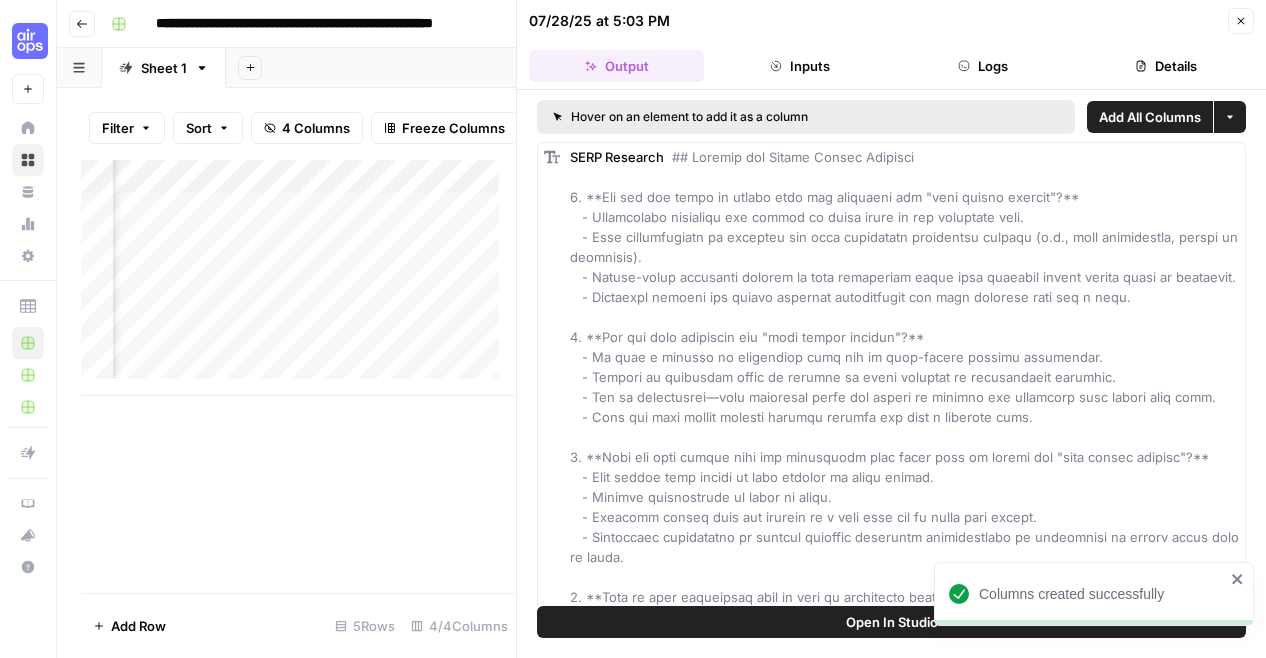 scroll, scrollTop: 0, scrollLeft: 304, axis: horizontal 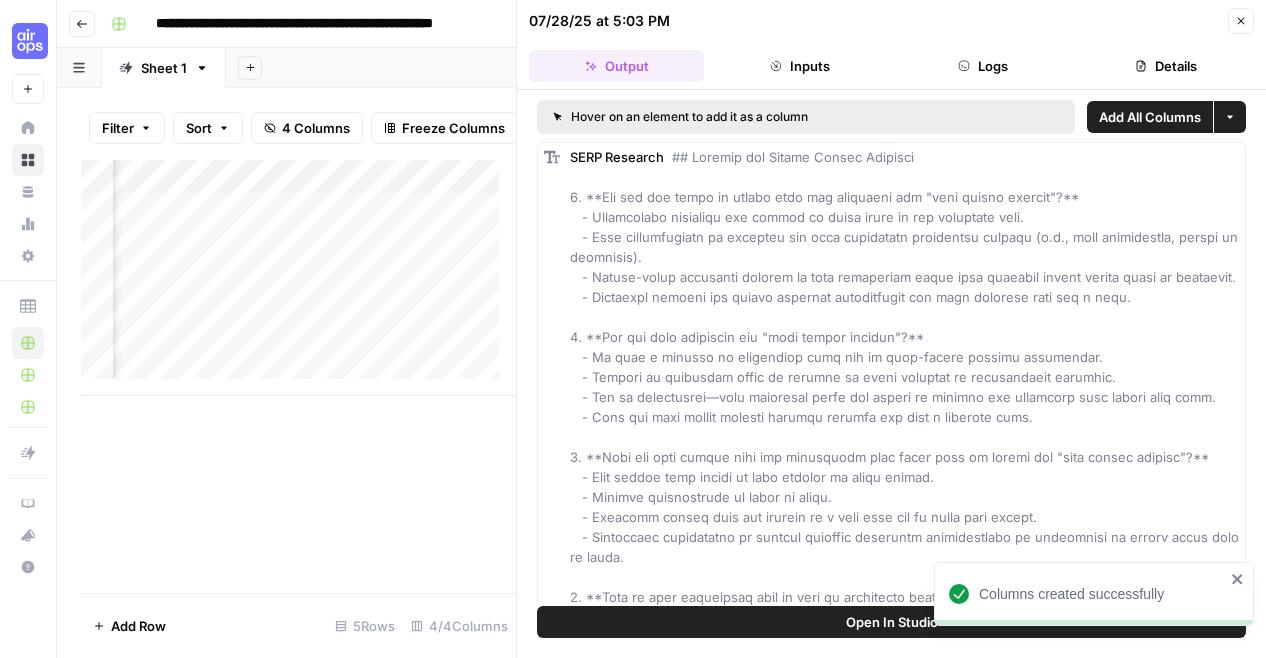 click on "Close" at bounding box center (1241, 21) 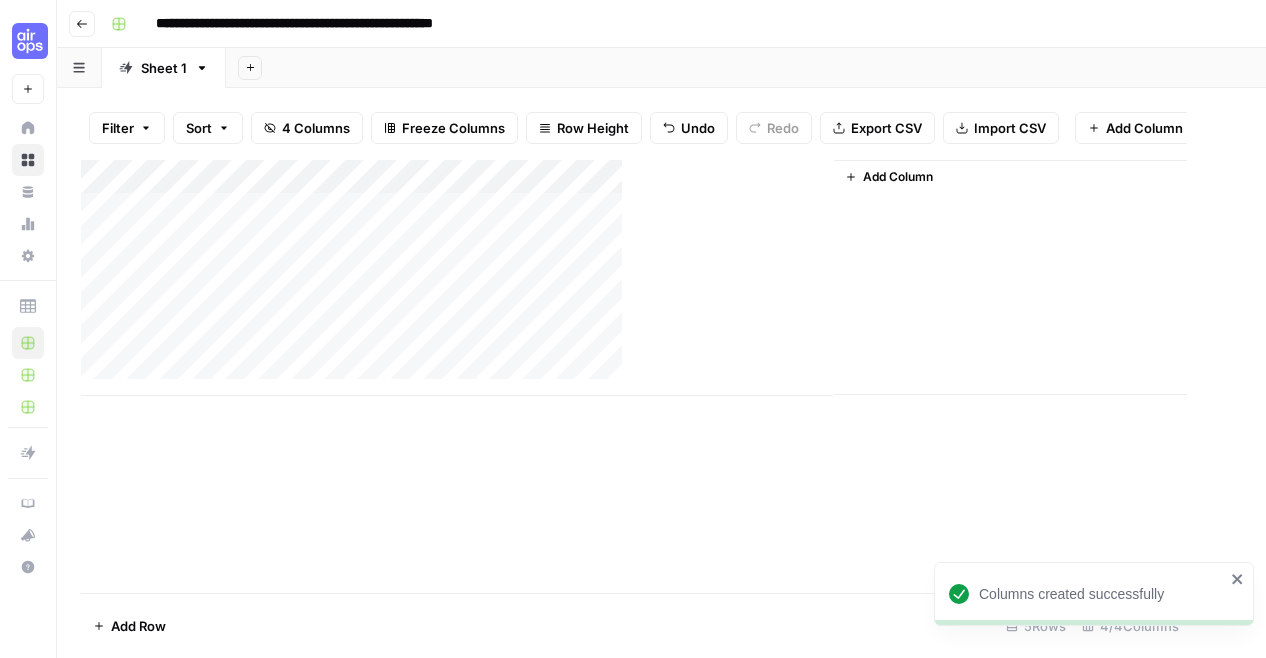 scroll, scrollTop: 0, scrollLeft: 0, axis: both 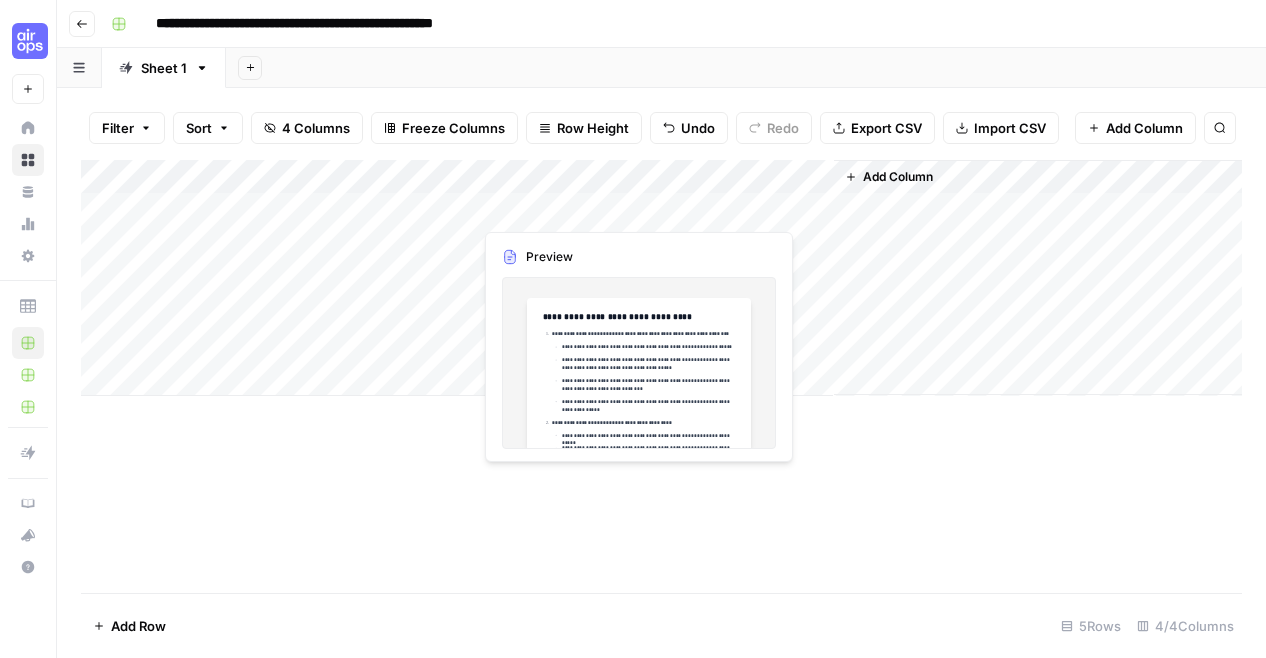 click on "Add Column" at bounding box center [661, 278] 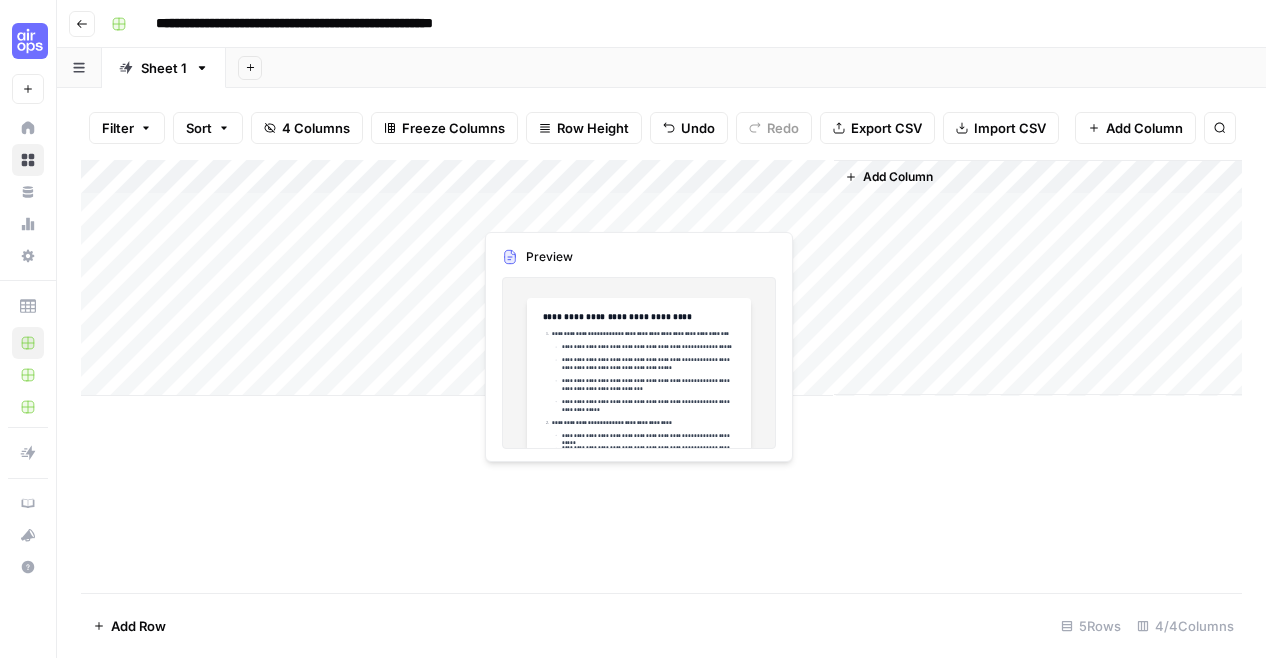 click at bounding box center (563, 208) 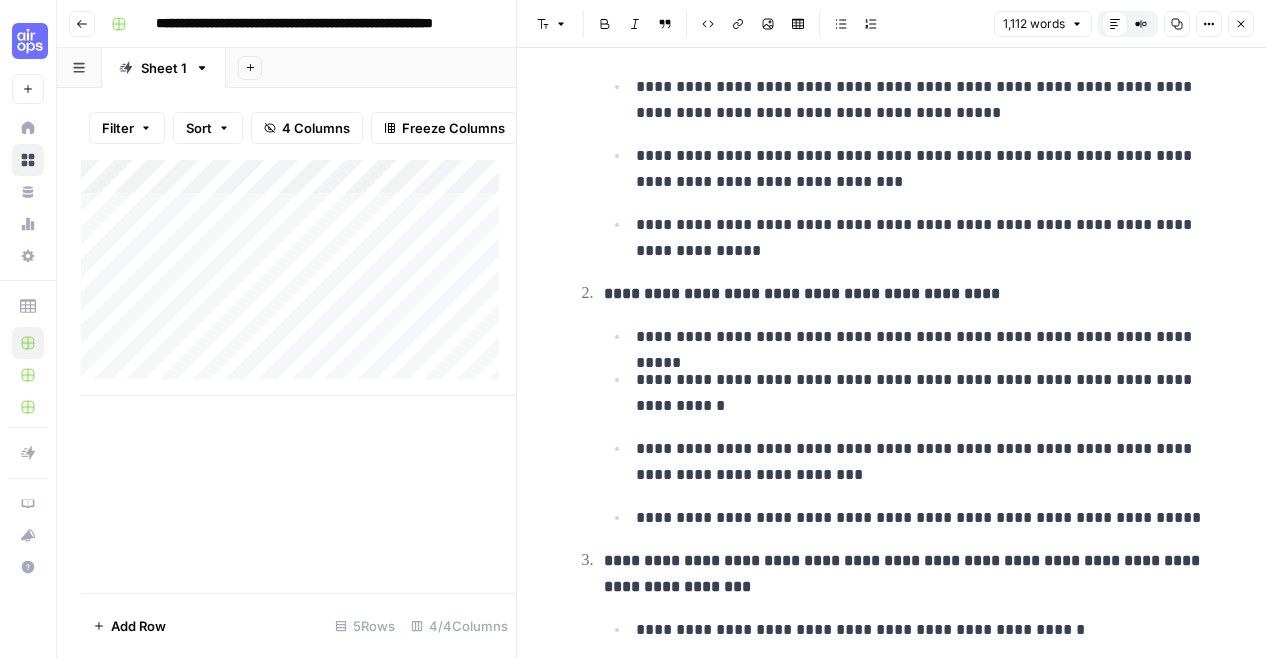 scroll, scrollTop: 0, scrollLeft: 0, axis: both 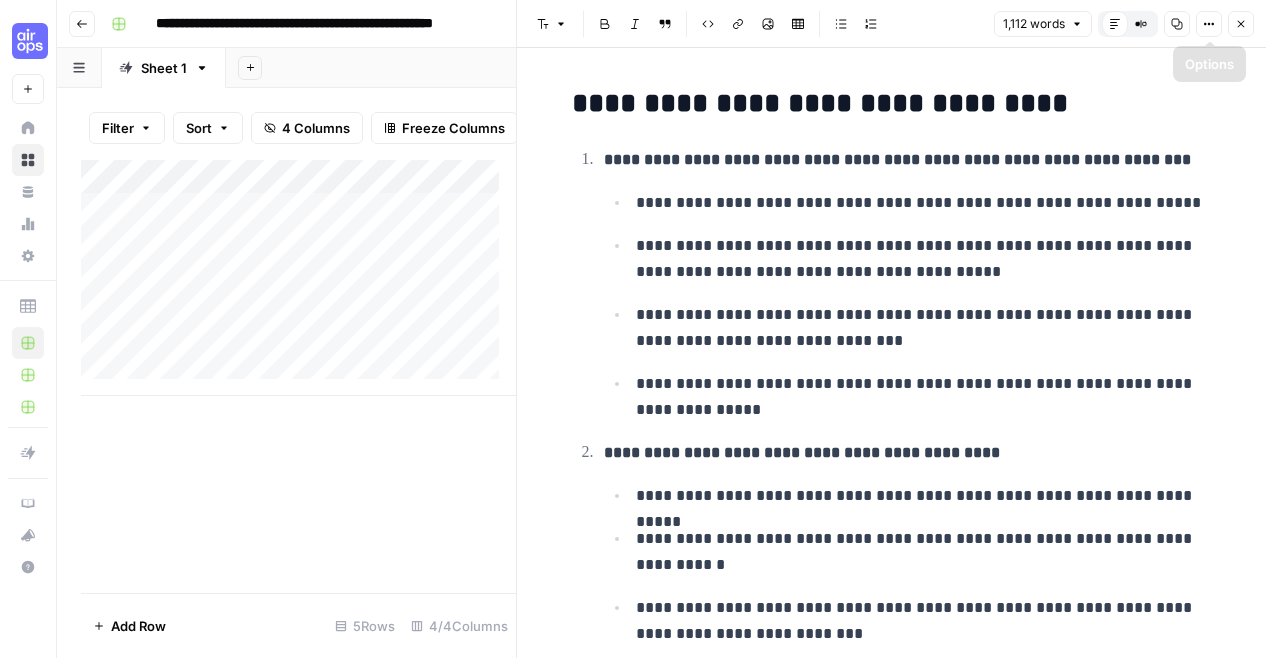 click 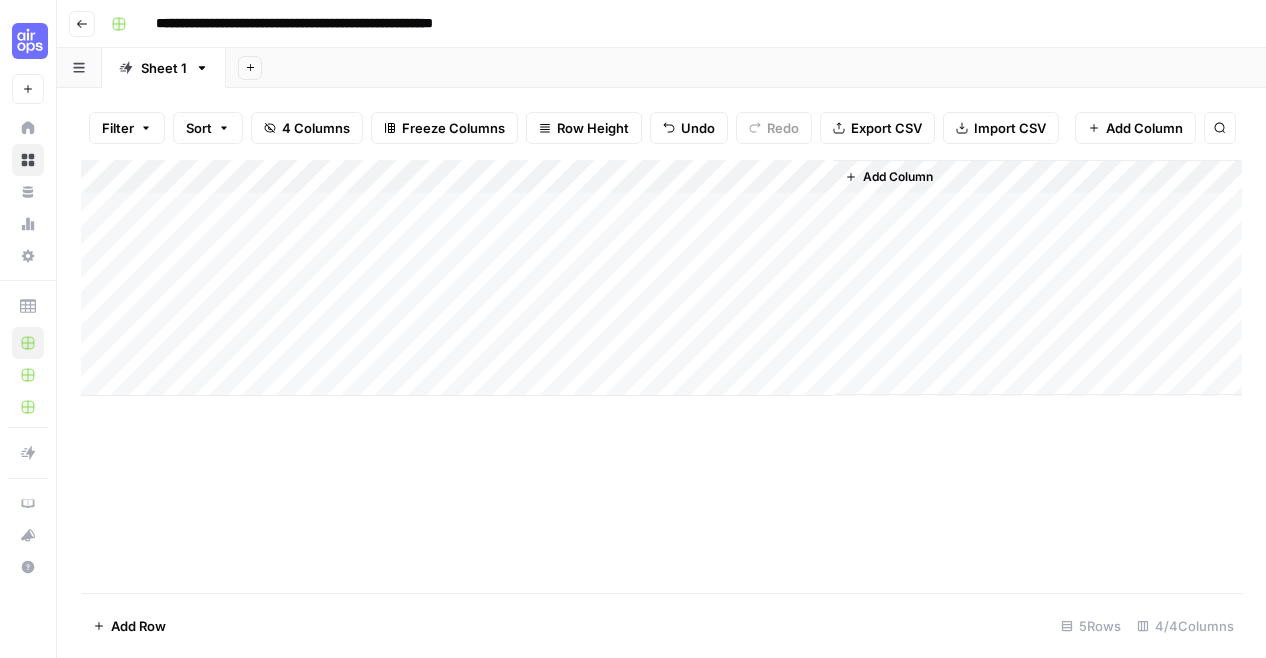 click 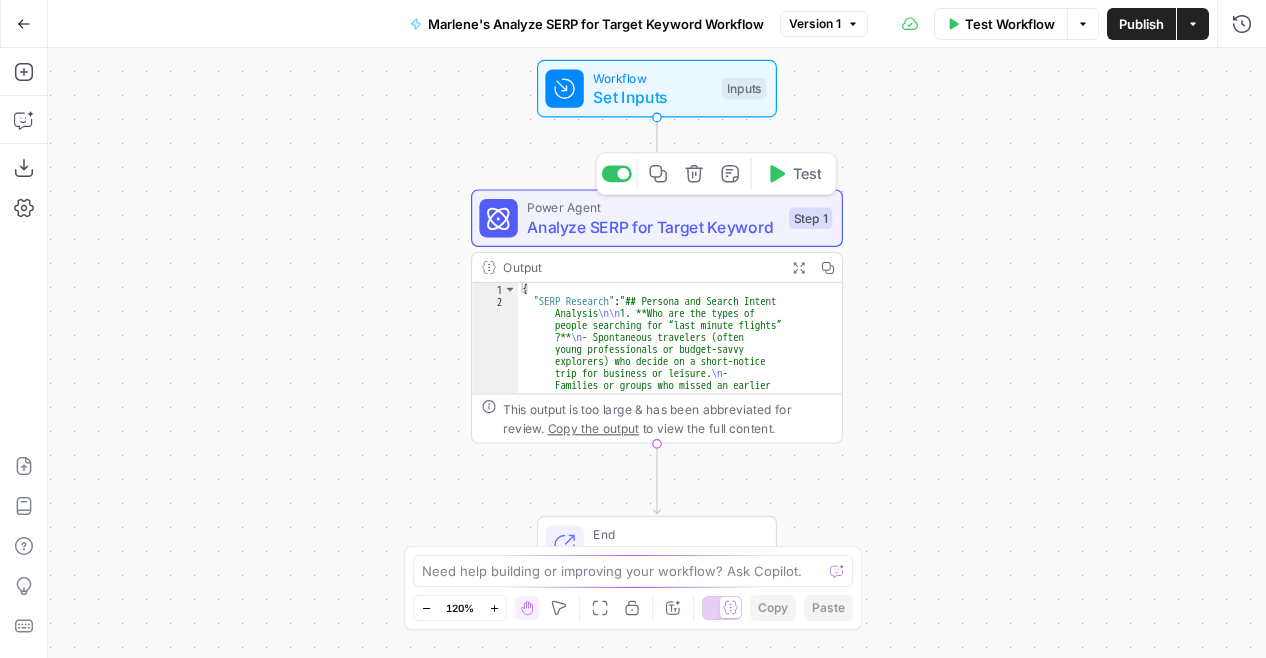 click on "Power Agent" at bounding box center (653, 207) 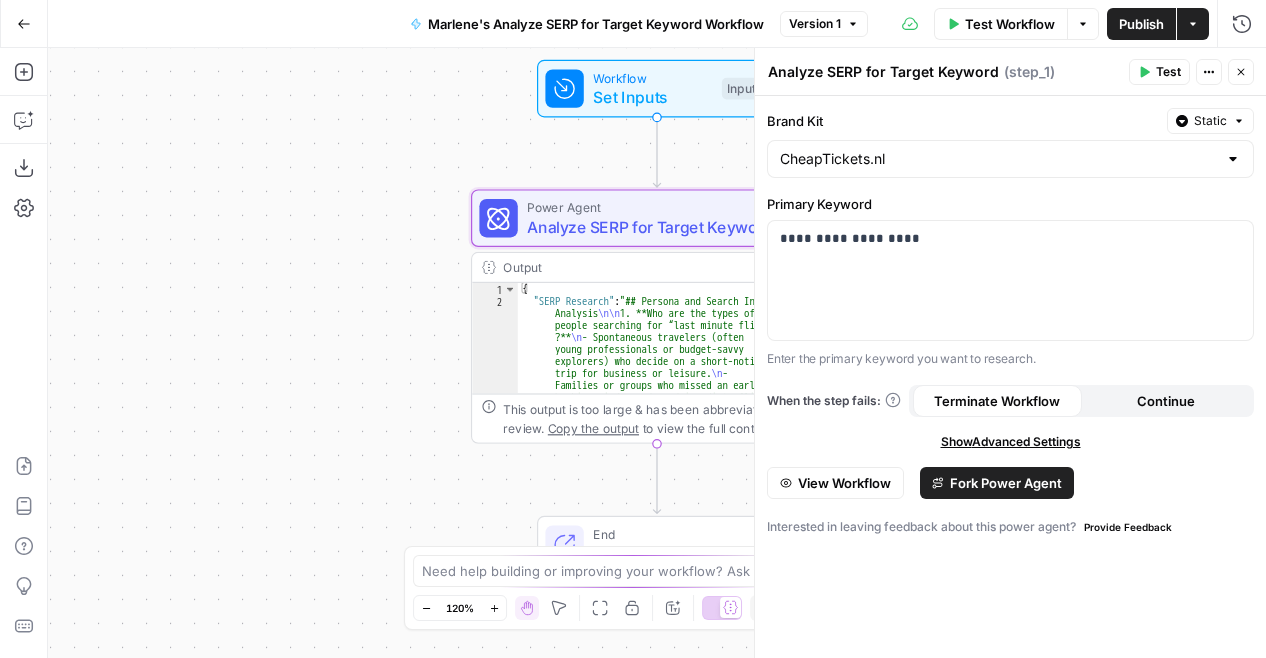 click on "Fork Power Agent" at bounding box center (1006, 483) 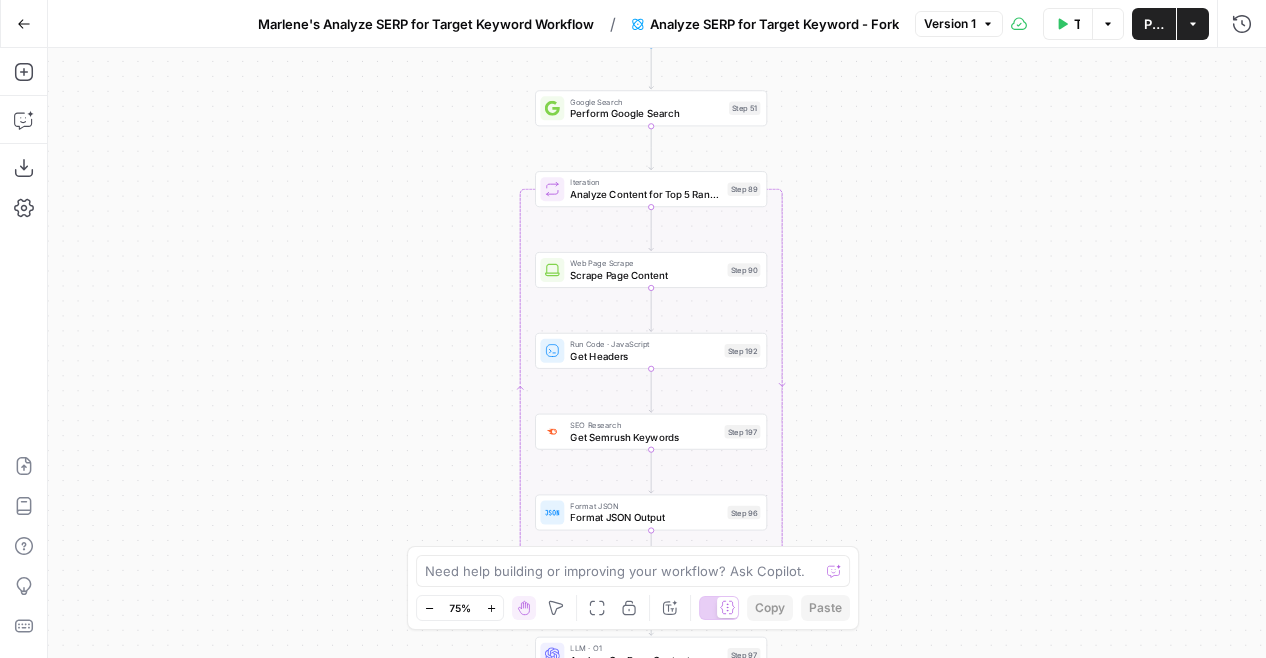 click 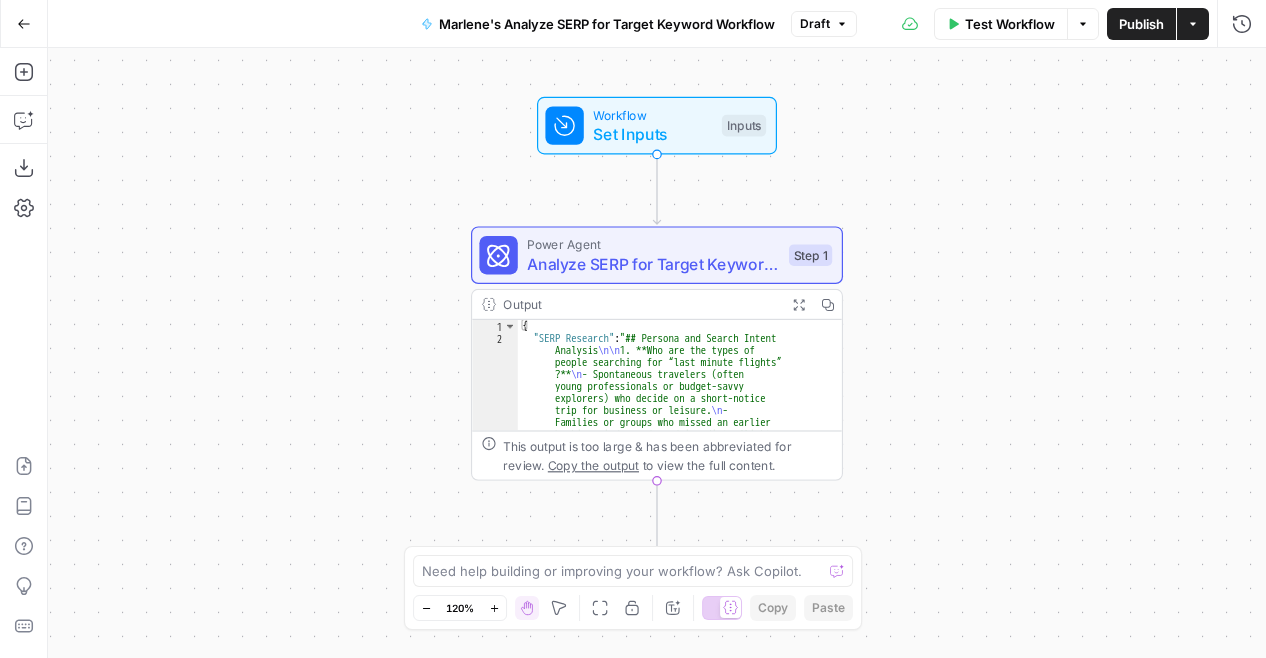 click on "Marlene's Analyze SERP for Target Keyword Workflow" at bounding box center [607, 24] 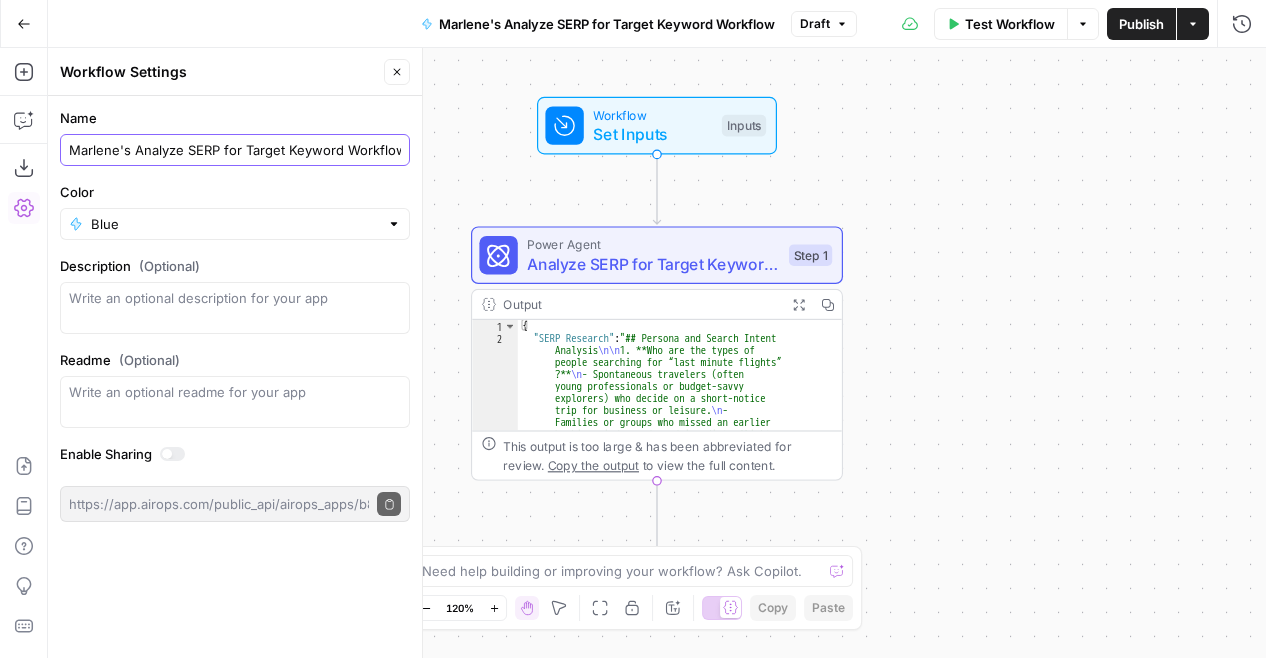 click on "Marlene's Analyze SERP for Target Keyword Workflow" at bounding box center (235, 150) 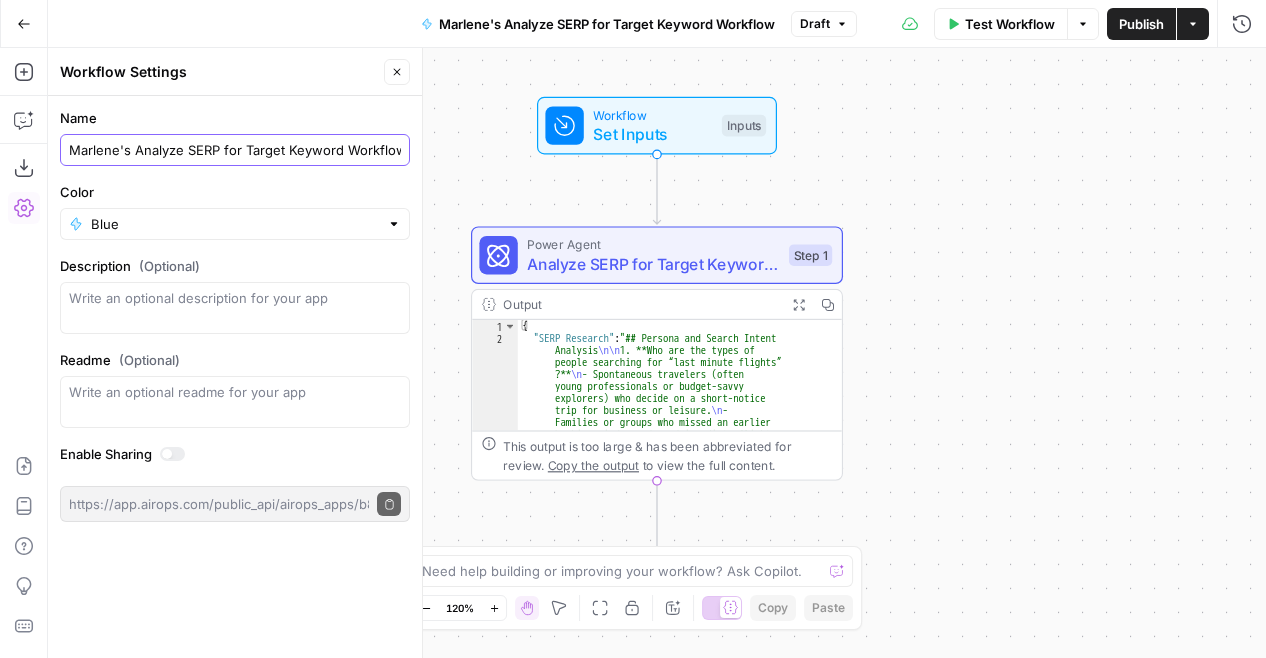 drag, startPoint x: 137, startPoint y: 149, endPoint x: 168, endPoint y: 148, distance: 31.016125 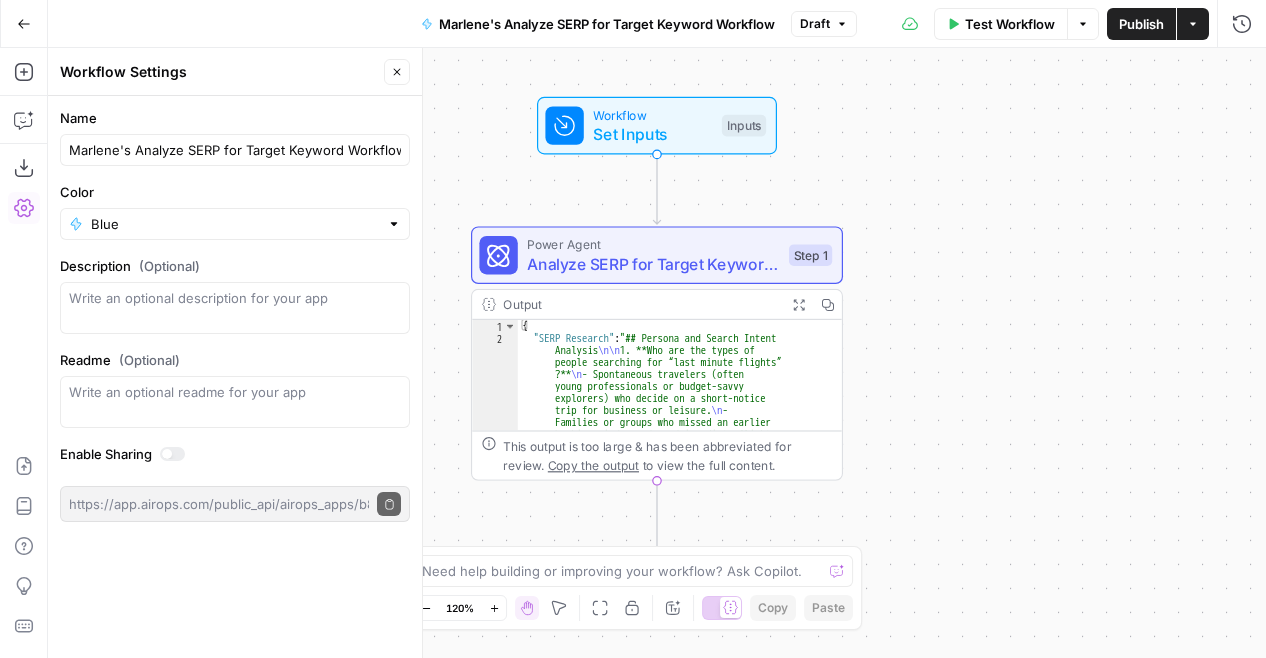 click on "Go Back Marlene's Analyze SERP for Target Keyword Workflow Draft Test Workflow Options Publish Actions Run History" at bounding box center (633, 23) 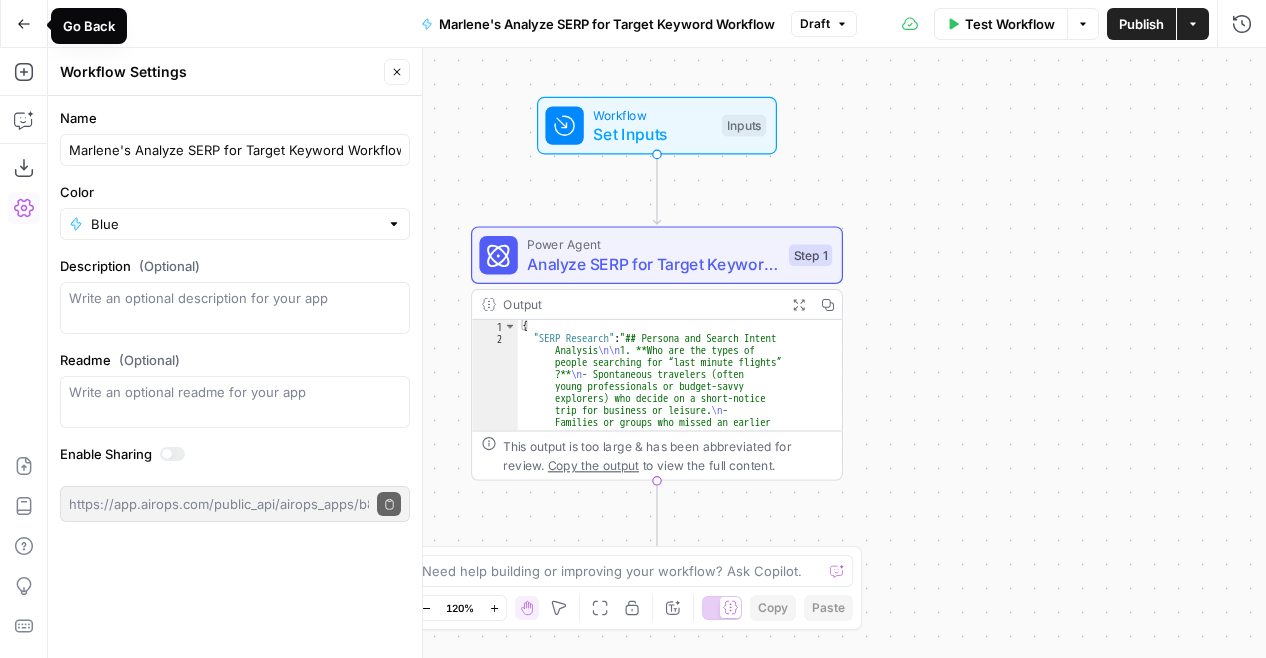 click on "Go Back" at bounding box center (24, 24) 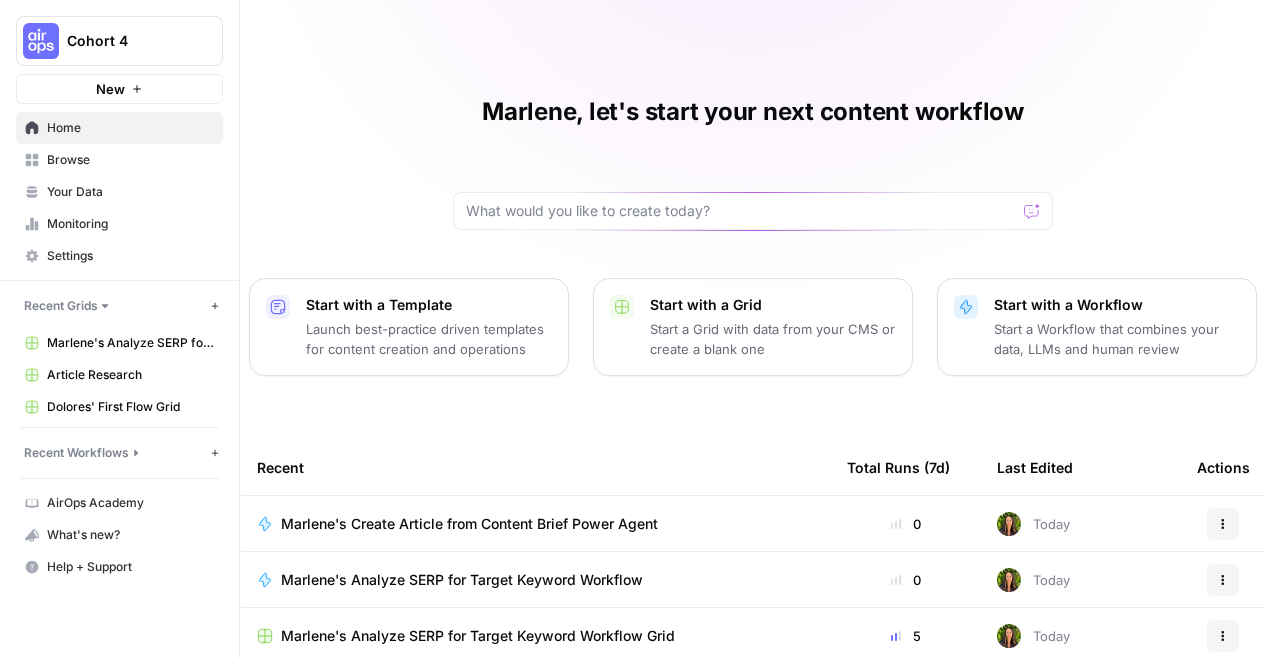 click on "Actions" at bounding box center (1223, 524) 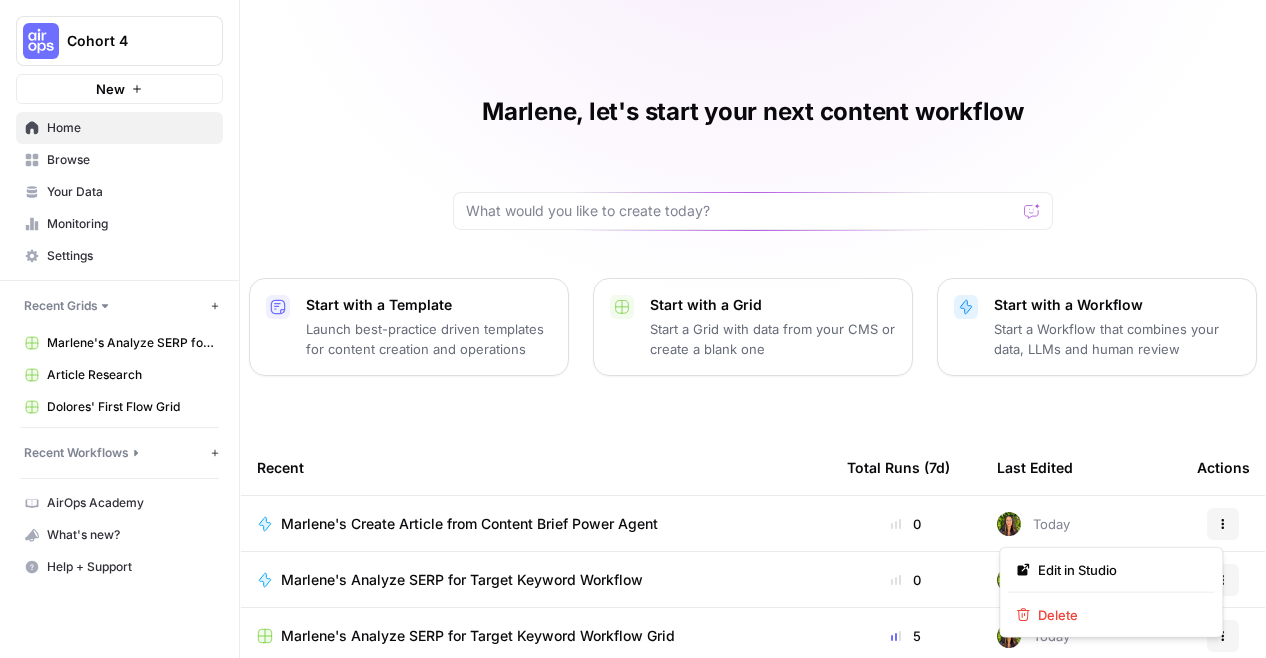 click on "Last Edited" at bounding box center [1081, 467] 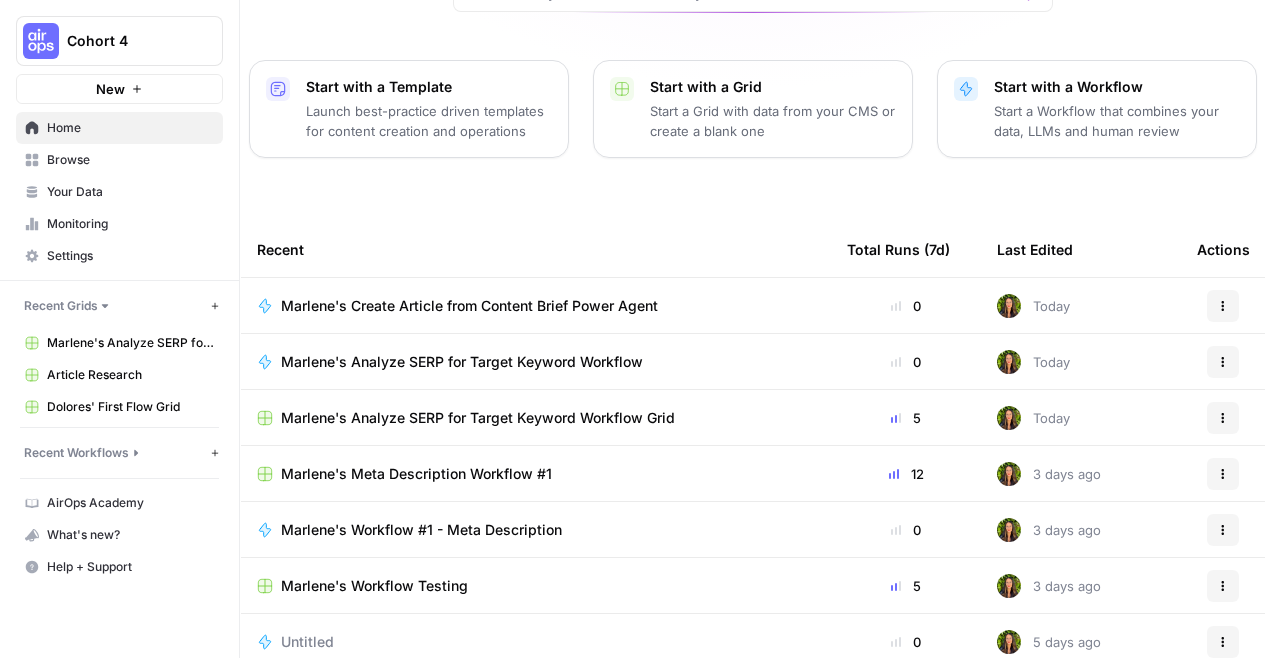 scroll, scrollTop: 222, scrollLeft: 0, axis: vertical 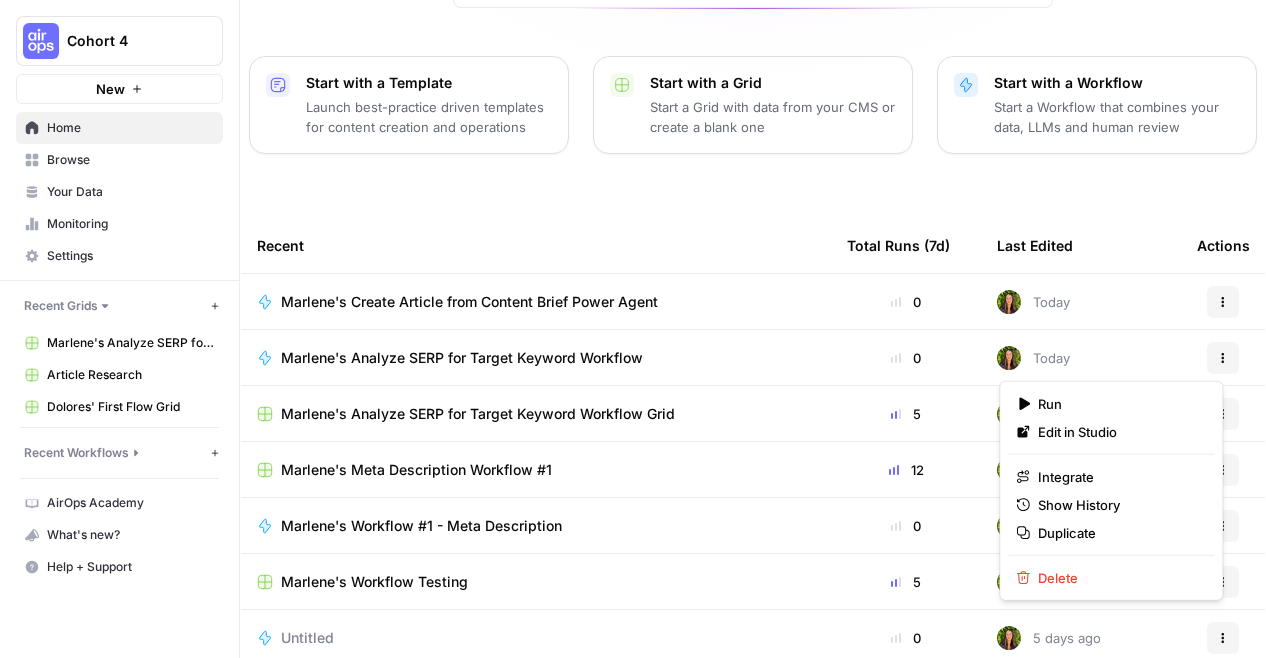 click on "Actions" at bounding box center [1223, 358] 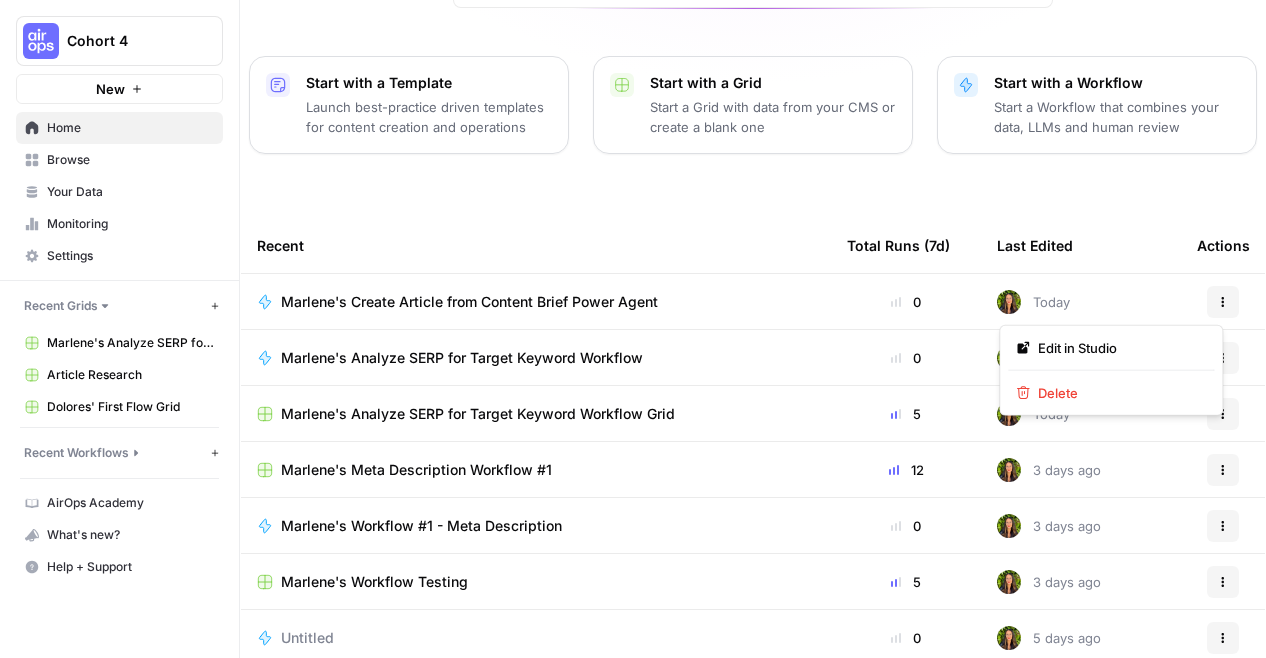 click on "Marlene, let's start your next content workflow Start with a Template Launch best-practice driven templates for content creation and operations Start with a Grid Start a Grid with data from your CMS or create a blank one Start with a Workflow Start a Workflow that combines your data, LLMs and human review Recent Total Runs (7d) Last Edited Actions Marlene's Create Article from Content Brief Power Agent 0 Today Actions Marlene's Analyze SERP for Target Keyword Workflow 0 Today Actions Marlene's Analyze SERP for Target Keyword Workflow Grid 5 Today Actions Marlene's Meta Description Workflow #1 12 3 days ago Actions Marlene's Workflow #1 - Meta Description 0 3 days ago Actions Marlene's Workflow Testing 5 3 days ago Actions Untitled 0 5 days ago Actions" at bounding box center [753, 238] 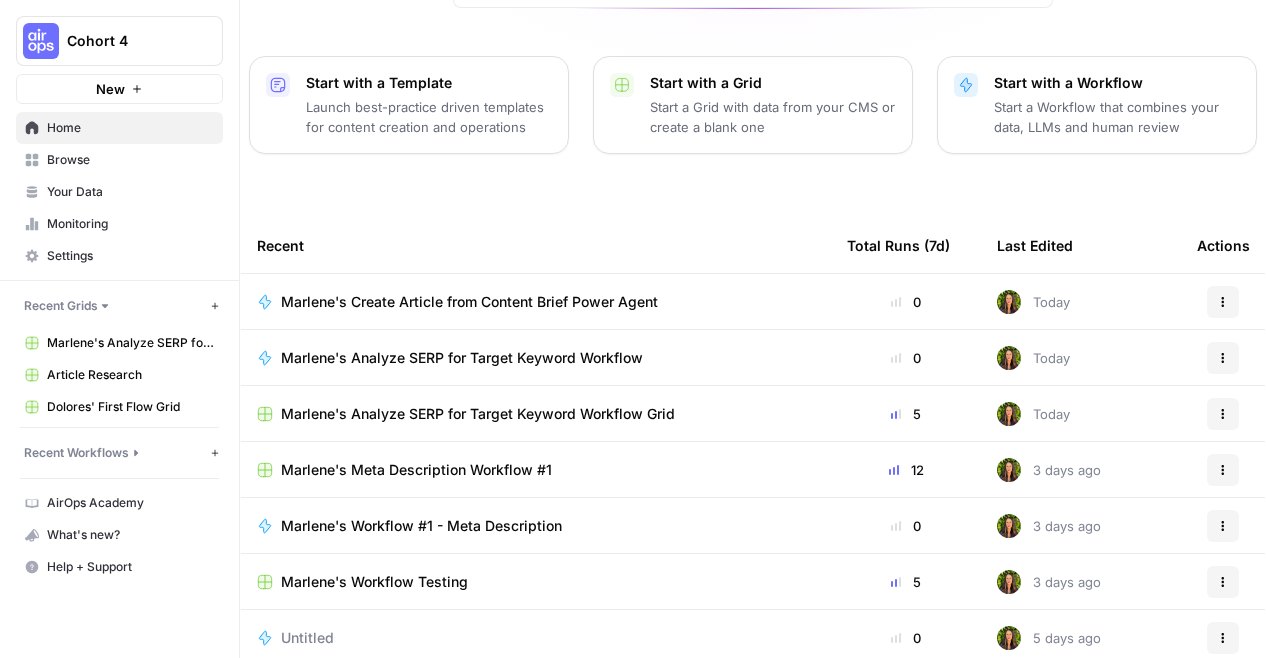 click 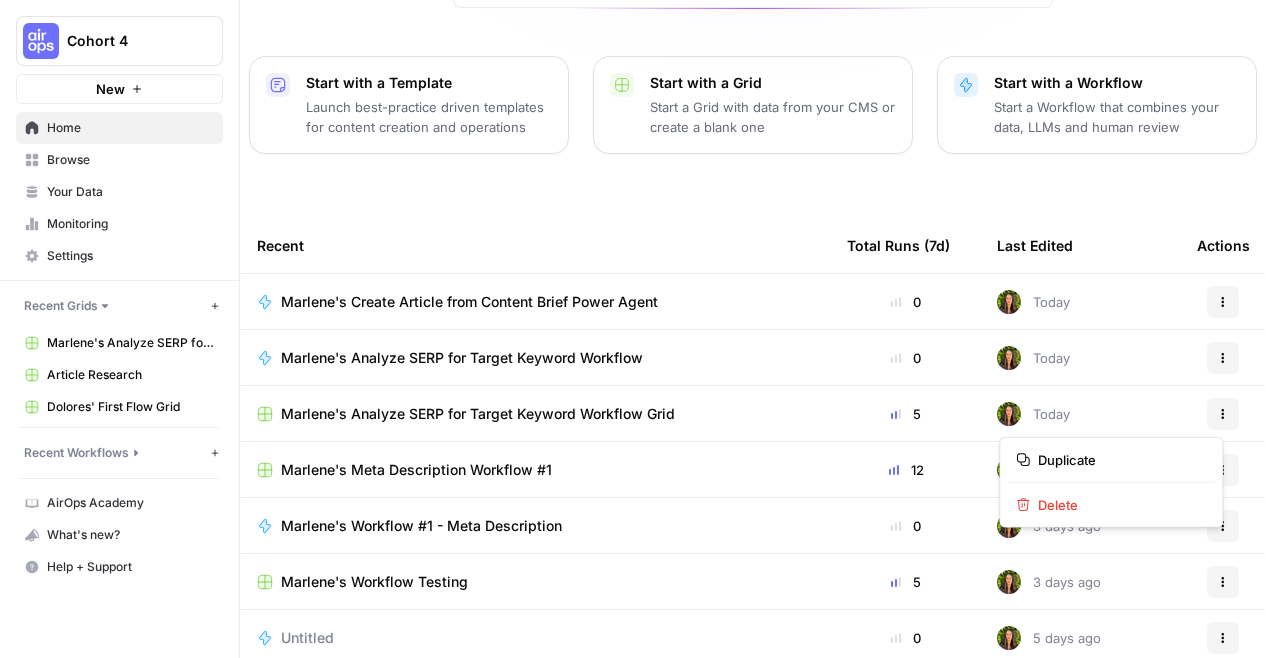 click on "Recent" at bounding box center [536, 245] 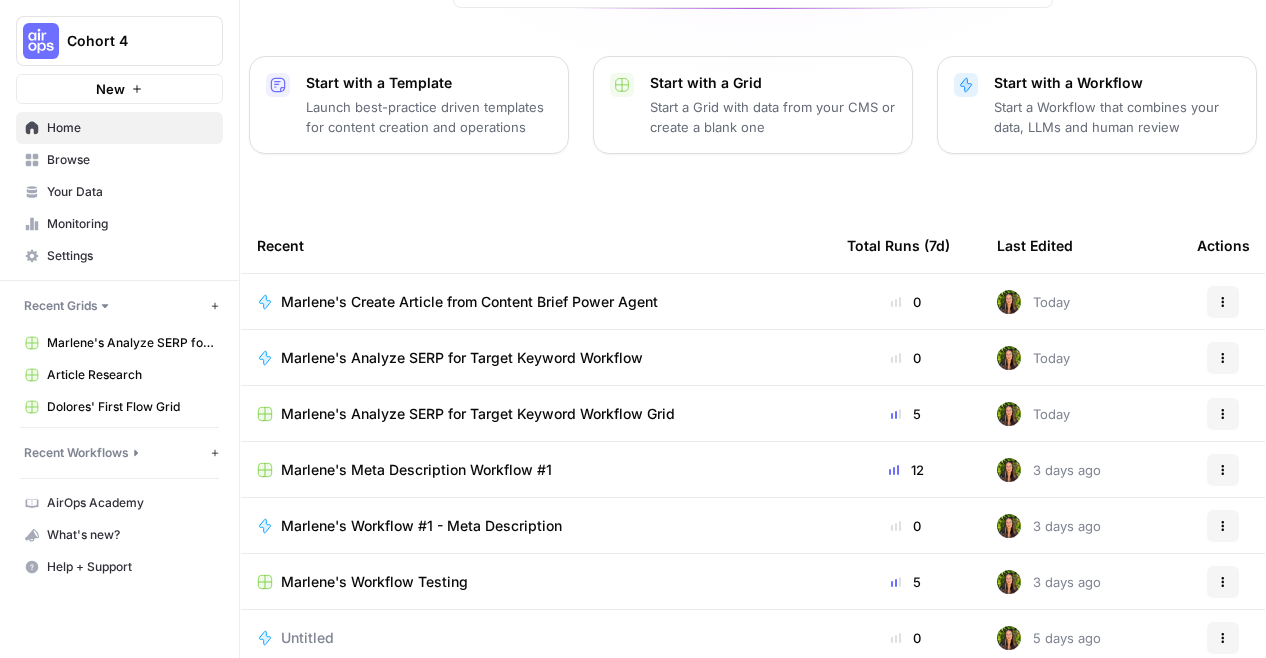 scroll, scrollTop: 260, scrollLeft: 0, axis: vertical 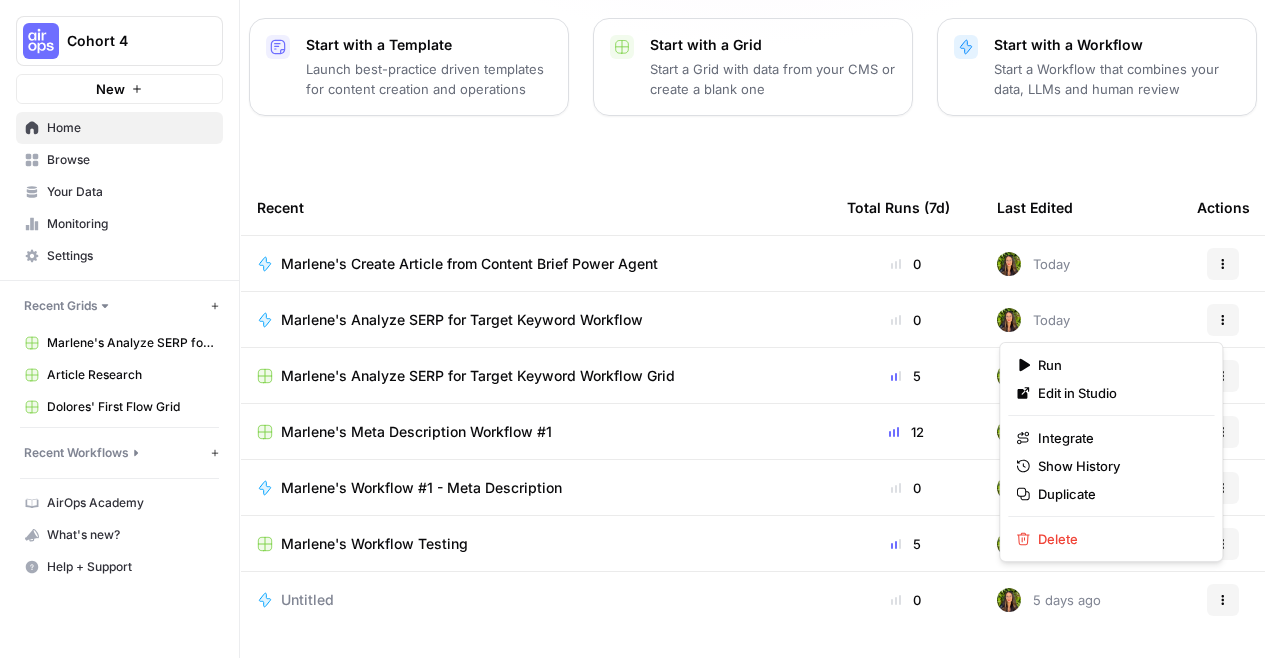 click on "Actions" at bounding box center [1223, 320] 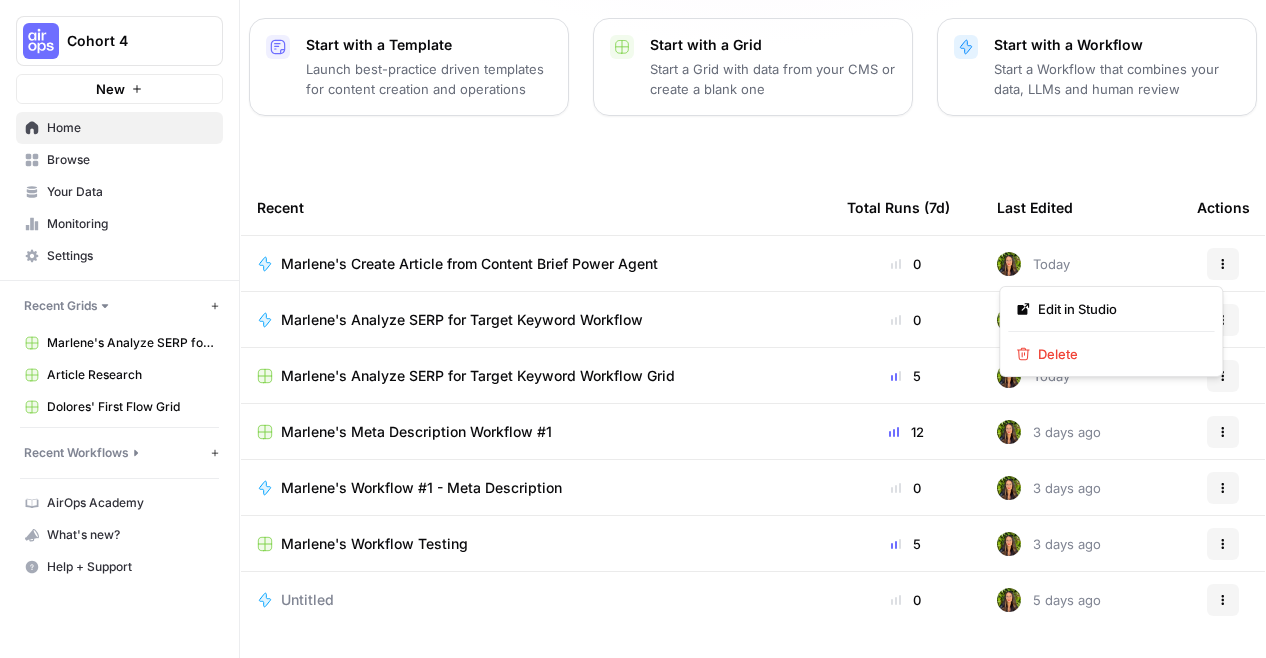 click 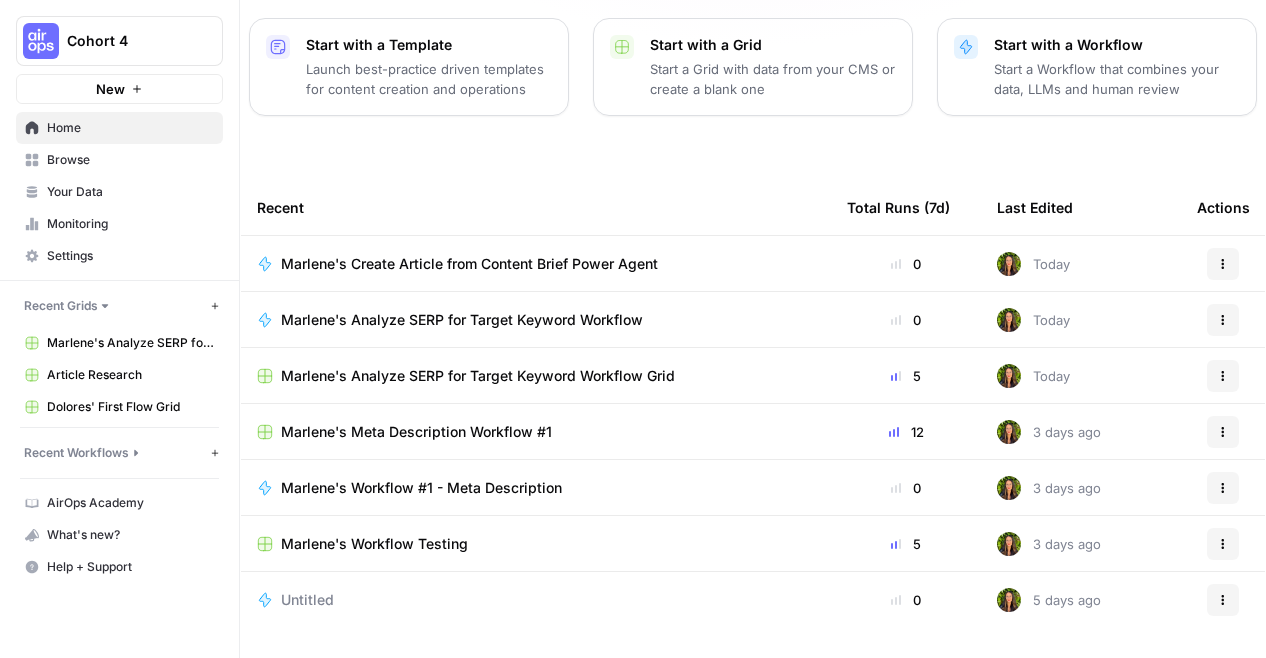 click on "Marlene, let's start your next content workflow Start with a Template Launch best-practice driven templates for content creation and operations Start with a Grid Start a Grid with data from your CMS or create a blank one Start with a Workflow Start a Workflow that combines your data, LLMs and human review Recent Total Runs (7d) Last Edited Actions Marlene's Create Article from Content Brief Power Agent 0 Today Actions Marlene's Analyze SERP for Target Keyword Workflow 0 Today Actions Marlene's Analyze SERP for Target Keyword Workflow Grid 5 Today Actions Marlene's Meta Description Workflow #1 12 3 days ago Actions Marlene's Workflow #1 - Meta Description 0 3 days ago Actions Marlene's Workflow Testing 5 3 days ago Actions Untitled 0 5 days ago Actions" at bounding box center [753, 200] 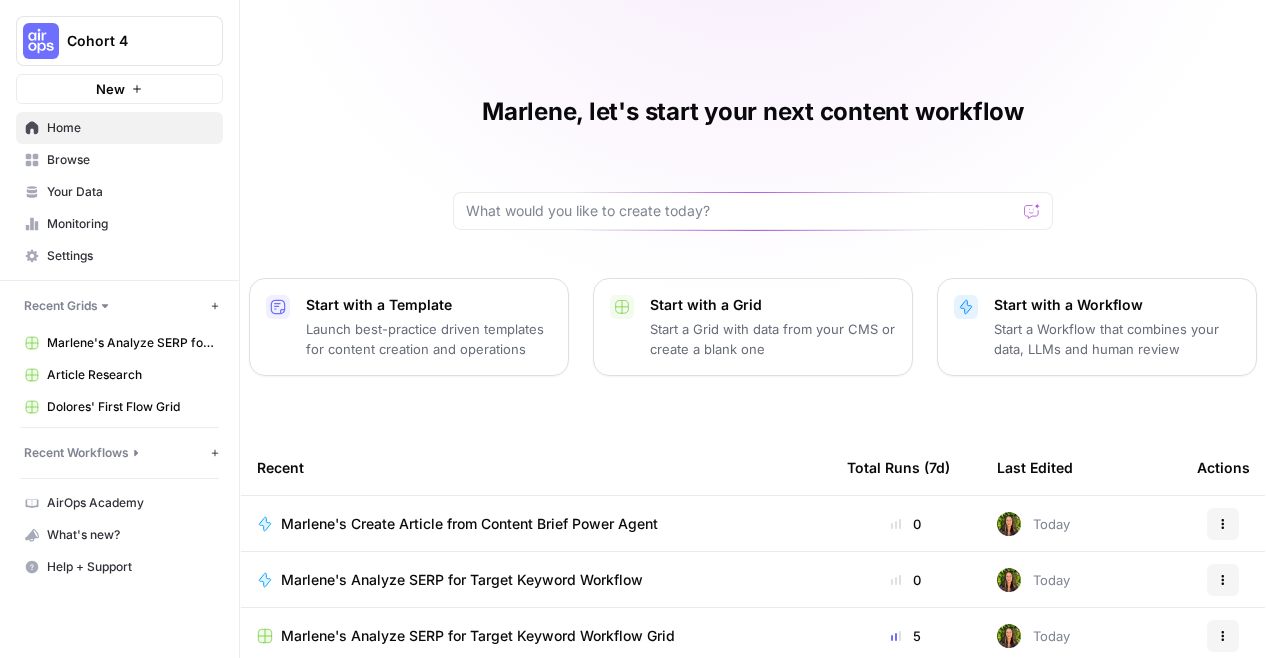 click on "Marlene, let's start your next content workflow Start with a Template Launch best-practice driven templates for content creation and operations Start with a Grid Start a Grid with data from your CMS or create a blank one Start with a Workflow Start a Workflow that combines your data, LLMs and human review Recent Total Runs (7d) Last Edited Actions Marlene's Create Article from Content Brief Power Agent 0 Today Actions Marlene's Analyze SERP for Target Keyword Workflow 0 Today Actions Marlene's Analyze SERP for Target Keyword Workflow Grid 5 Today Actions Marlene's Meta Description Workflow #1 12 3 days ago Actions Marlene's Workflow #1 - Meta Description 0 3 days ago Actions Marlene's Workflow Testing 5 3 days ago Actions Untitled 0 5 days ago Actions" at bounding box center (753, 460) 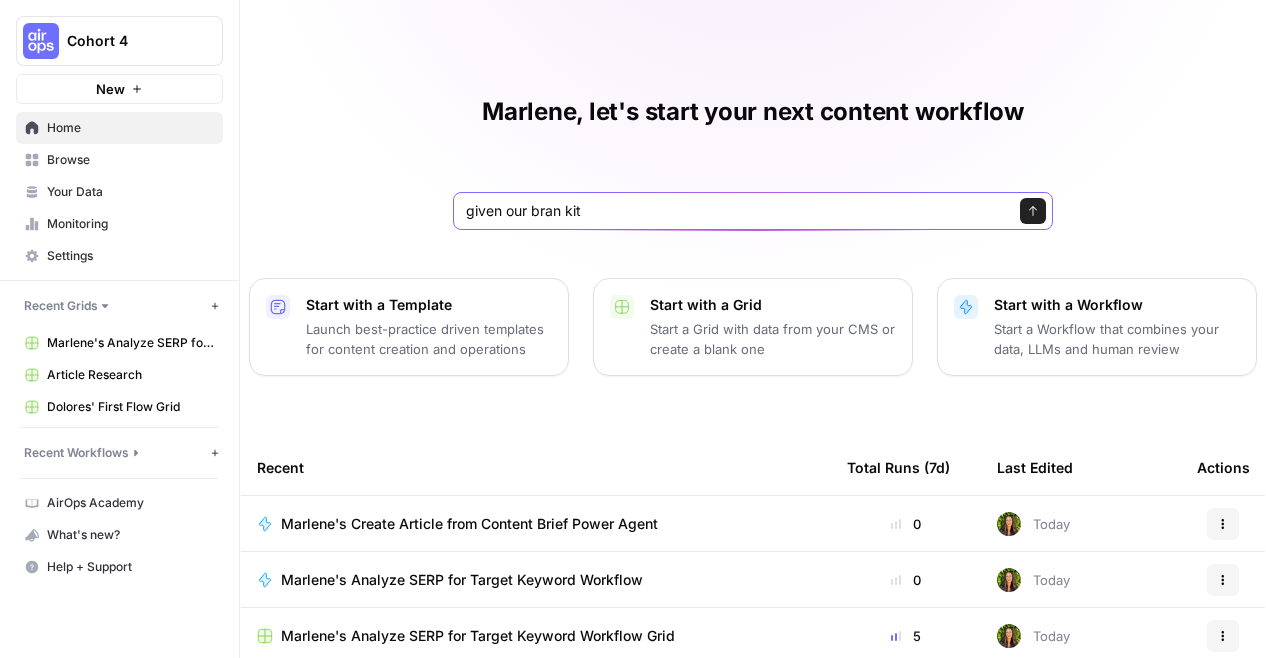 type on "given our bran kit" 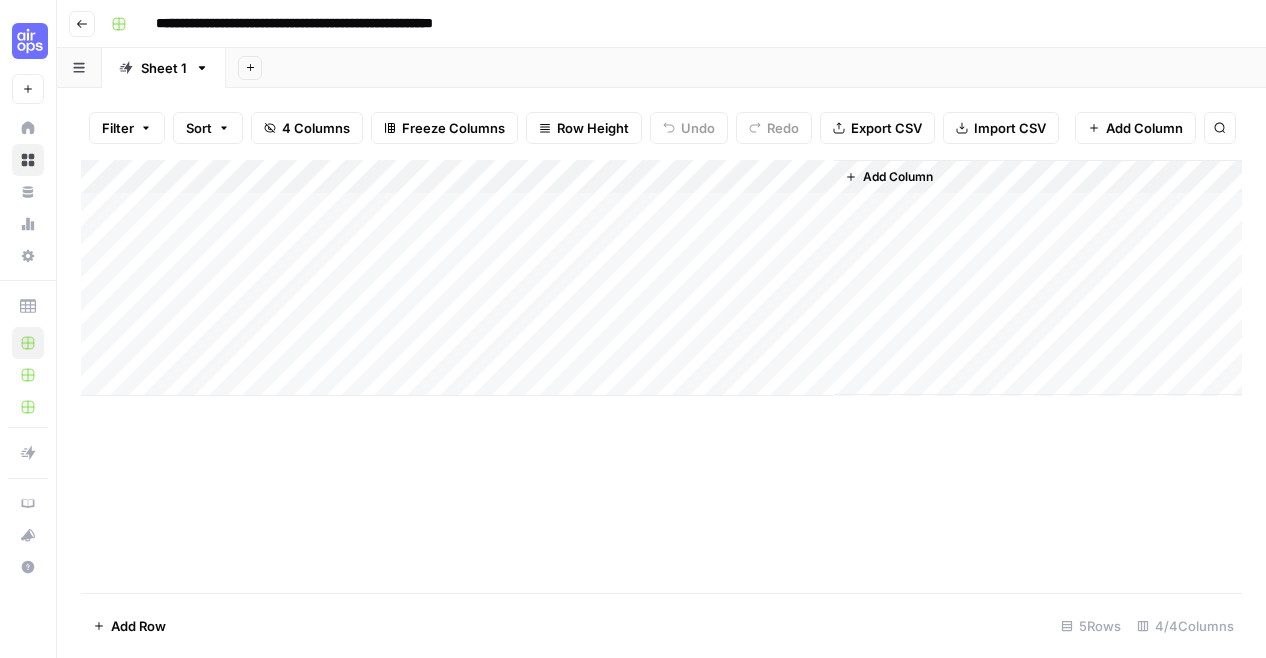 scroll, scrollTop: 0, scrollLeft: 0, axis: both 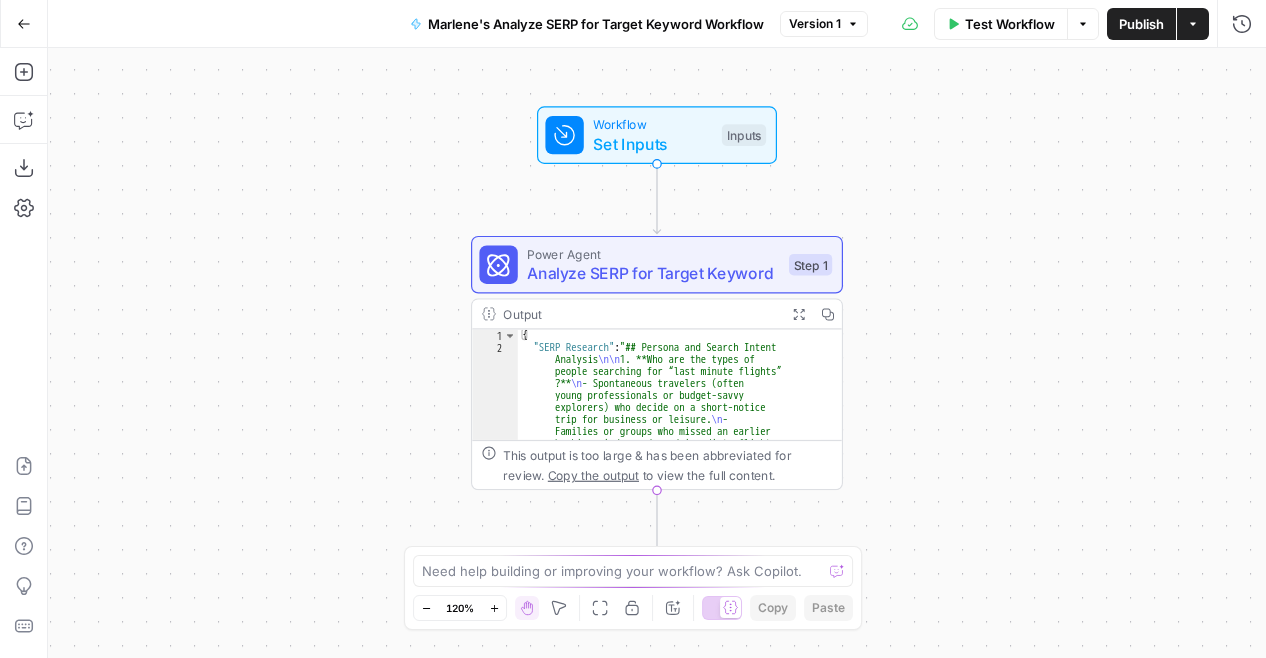 click on "Go Back" at bounding box center [24, 24] 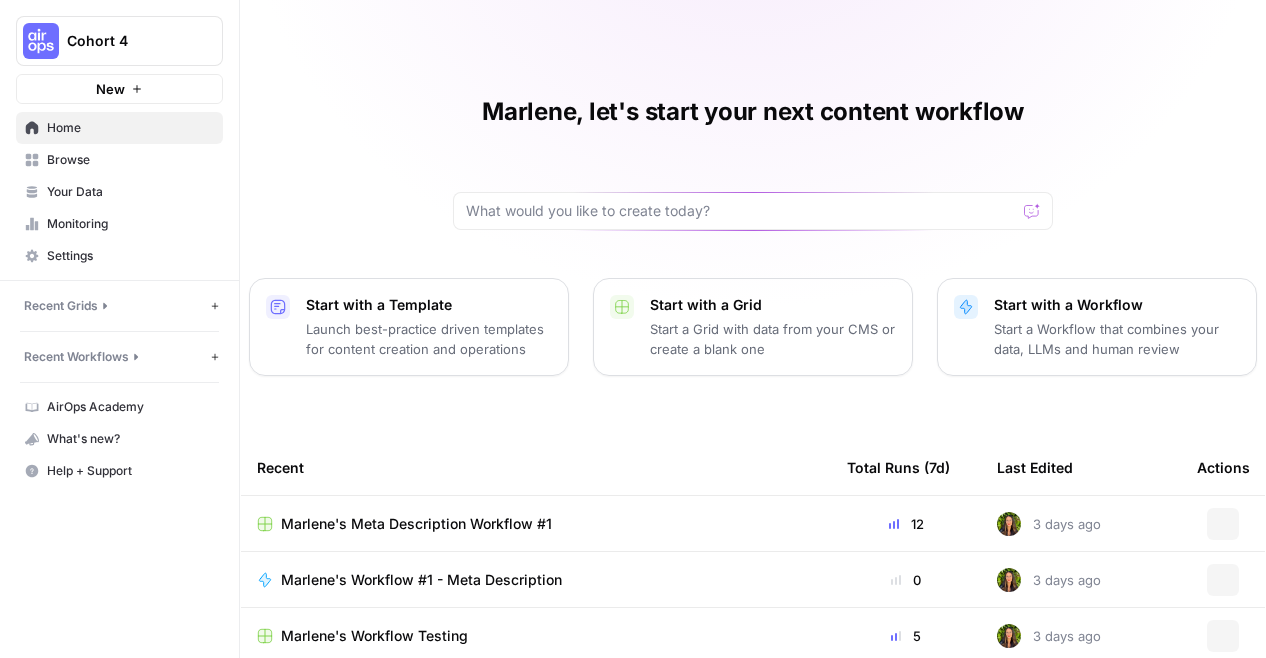 scroll, scrollTop: 0, scrollLeft: 0, axis: both 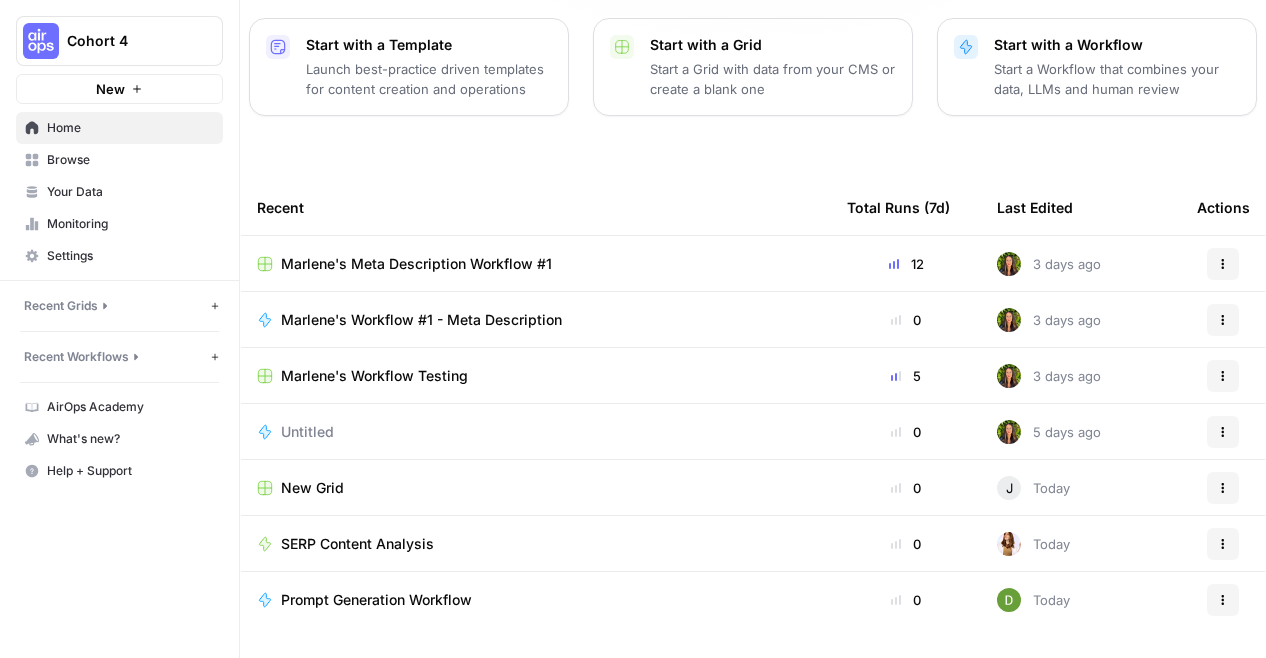 click on "Browse" at bounding box center (130, 160) 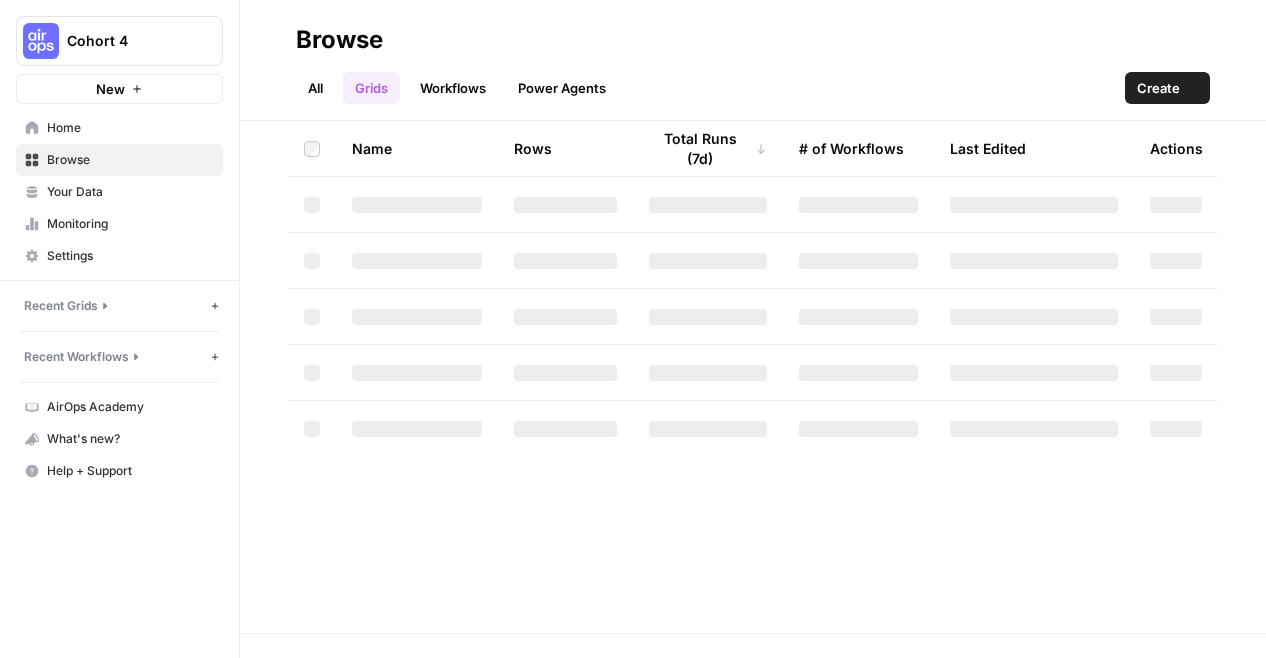 scroll, scrollTop: 0, scrollLeft: 0, axis: both 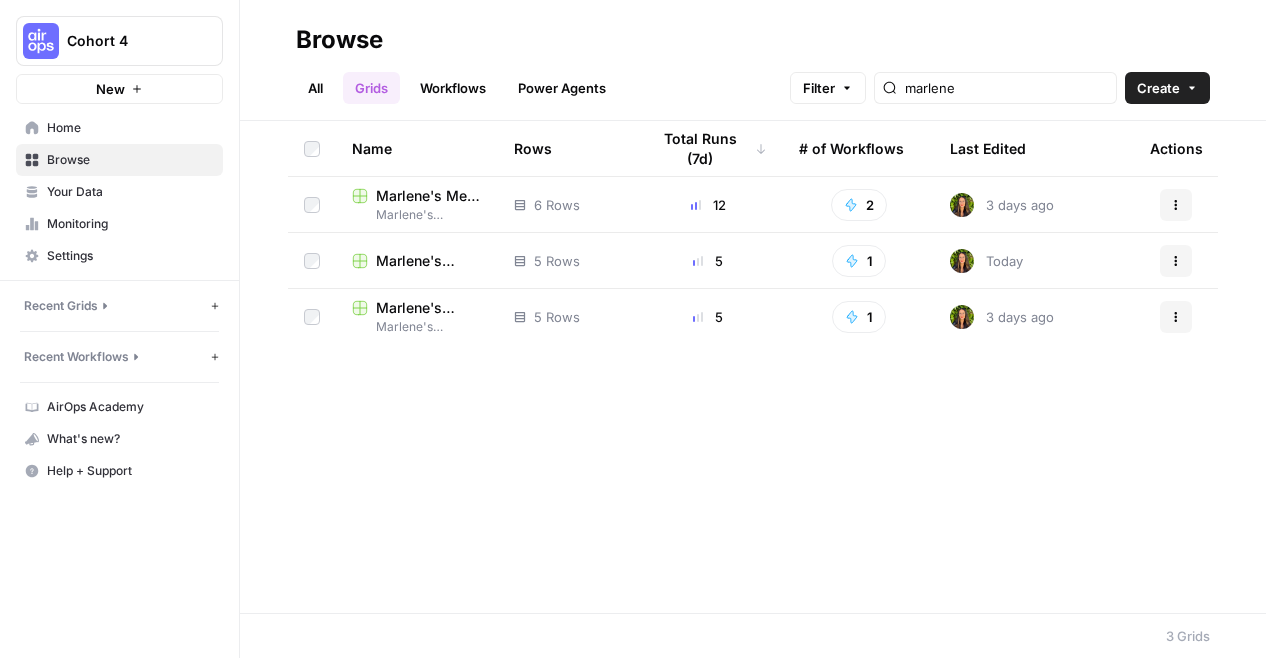 click on "Workflows" at bounding box center [453, 88] 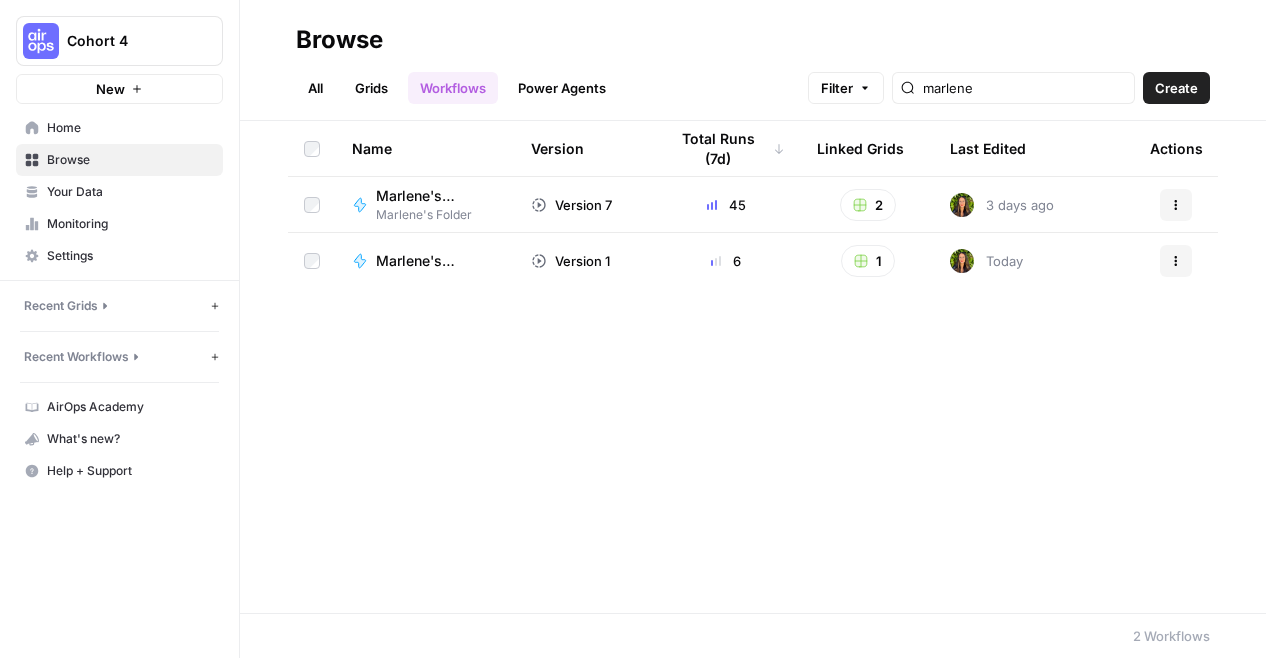 click on "Actions" at bounding box center (1176, 261) 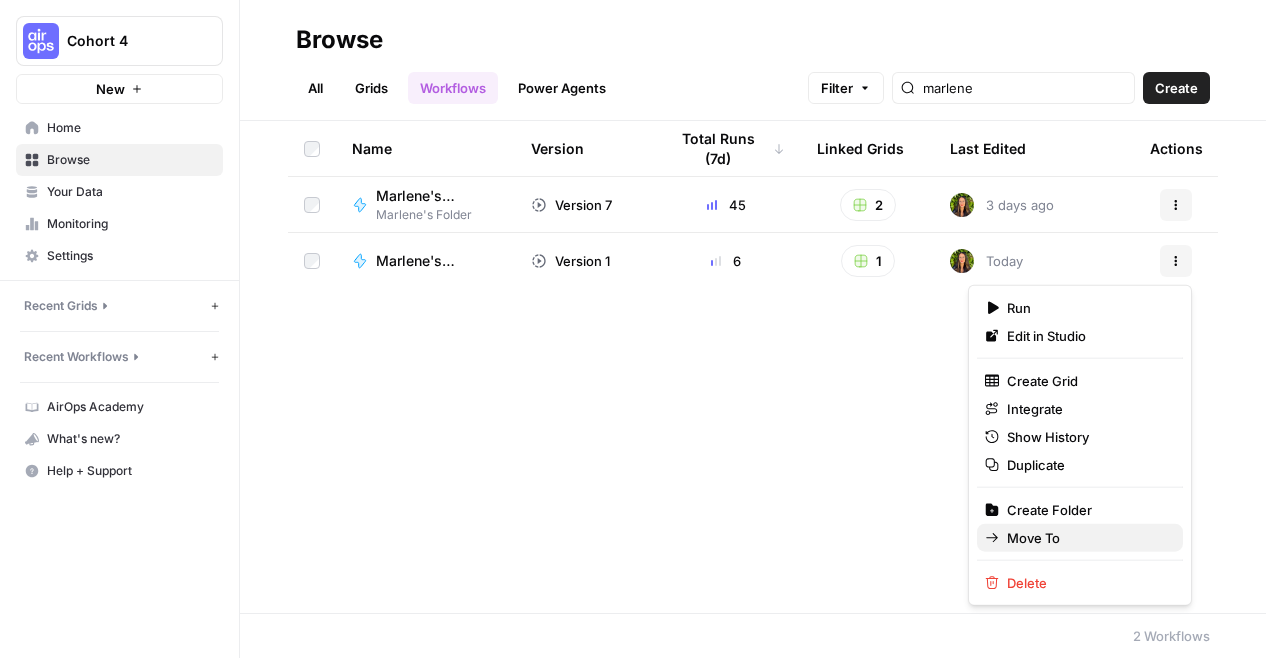 click on "Move To" at bounding box center [1087, 538] 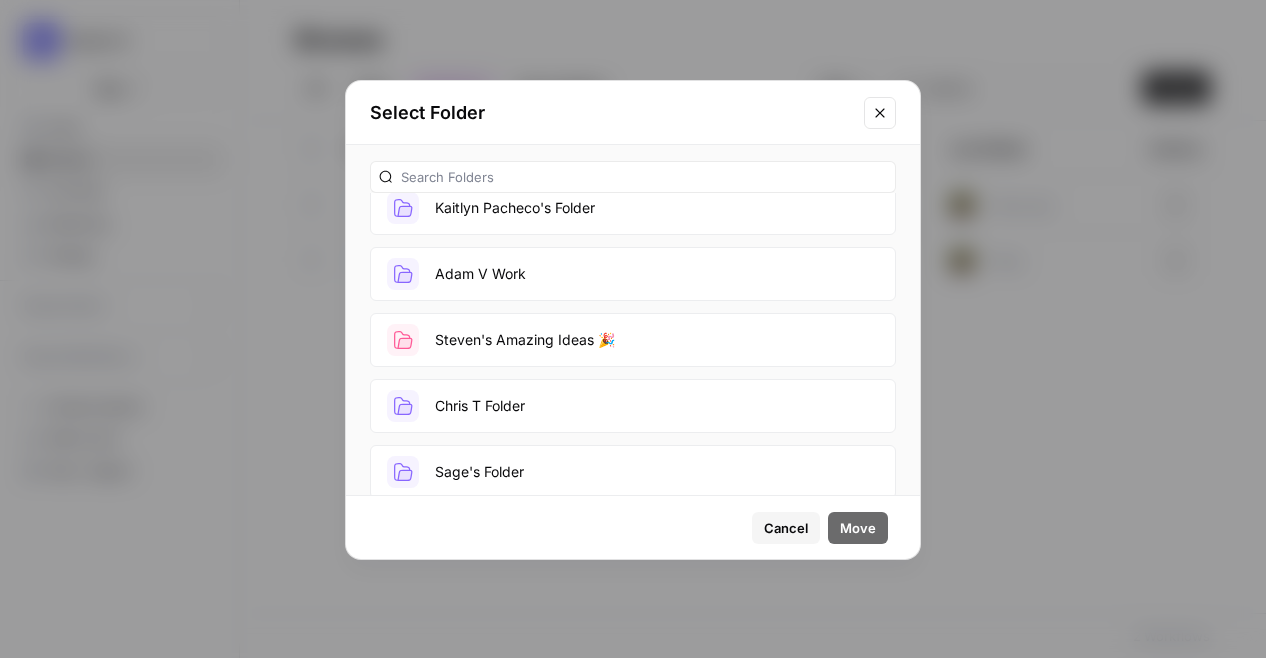scroll, scrollTop: 0, scrollLeft: 0, axis: both 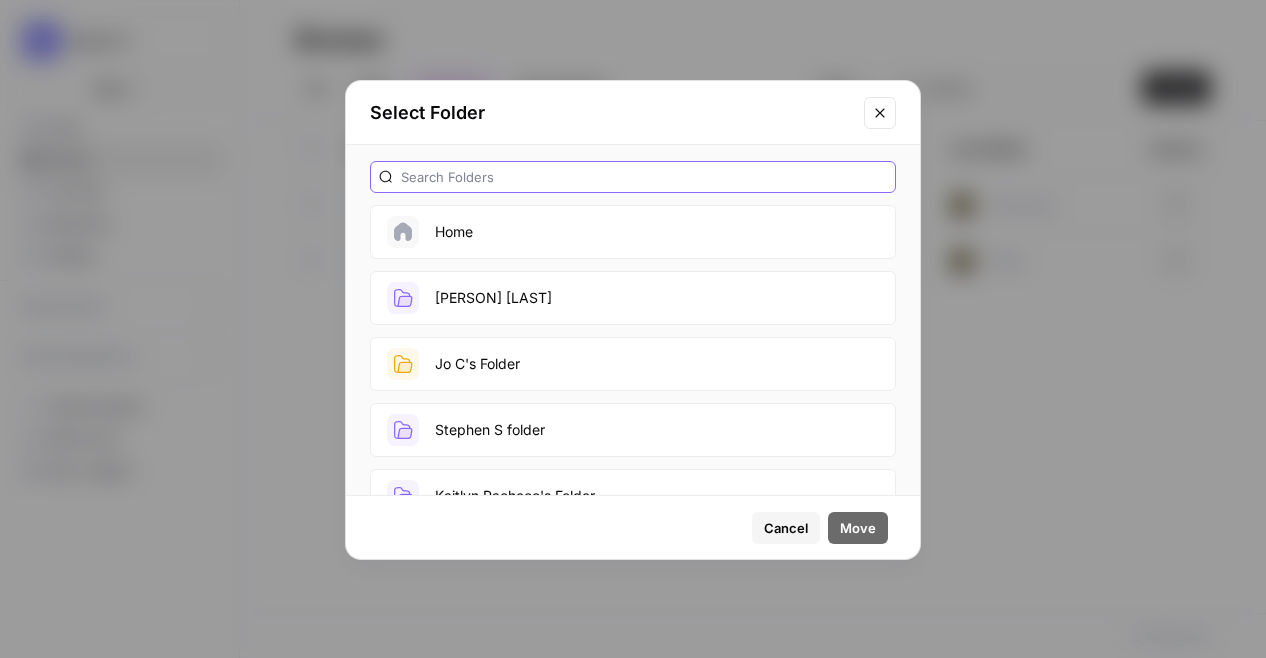 click at bounding box center (644, 177) 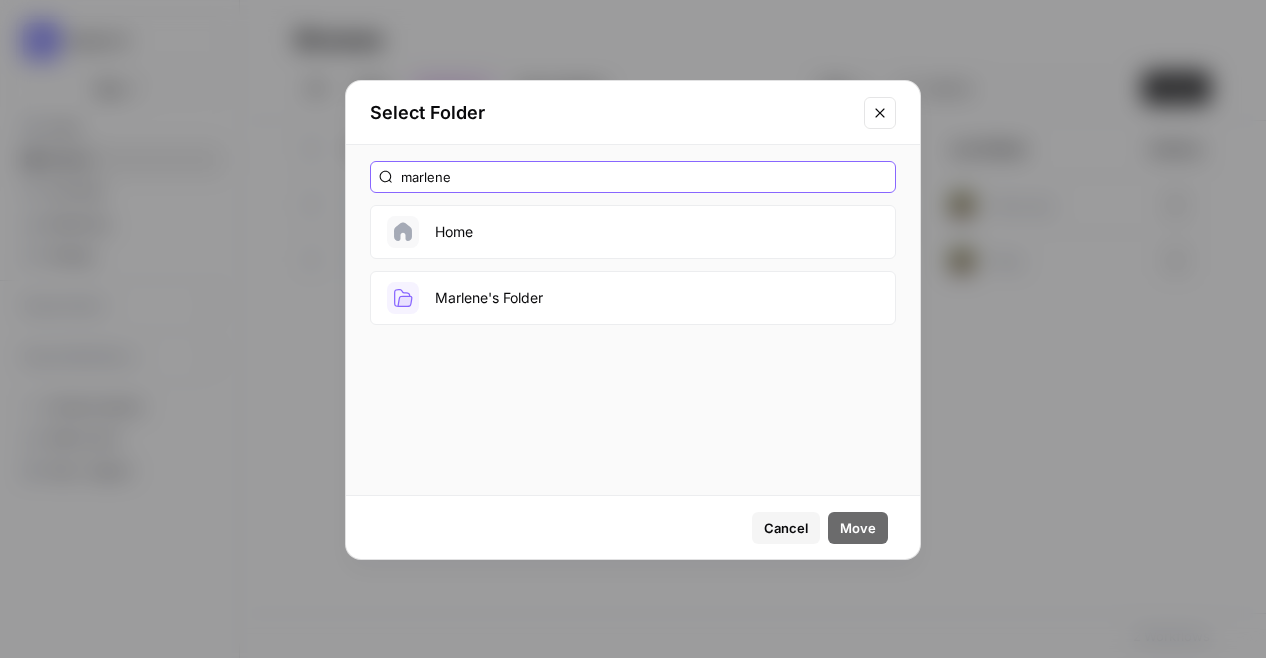 type on "marlene" 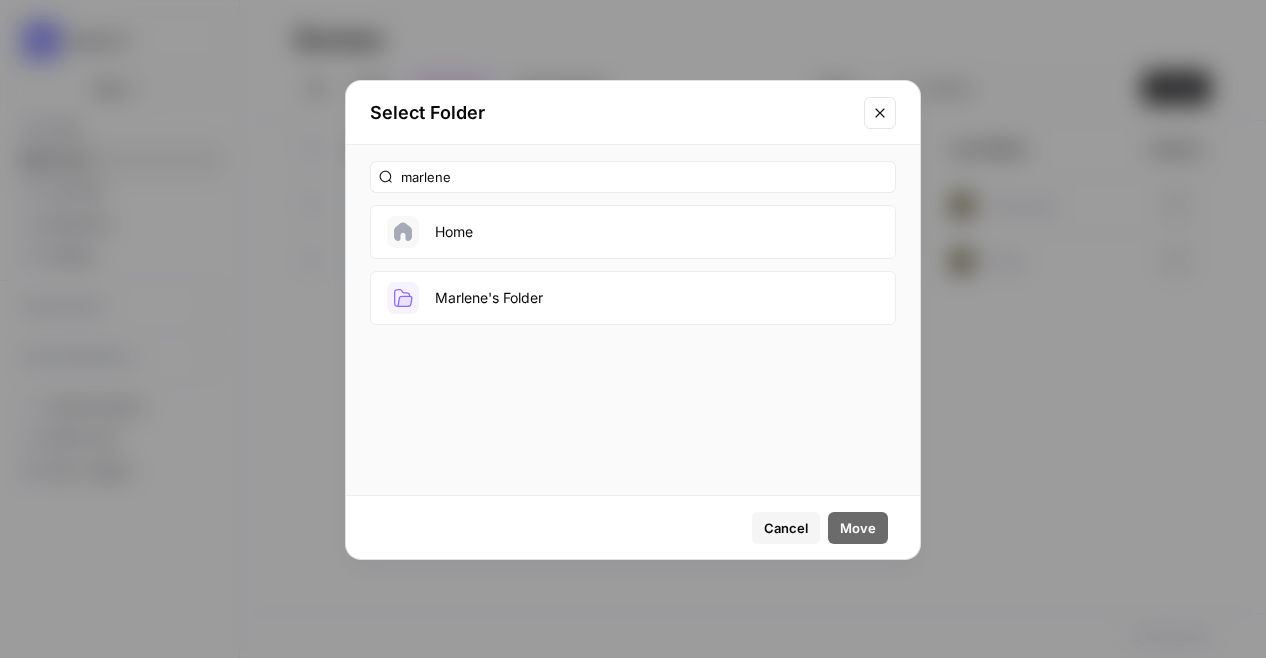 click on "Marlene's Folder" at bounding box center (633, 298) 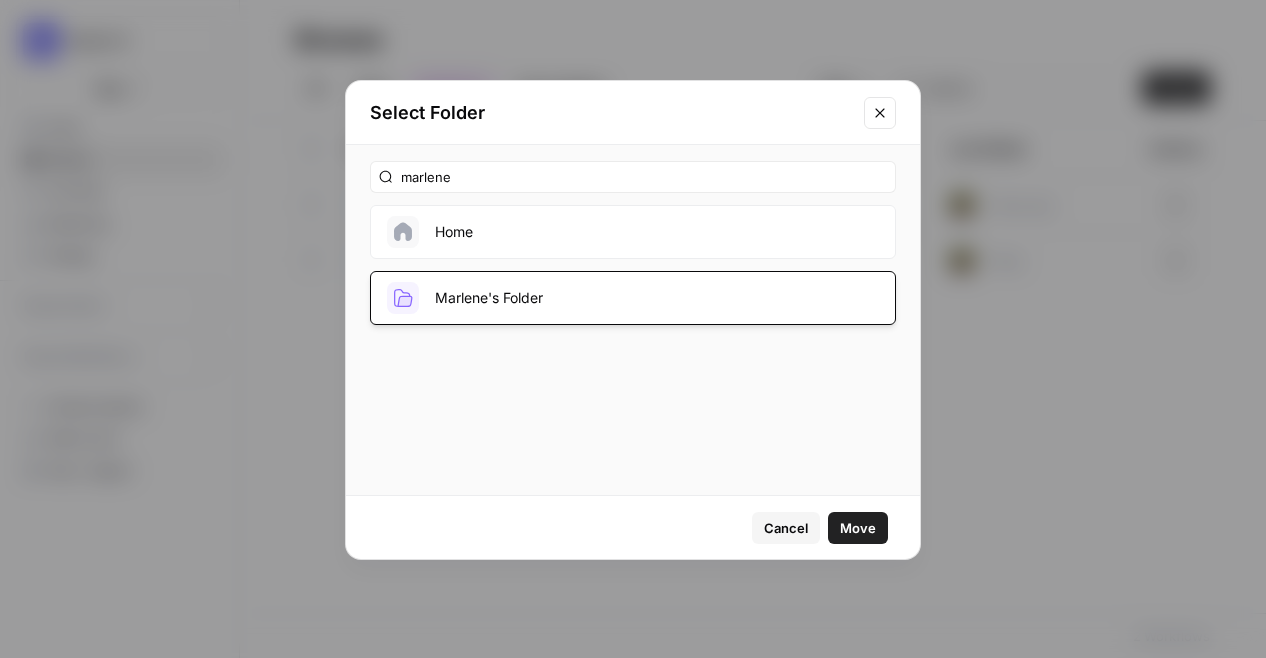 click on "Move" at bounding box center (858, 528) 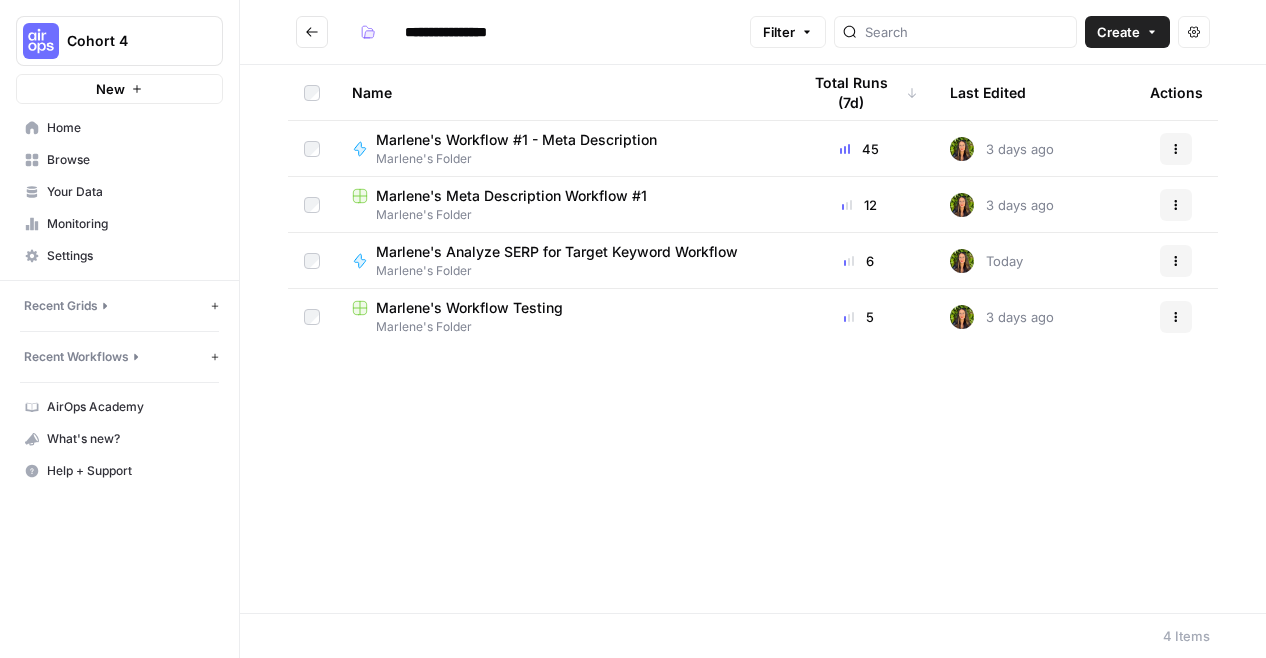 click 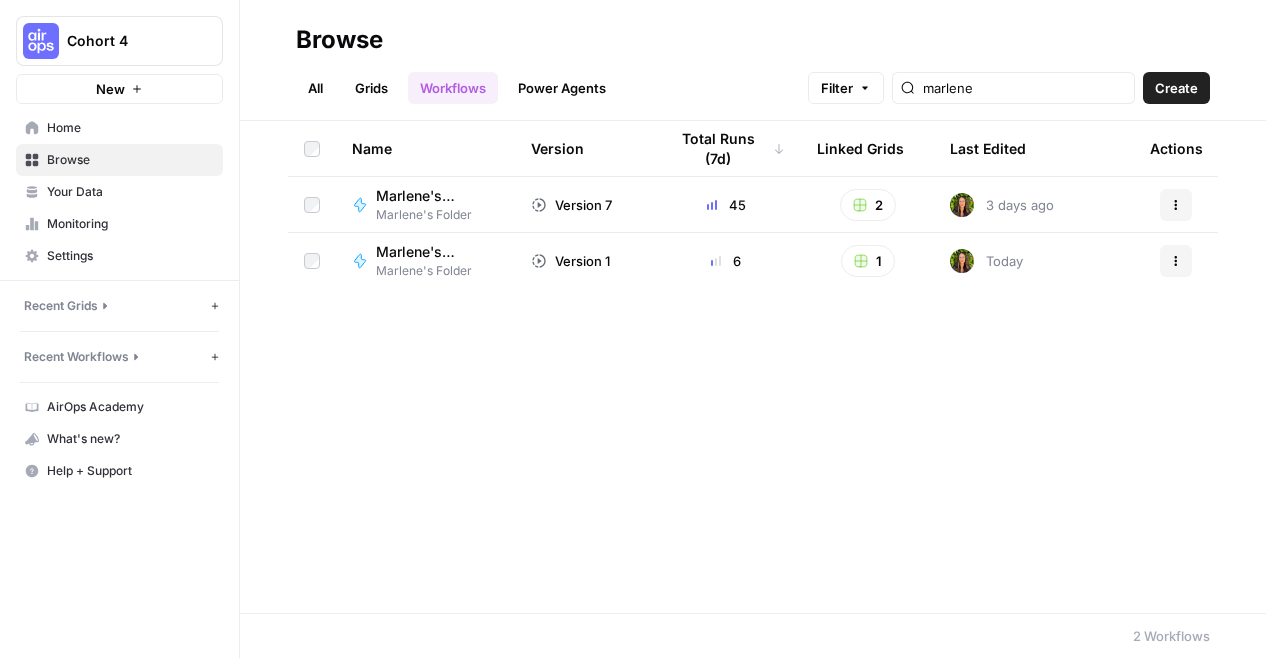 click on "Grids" at bounding box center (371, 88) 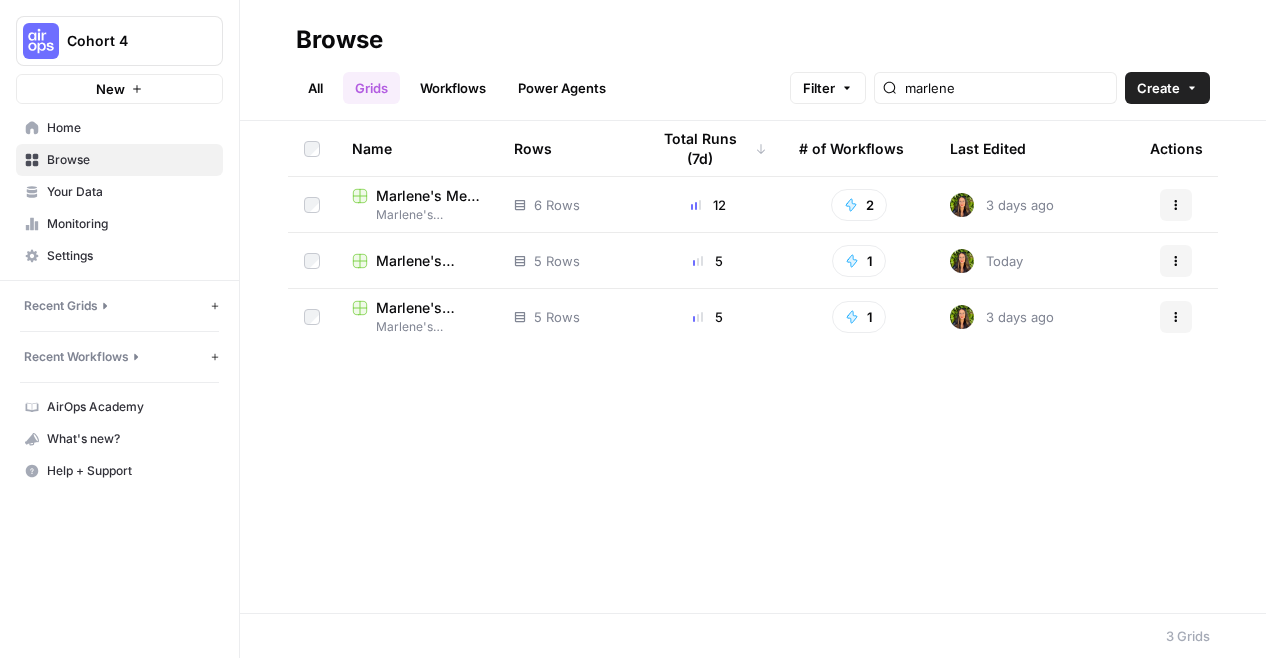 click on "Marlene's Folder" at bounding box center (417, 327) 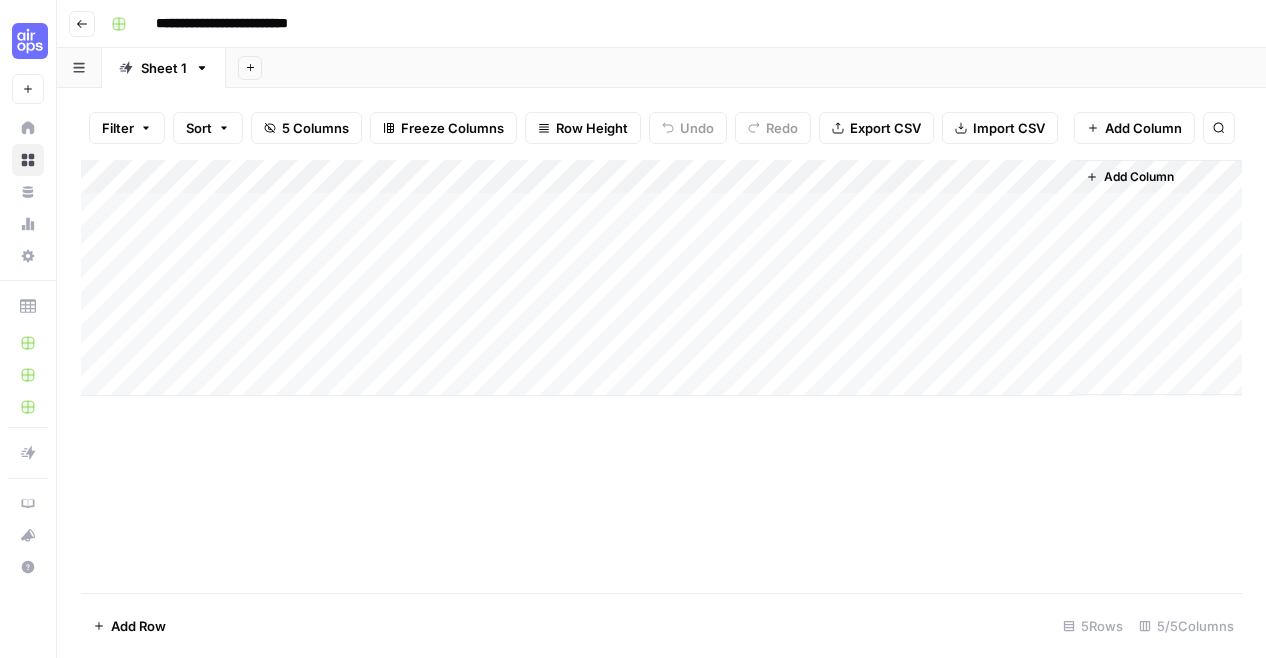 click 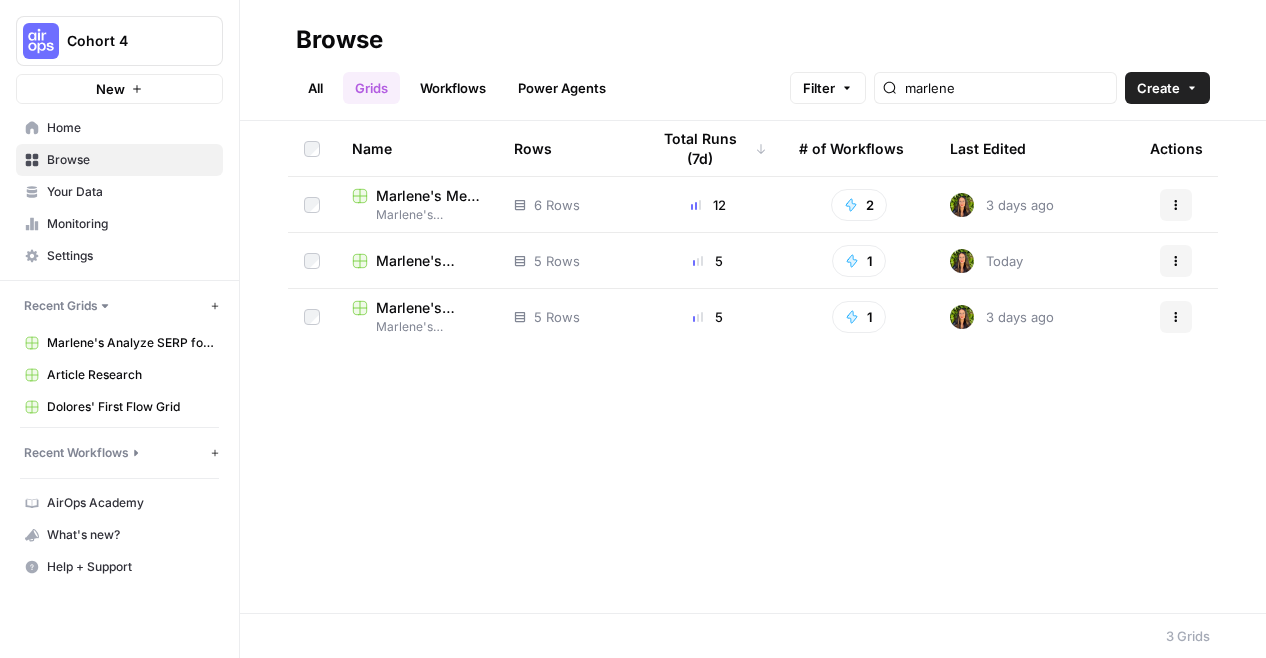 click on "Marlene's Analyze SERP for Target Keyword Workflow Grid" at bounding box center [429, 261] 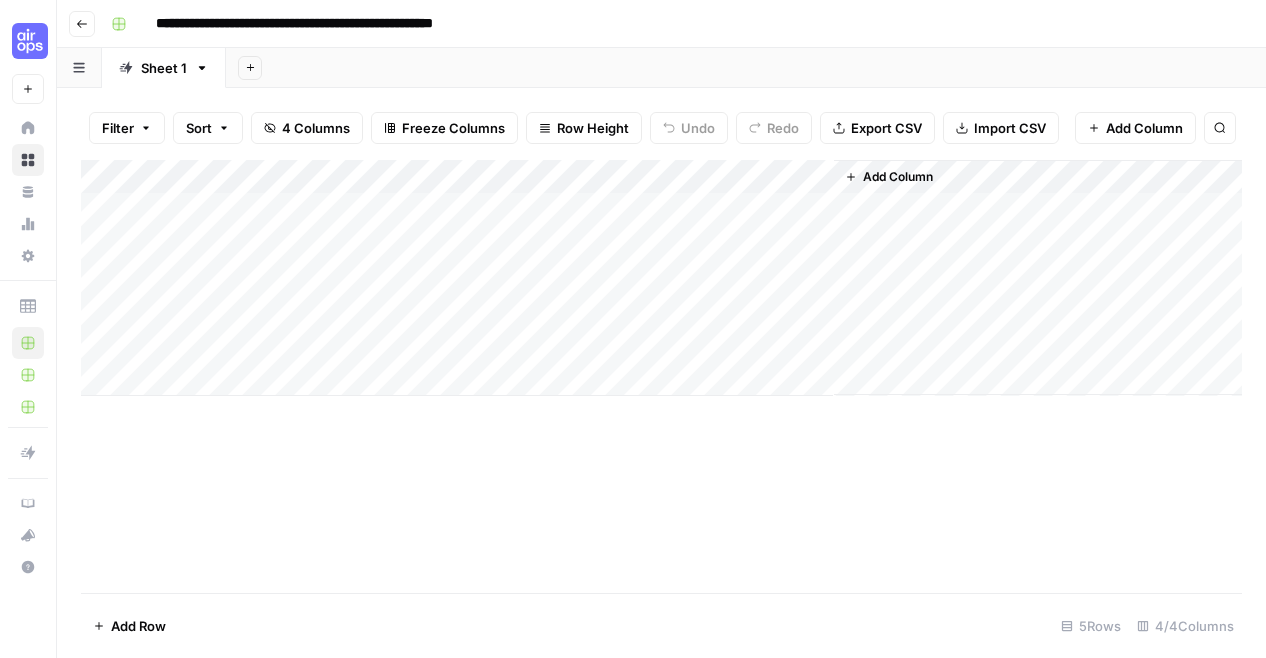 click on "Go back" at bounding box center (82, 24) 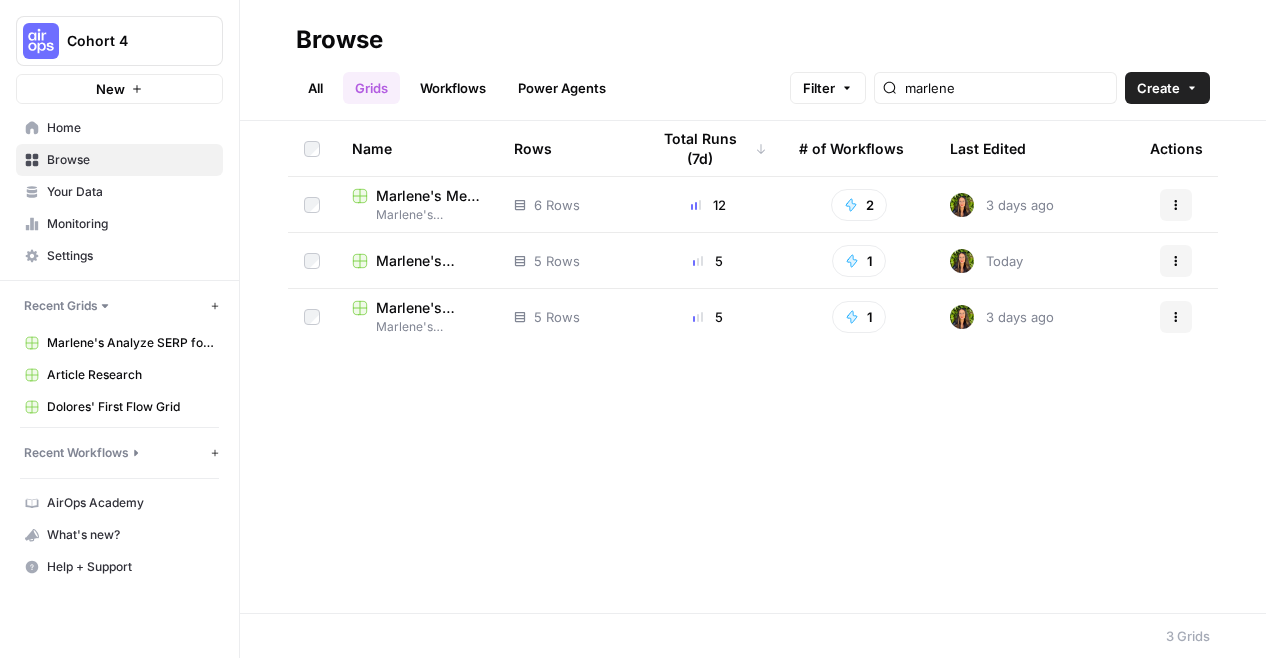 click on "Actions" at bounding box center (1176, 261) 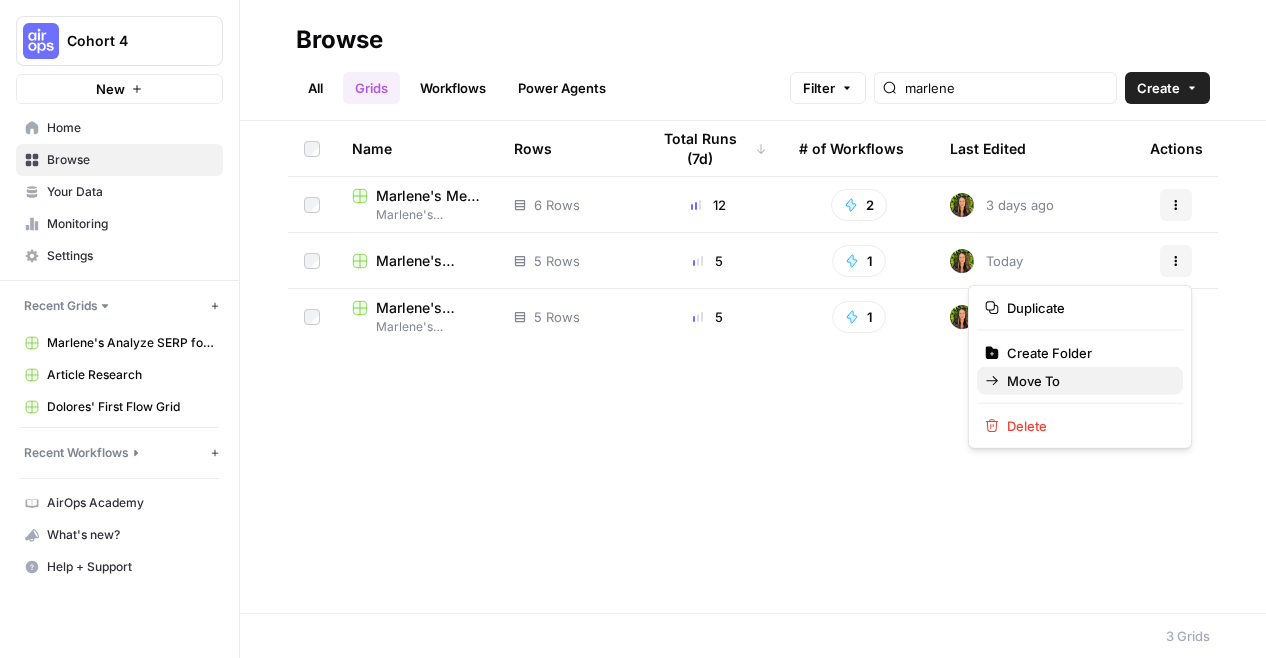 click on "Move To" at bounding box center [1087, 381] 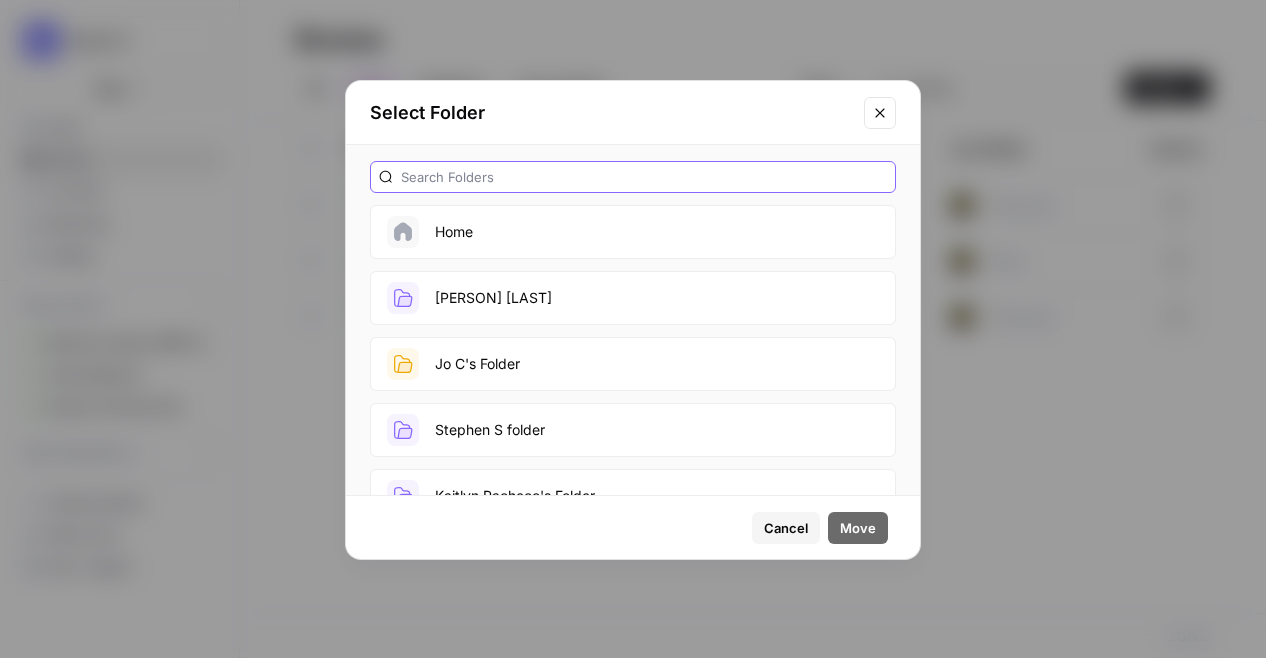 click at bounding box center (644, 177) 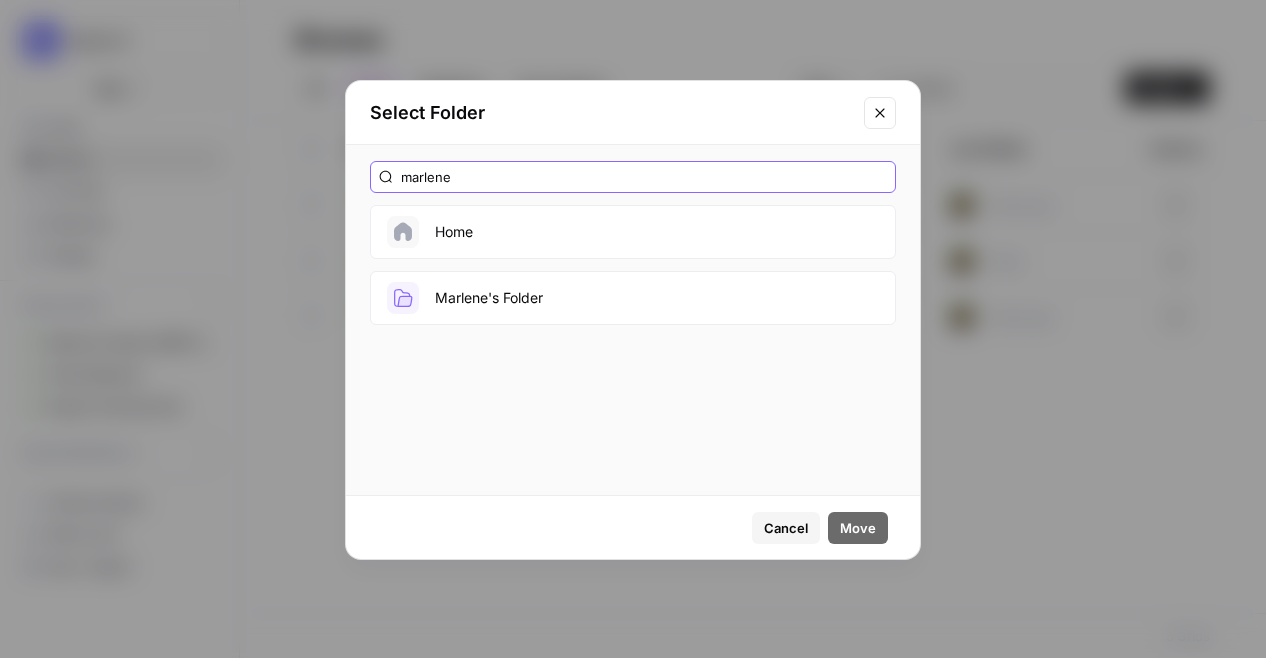 type on "marlene" 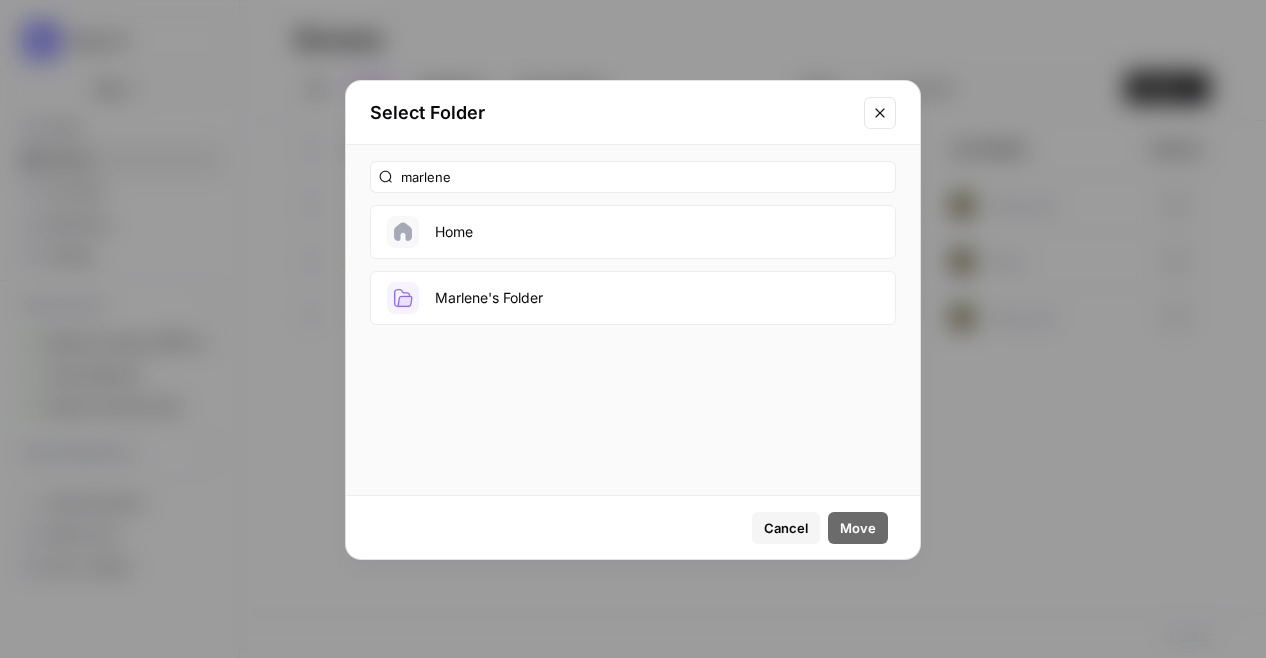 click on "Marlene's Folder" at bounding box center (633, 298) 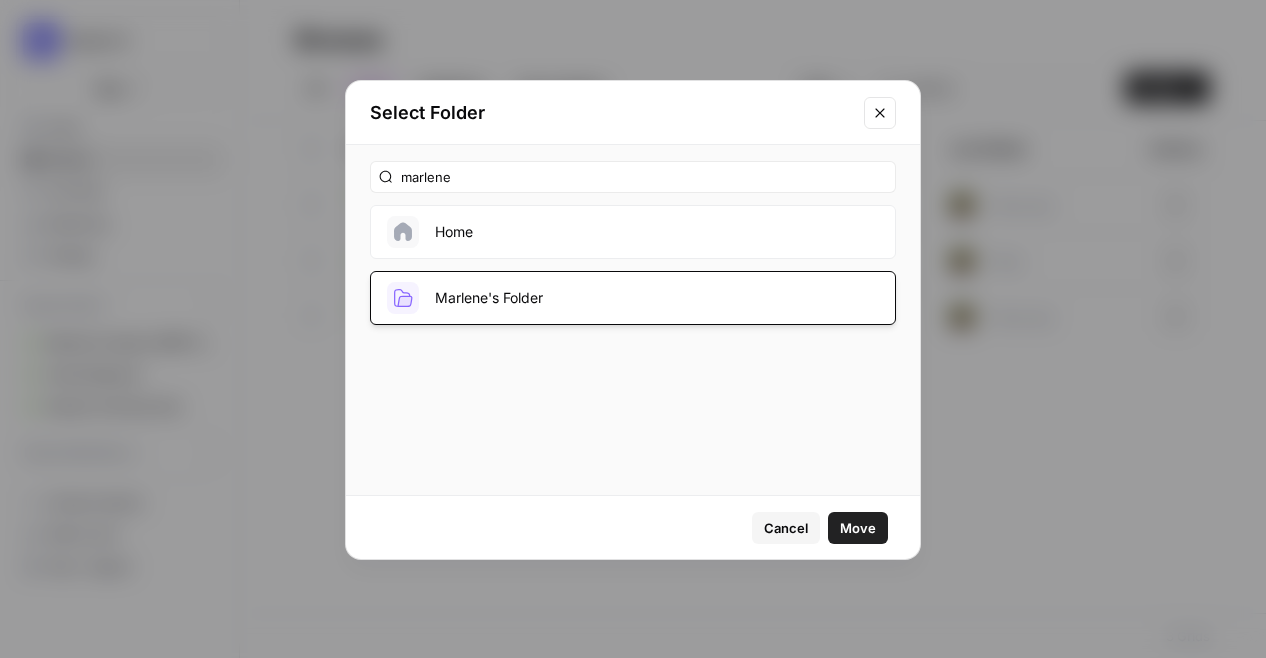 click on "Move" at bounding box center (858, 528) 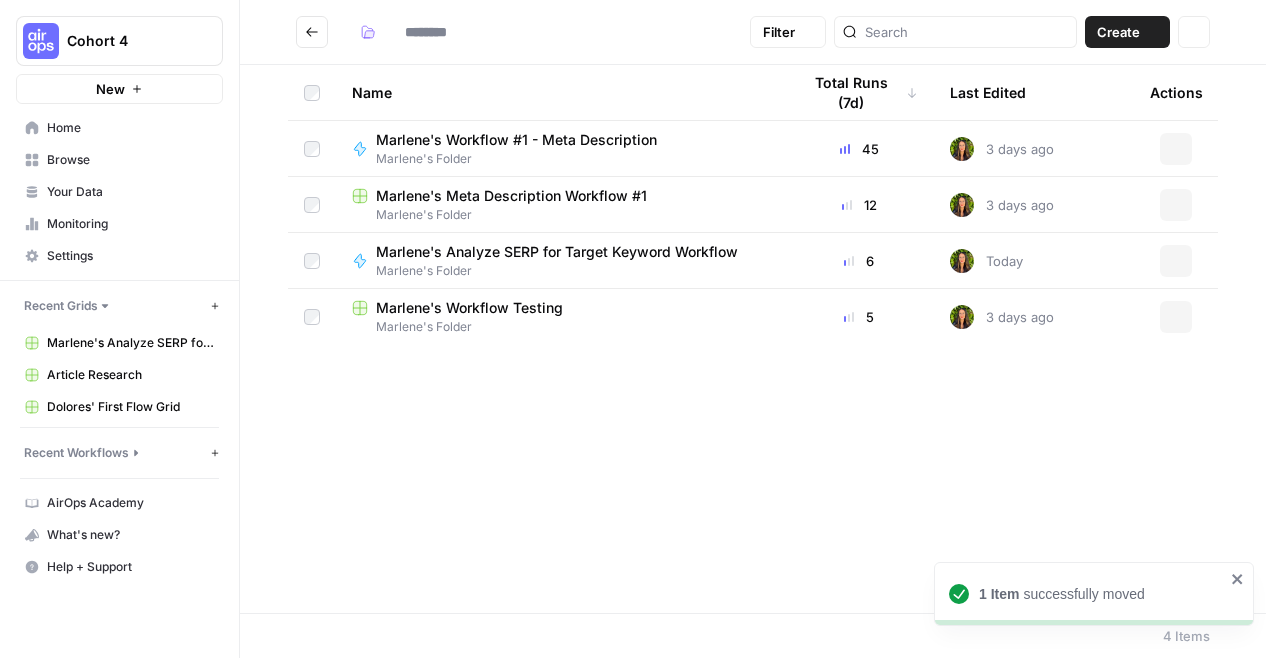 type on "**********" 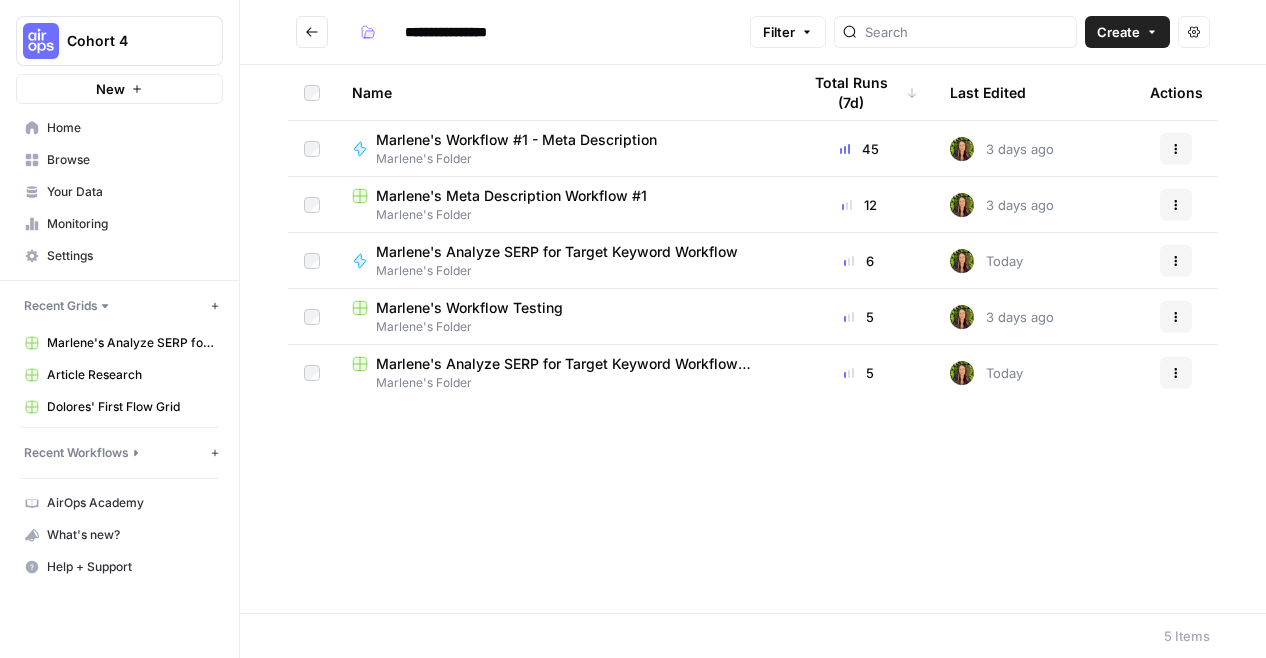 click at bounding box center (312, 32) 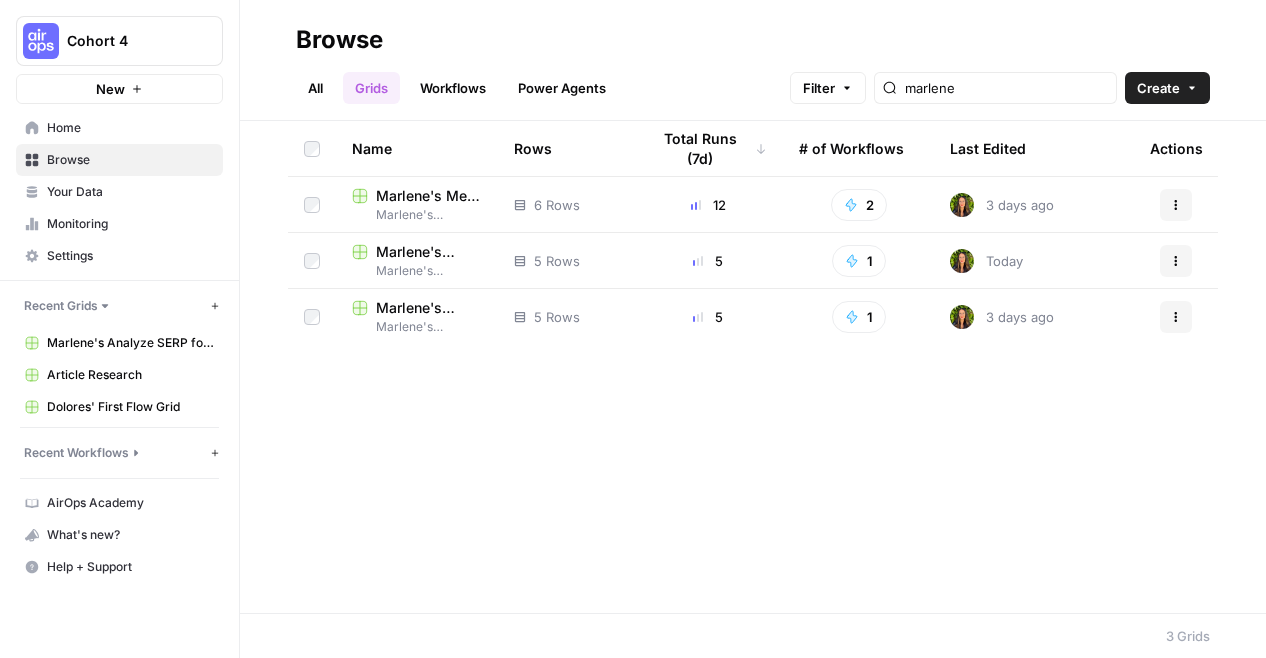 click on "Workflows" at bounding box center (453, 88) 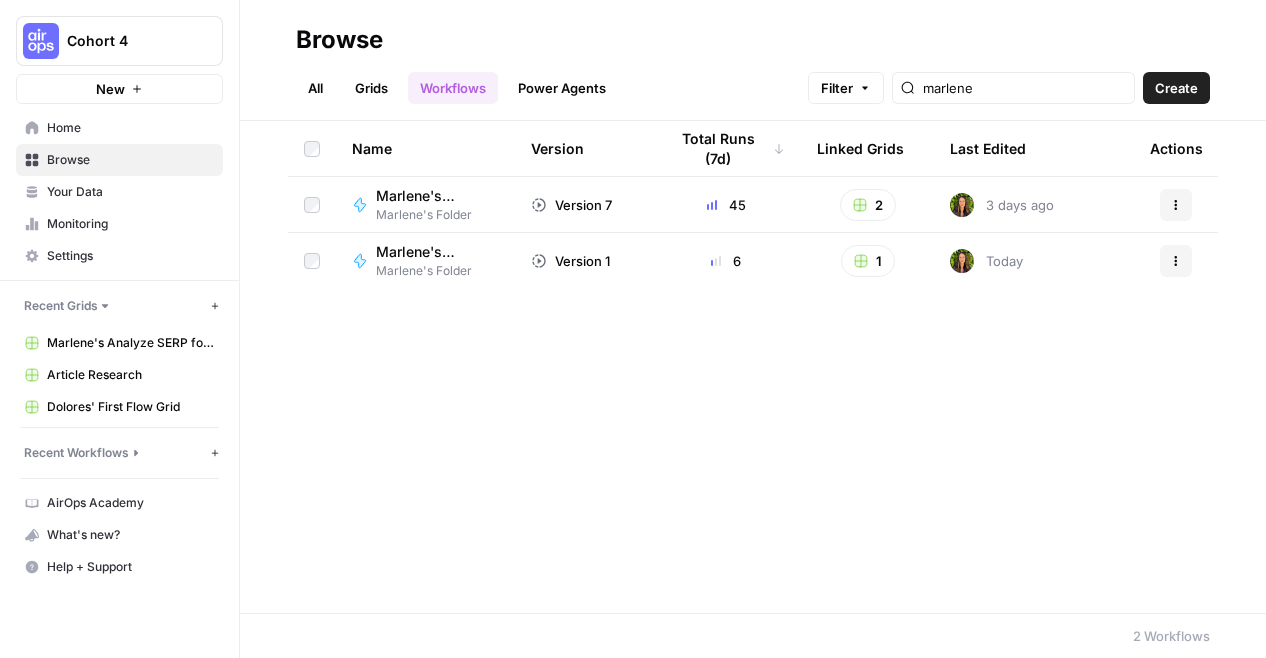 click on "Home" at bounding box center (130, 128) 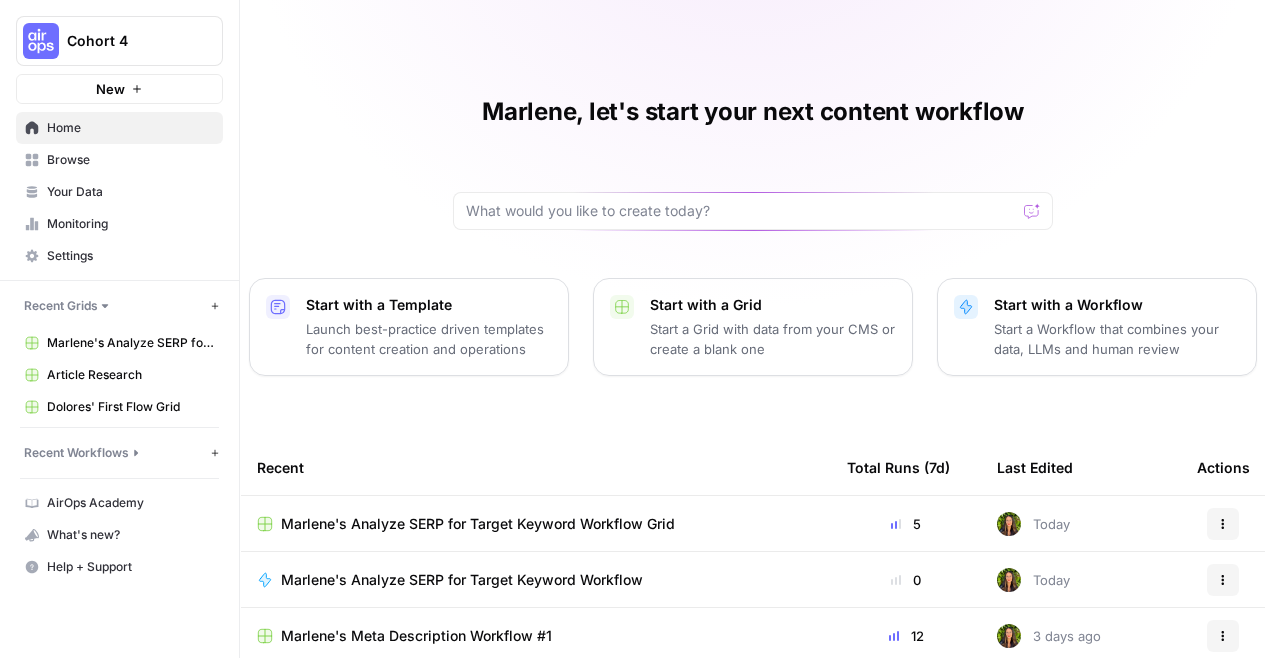 click on "Start with a Workflow" at bounding box center (1117, 305) 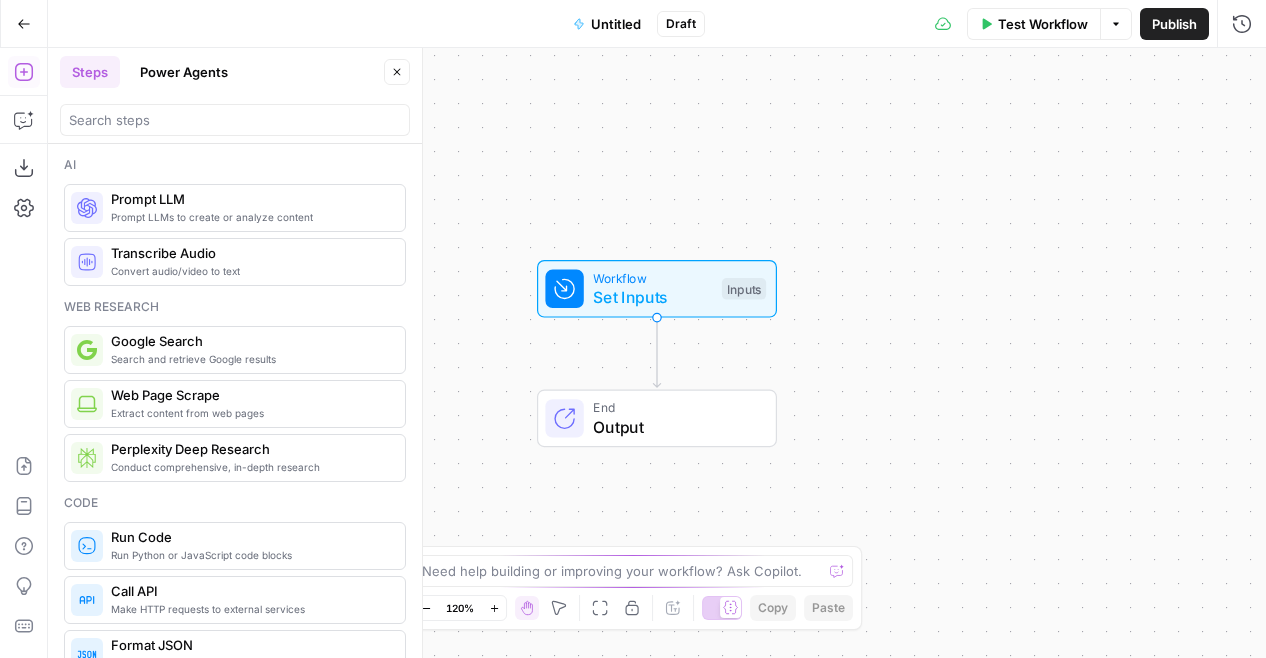 click on "Power Agents" at bounding box center [184, 72] 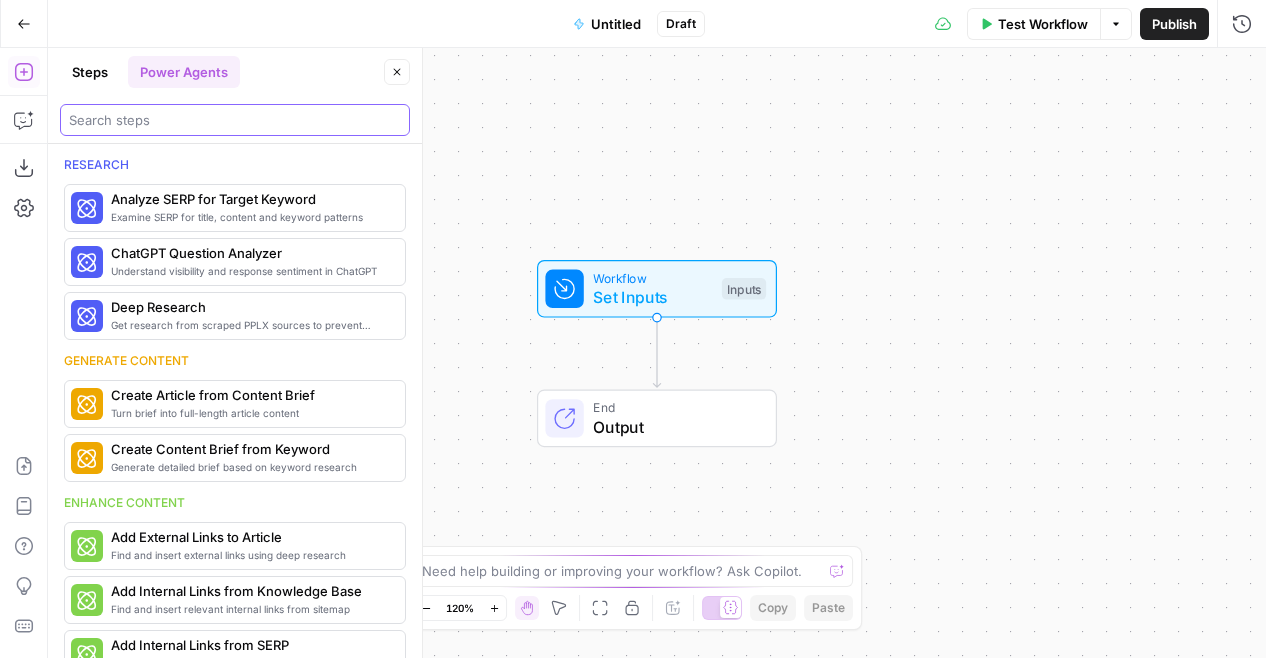 click at bounding box center [235, 120] 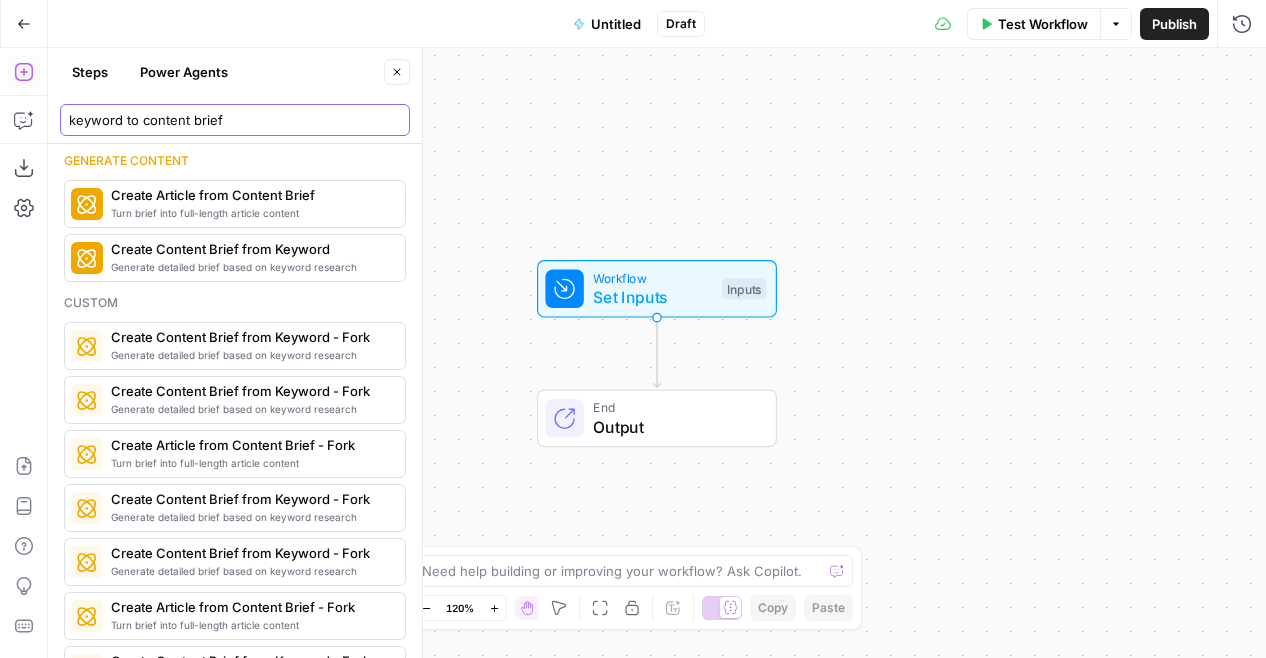 scroll, scrollTop: 2, scrollLeft: 0, axis: vertical 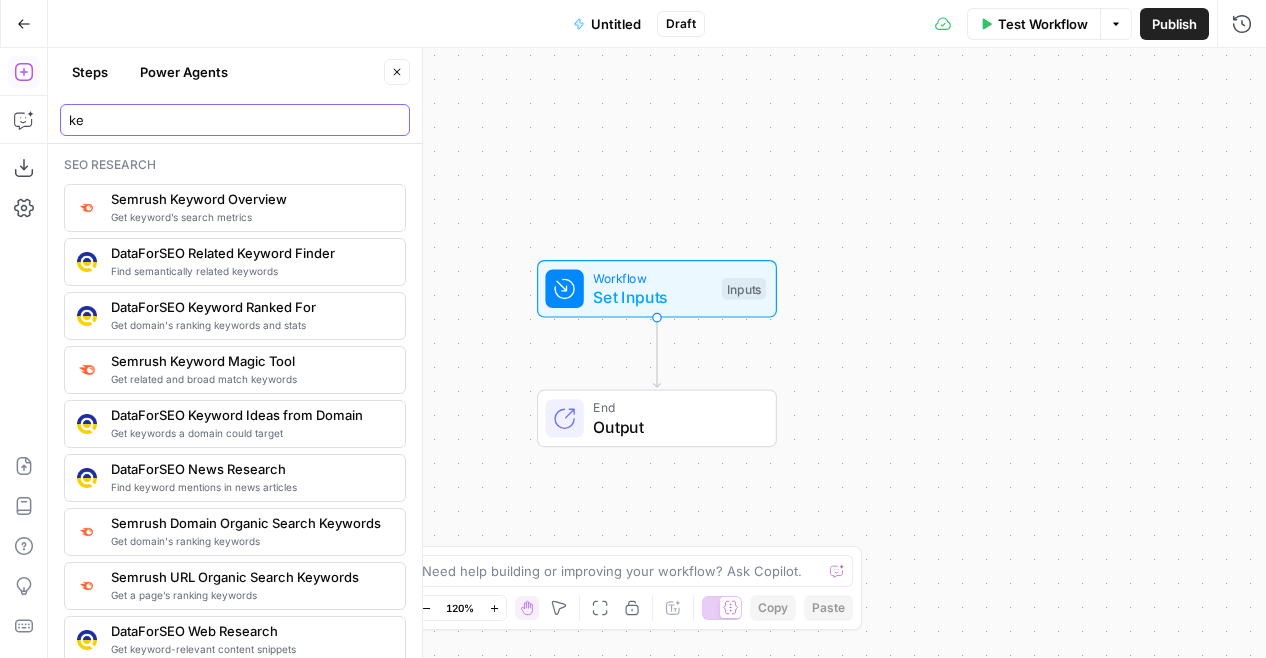 type on "k" 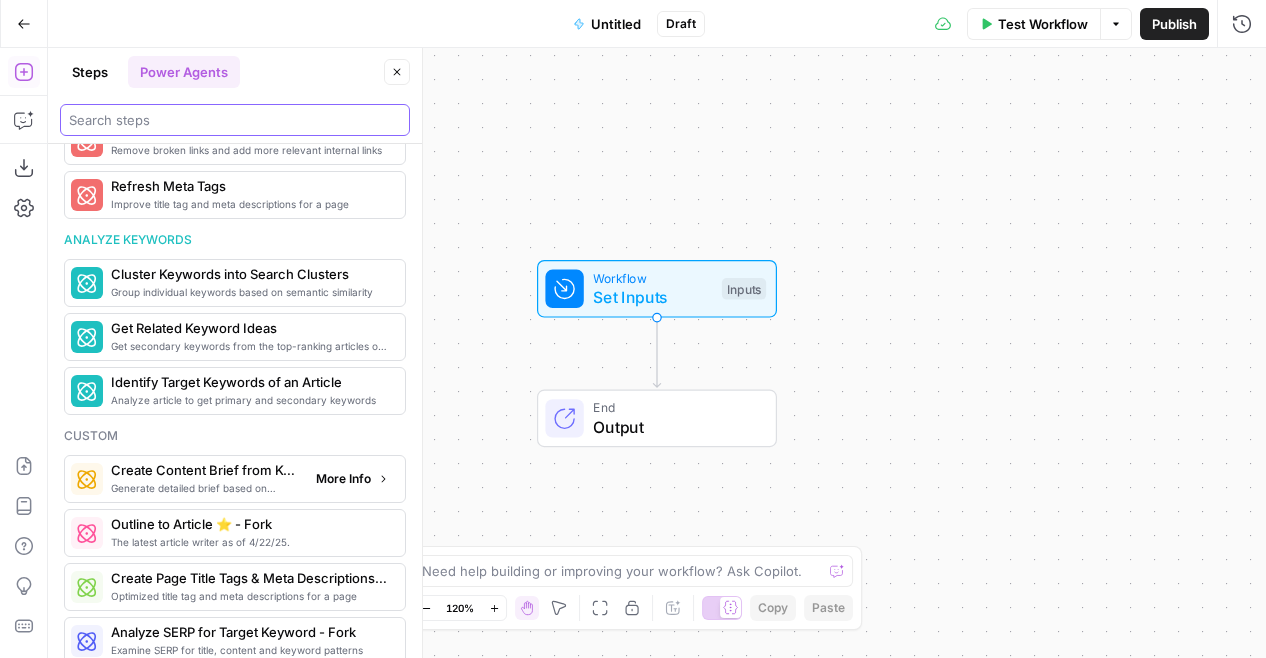 scroll, scrollTop: 1168, scrollLeft: 0, axis: vertical 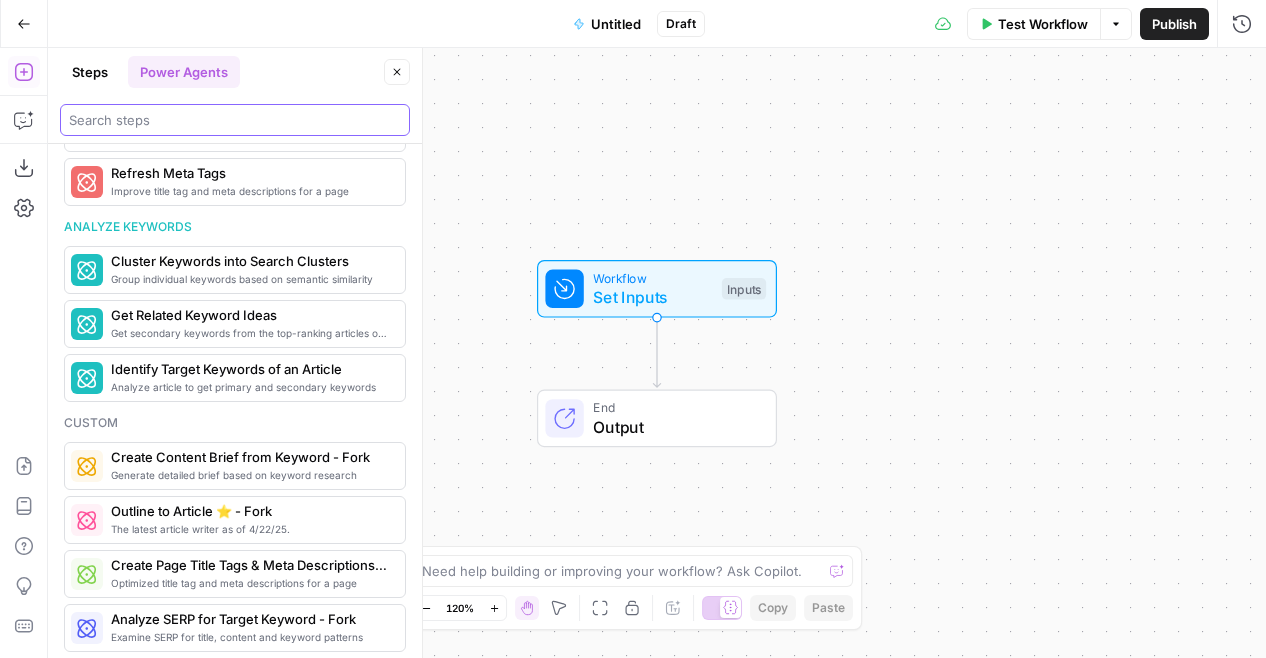 type 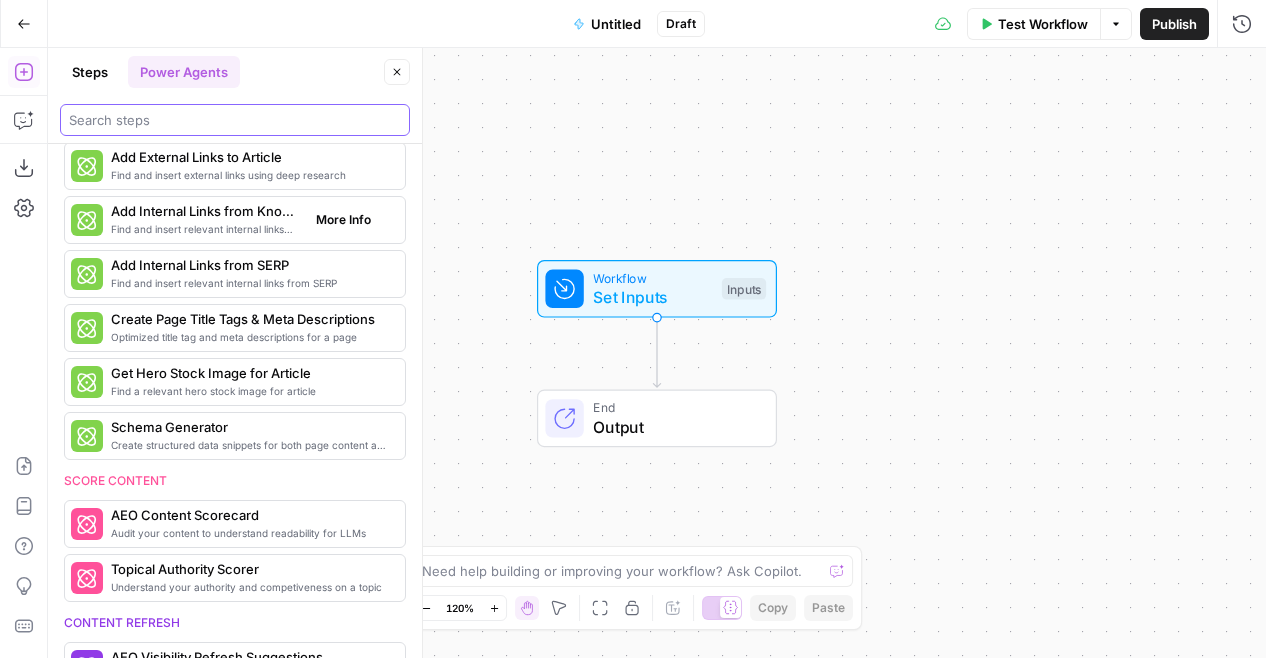 scroll, scrollTop: 0, scrollLeft: 0, axis: both 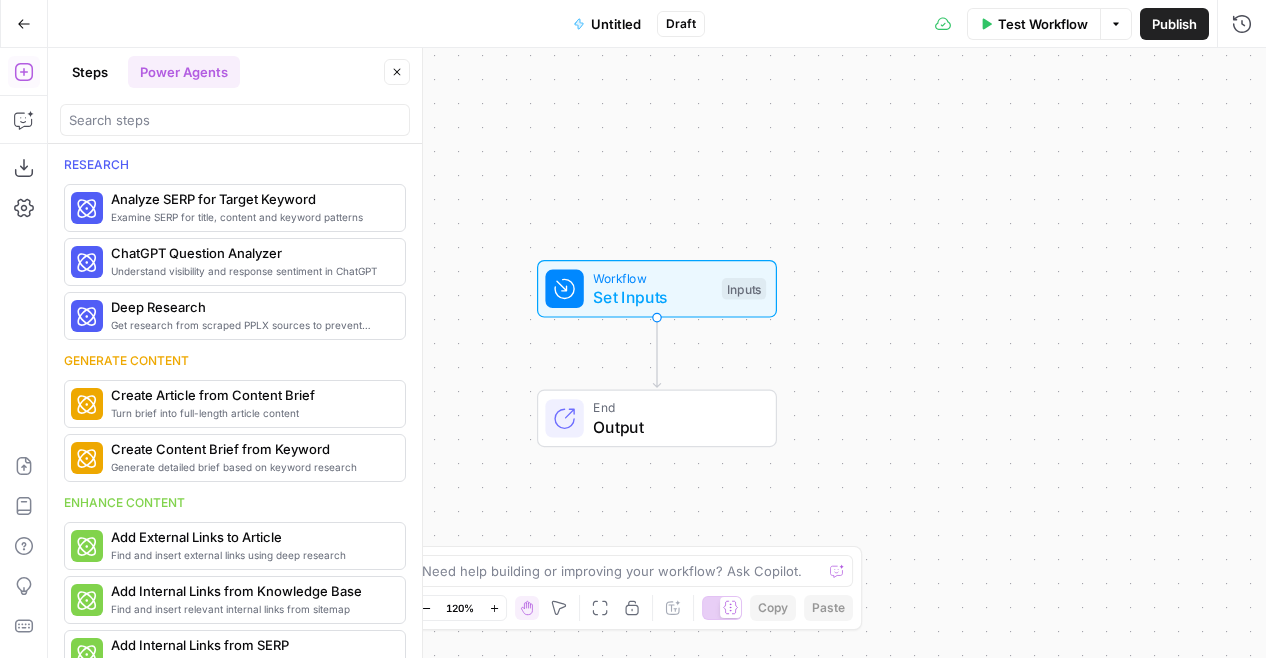 click 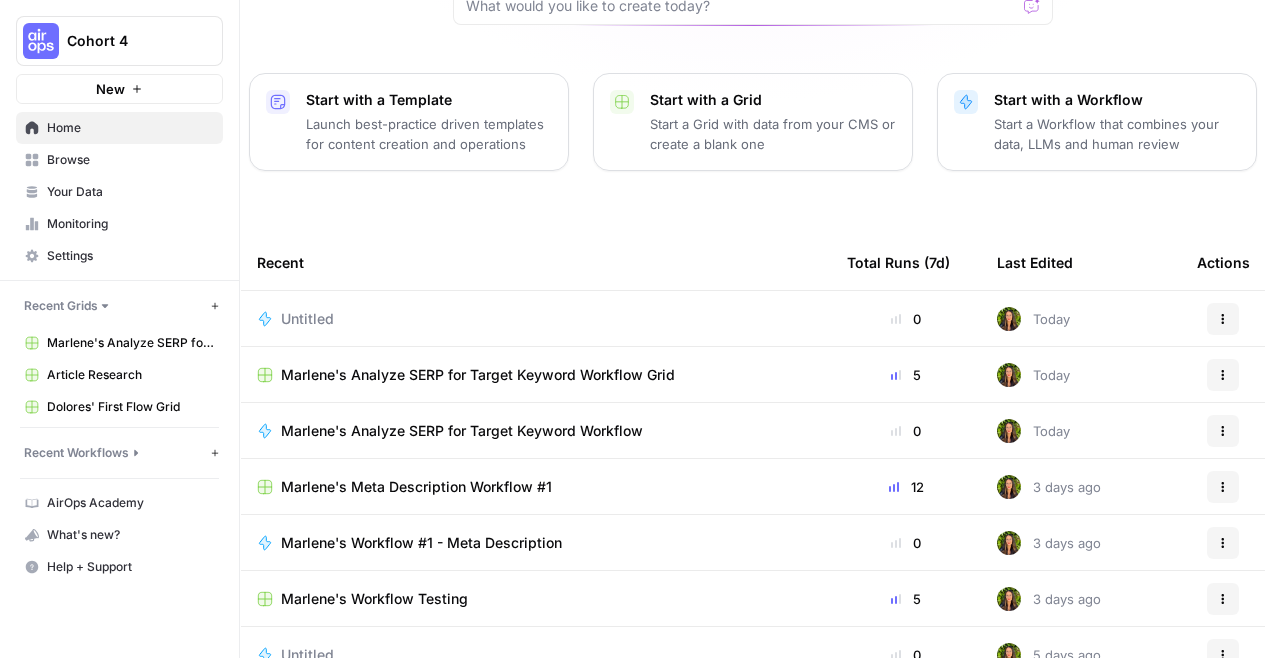 scroll, scrollTop: 208, scrollLeft: 0, axis: vertical 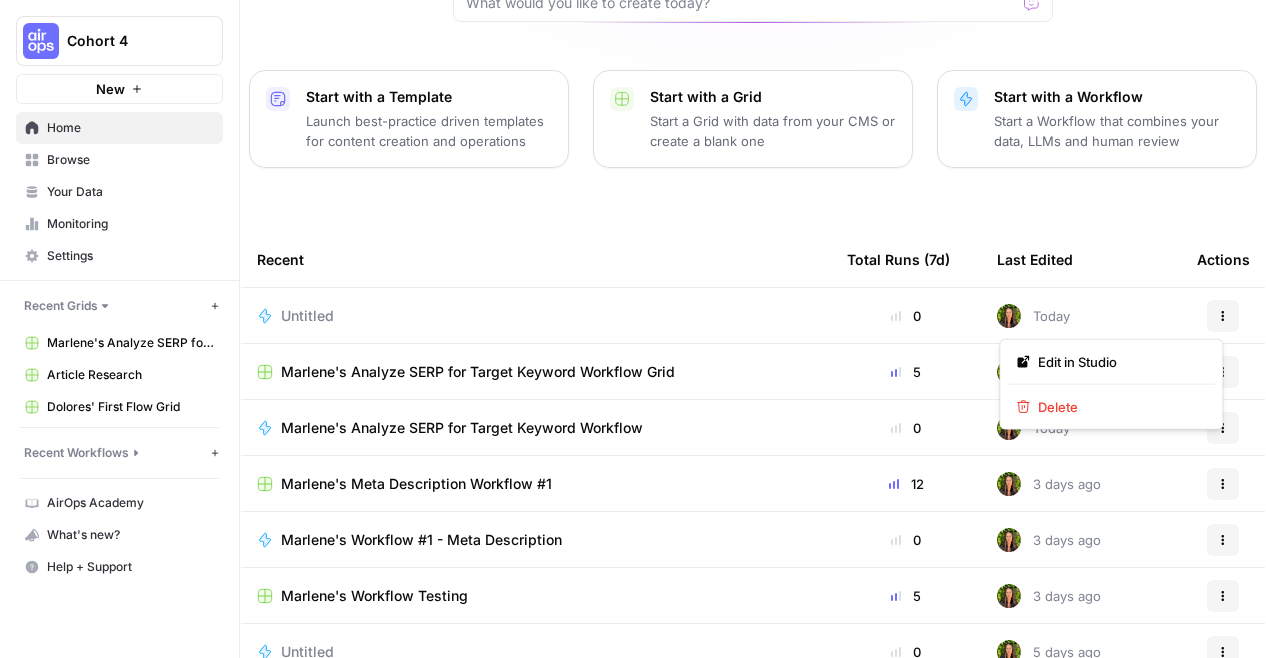 click 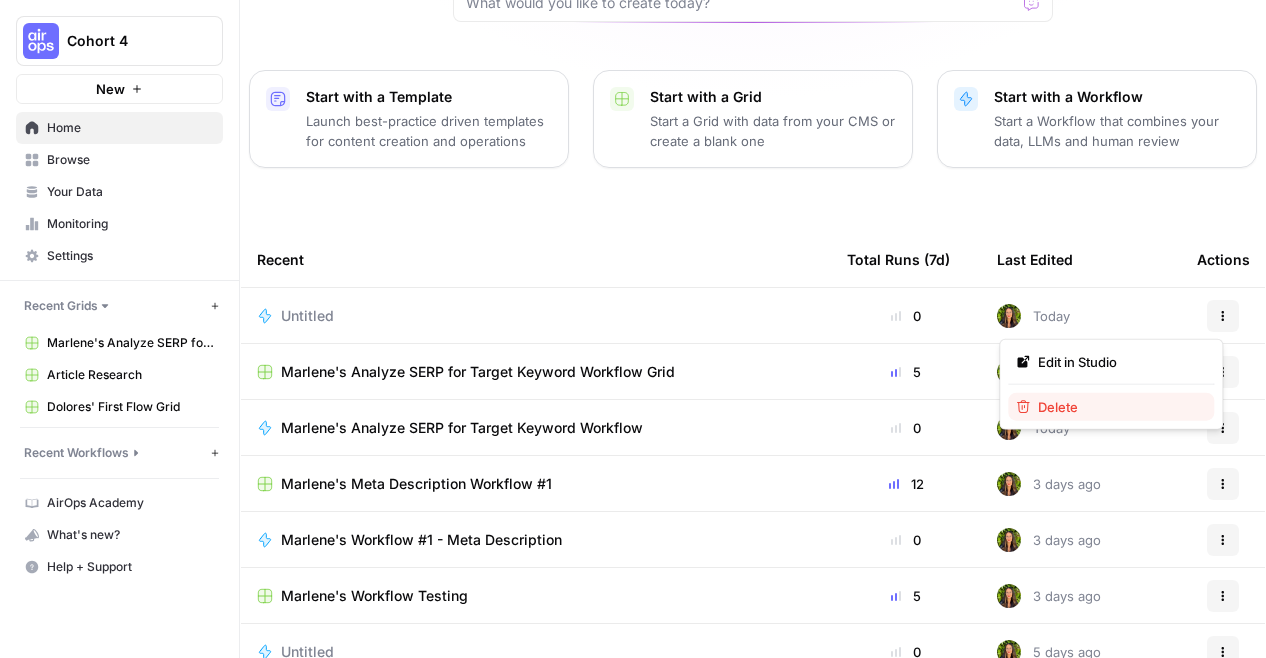 click on "Delete" at bounding box center (1118, 407) 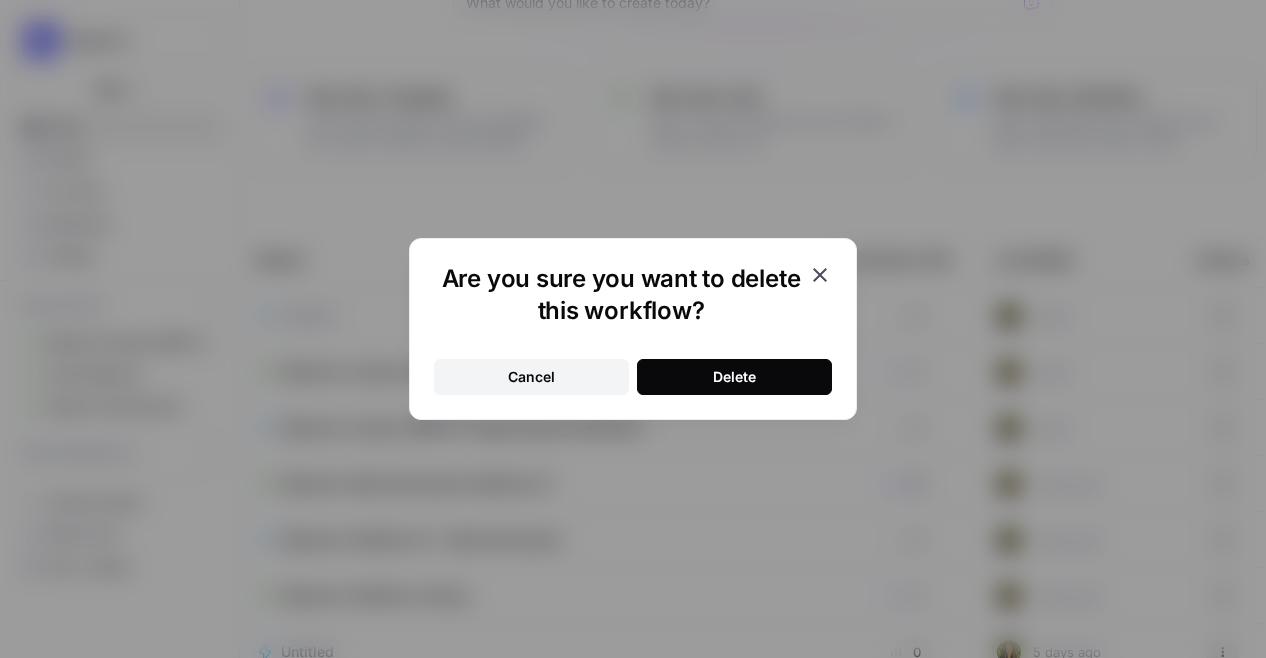 click on "Delete" at bounding box center [734, 377] 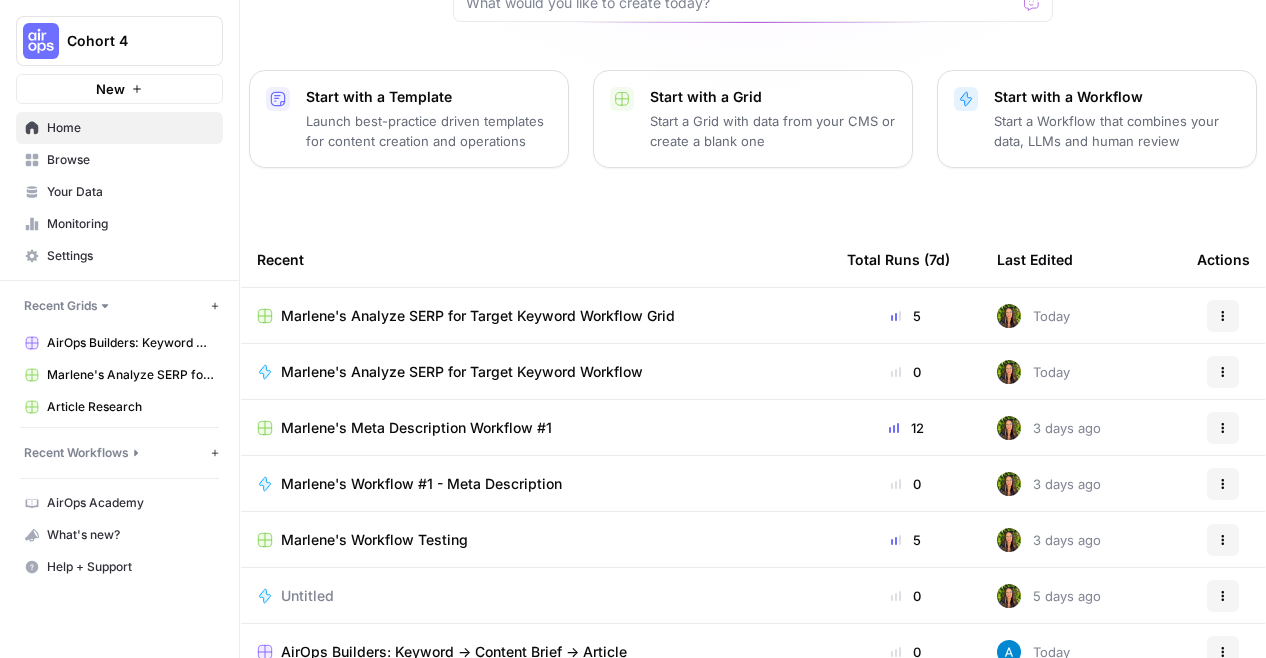 click on "Marlene's Workflow #1 - Meta Description" at bounding box center (421, 484) 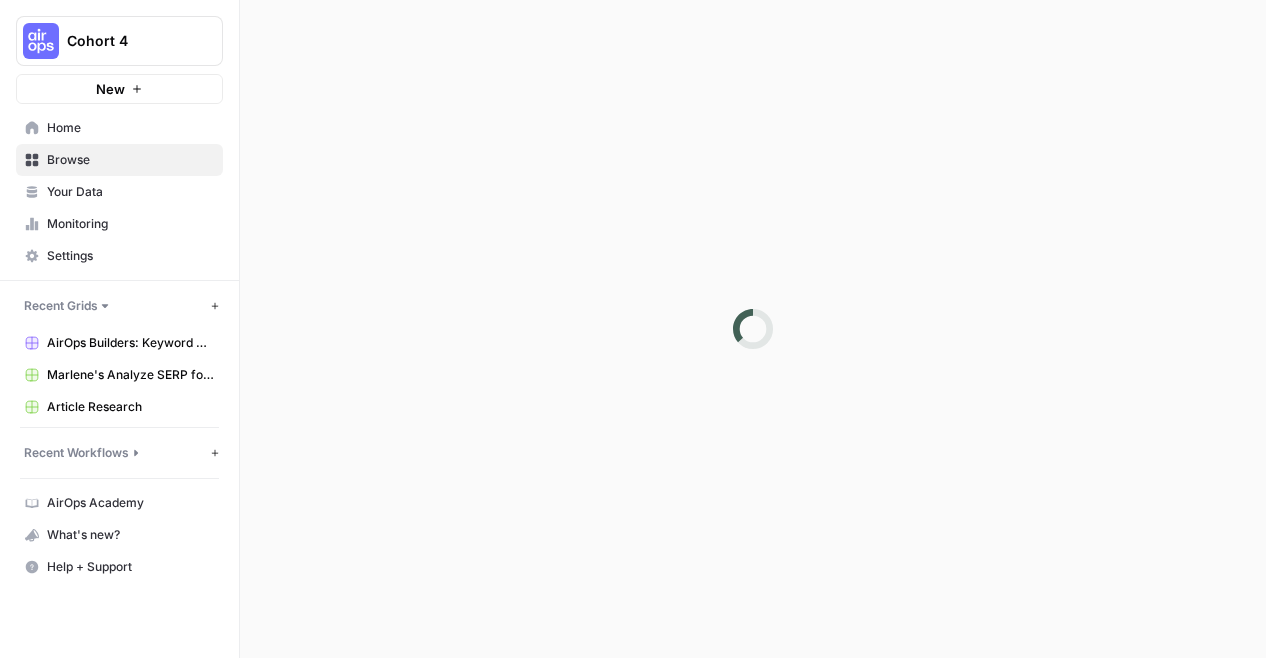 scroll, scrollTop: 0, scrollLeft: 0, axis: both 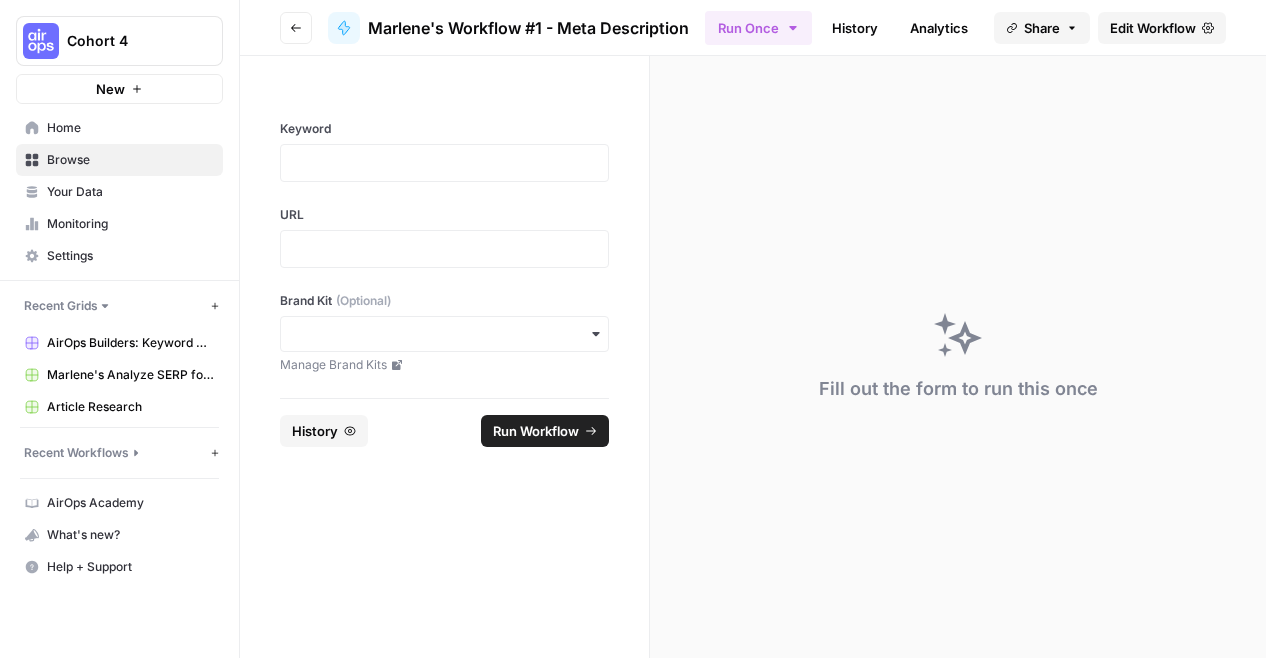 click 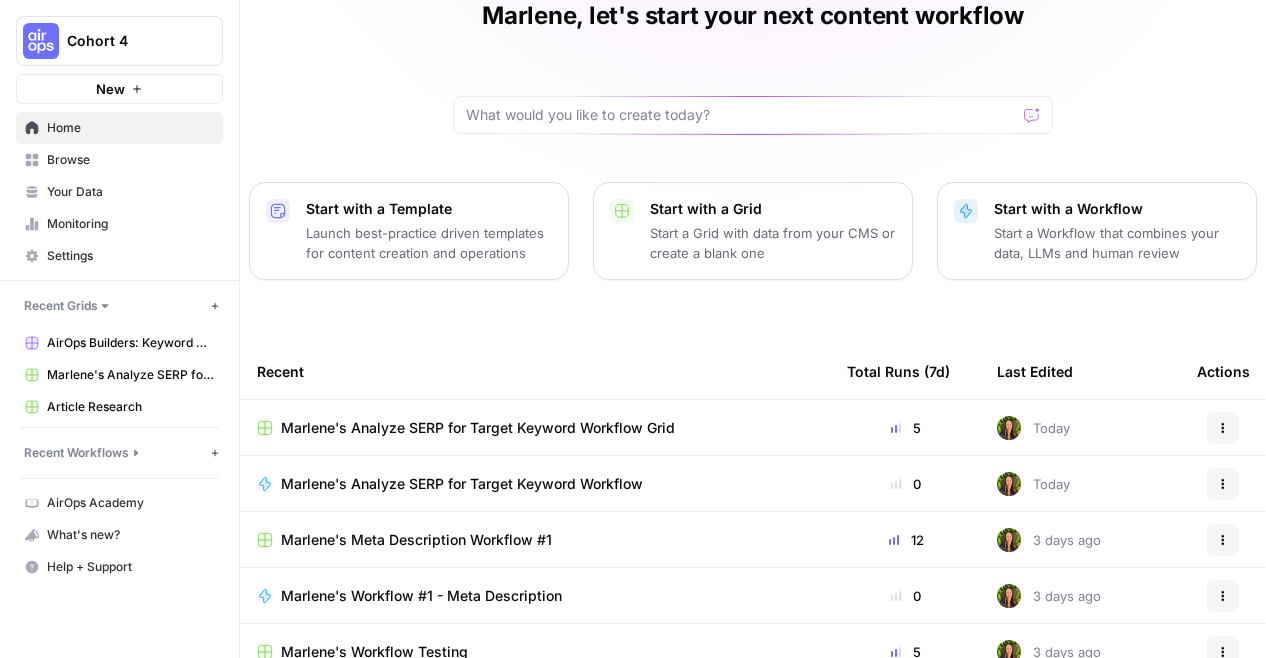 scroll, scrollTop: 99, scrollLeft: 0, axis: vertical 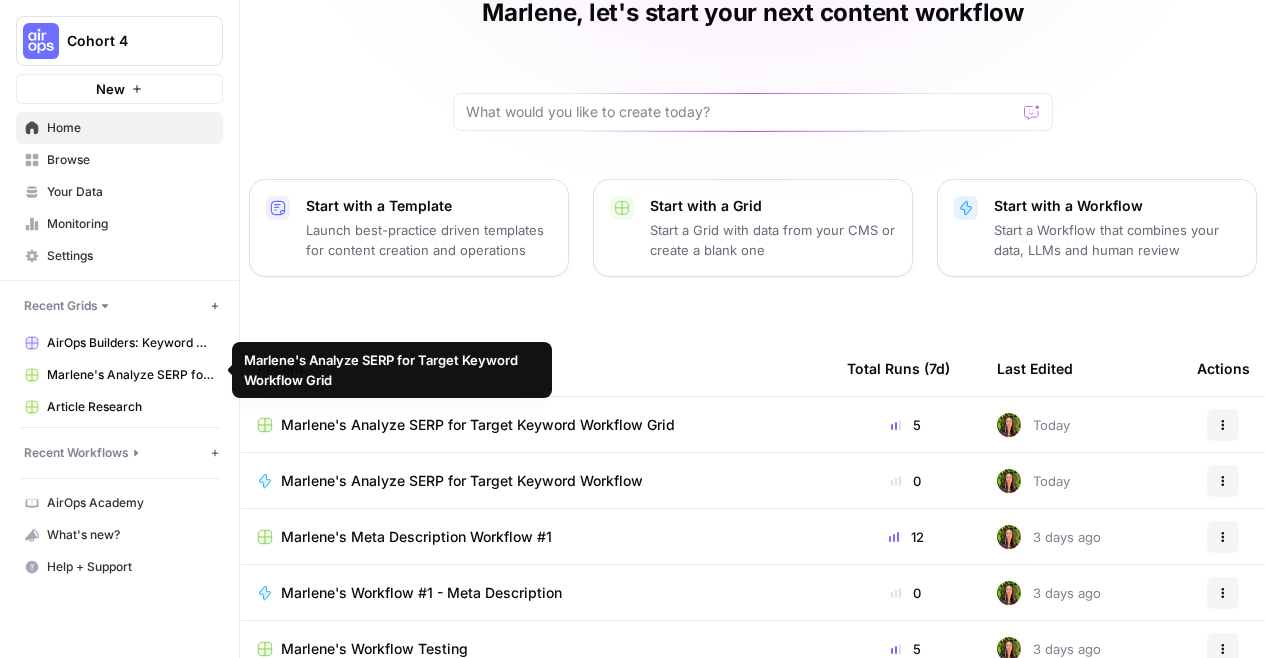 click on "AirOps Builders: Keyword -> Content Brief -> Article" at bounding box center (130, 343) 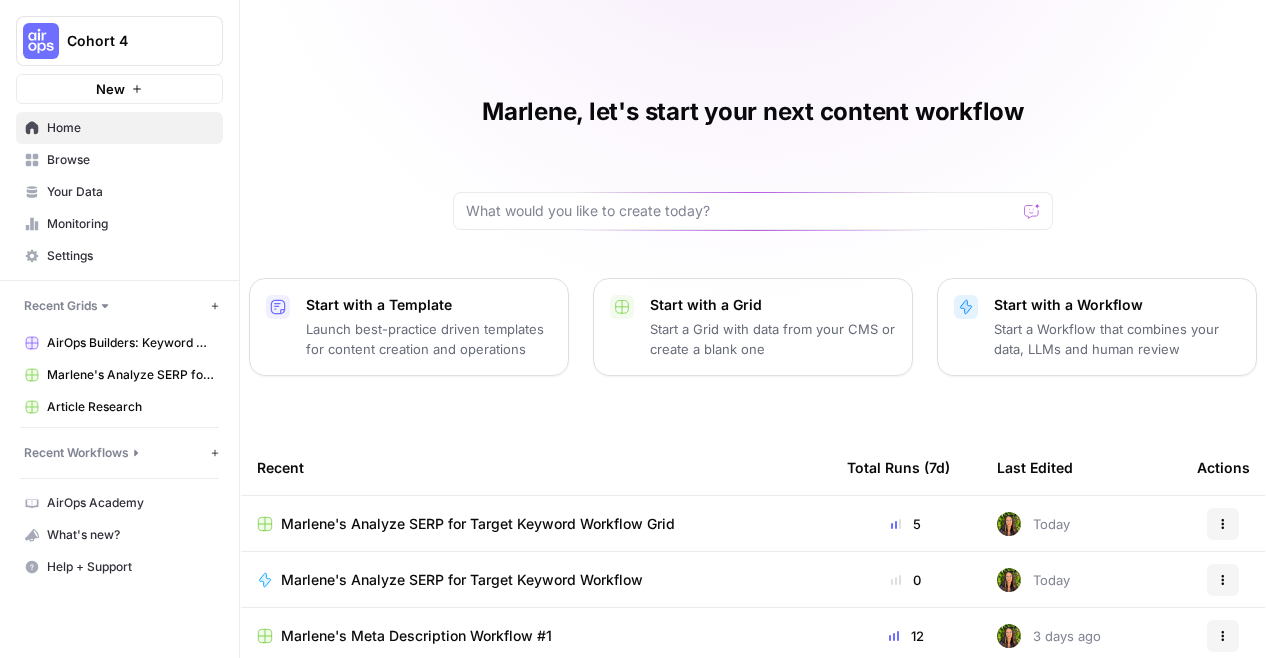 click on "Start a Workflow that combines your data, LLMs and human review" at bounding box center [1117, 339] 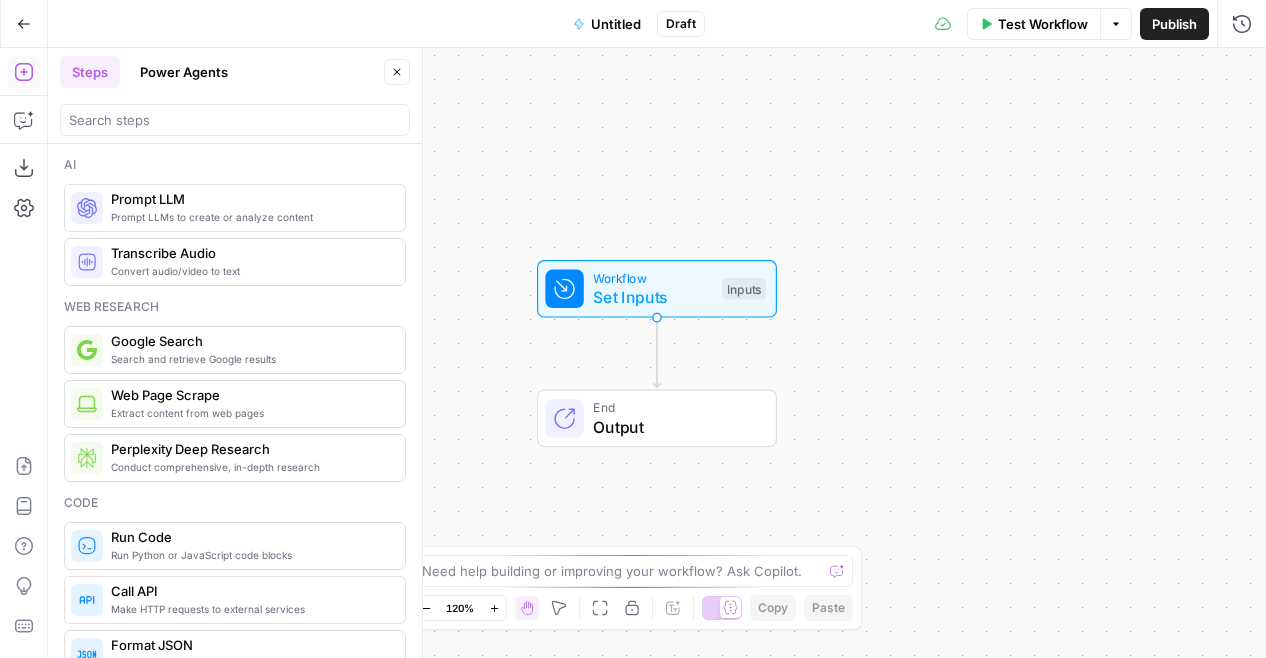click on "Power Agents" at bounding box center [184, 72] 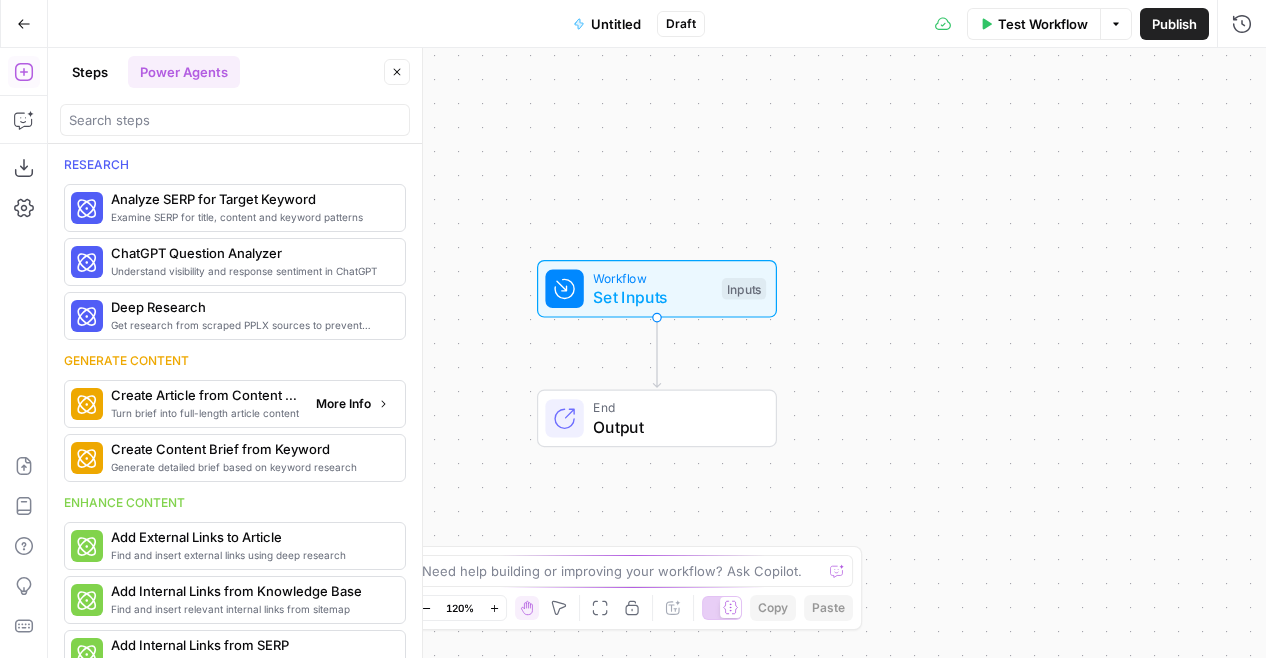 click on "Turn brief into full-length article content" at bounding box center [205, 413] 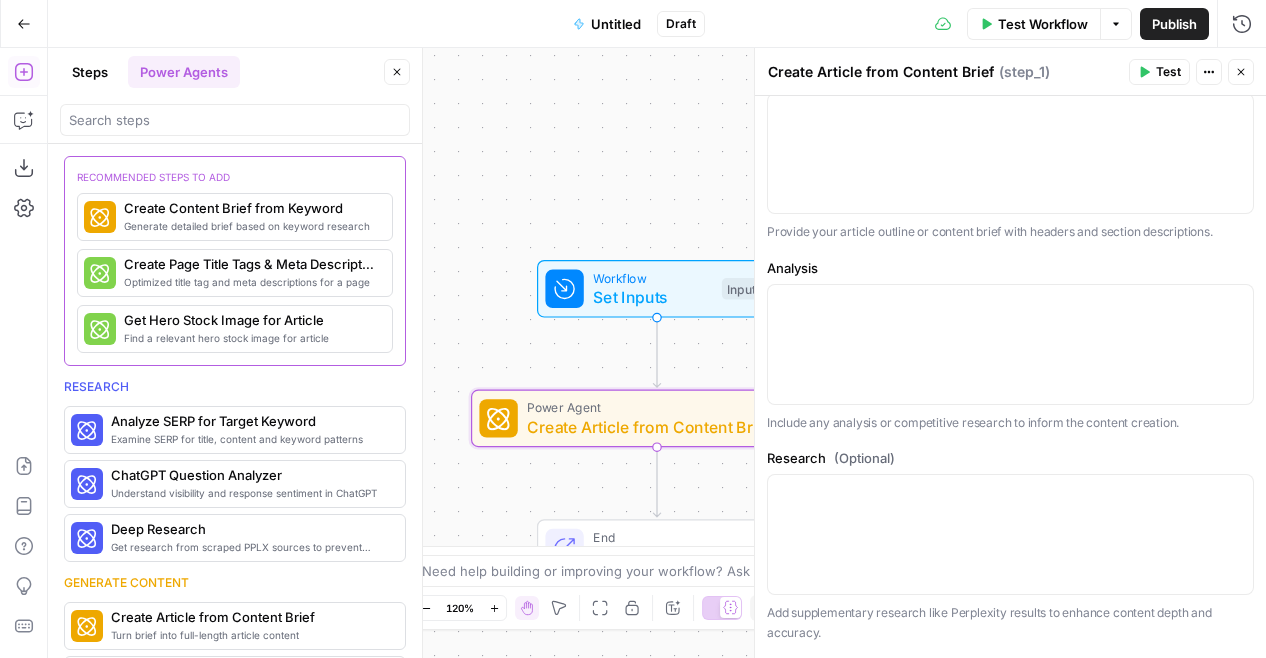 scroll, scrollTop: 399, scrollLeft: 0, axis: vertical 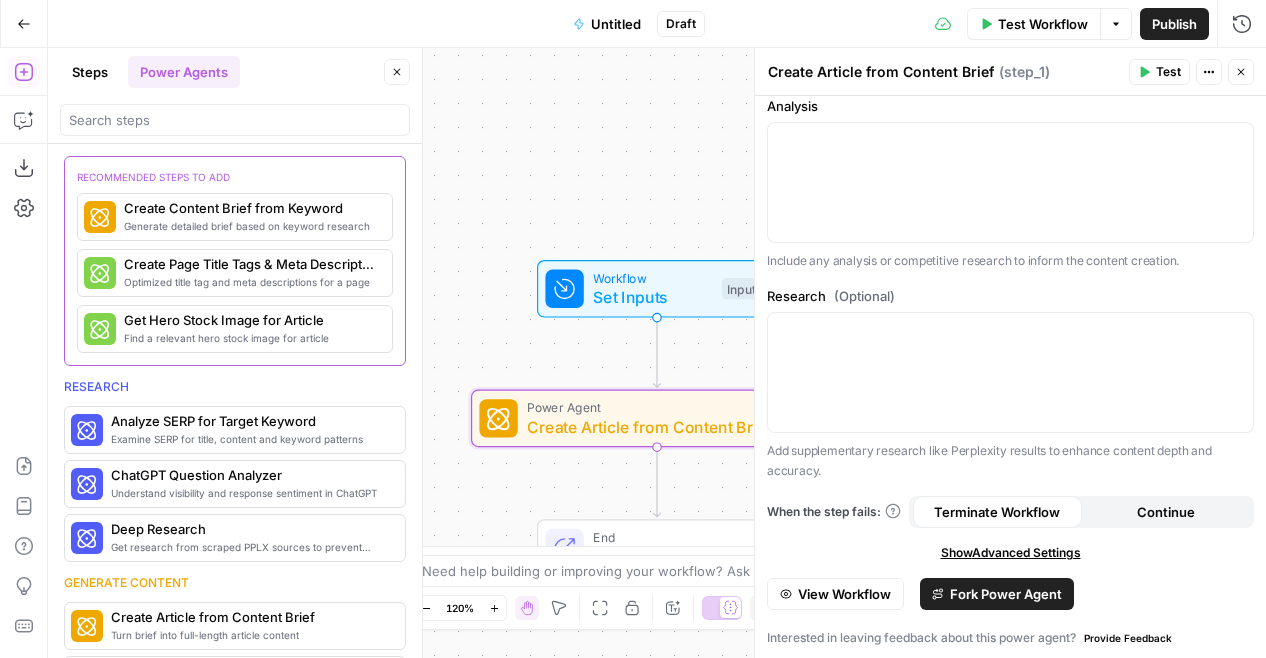 click on "Fork Power Agent" at bounding box center (1006, 594) 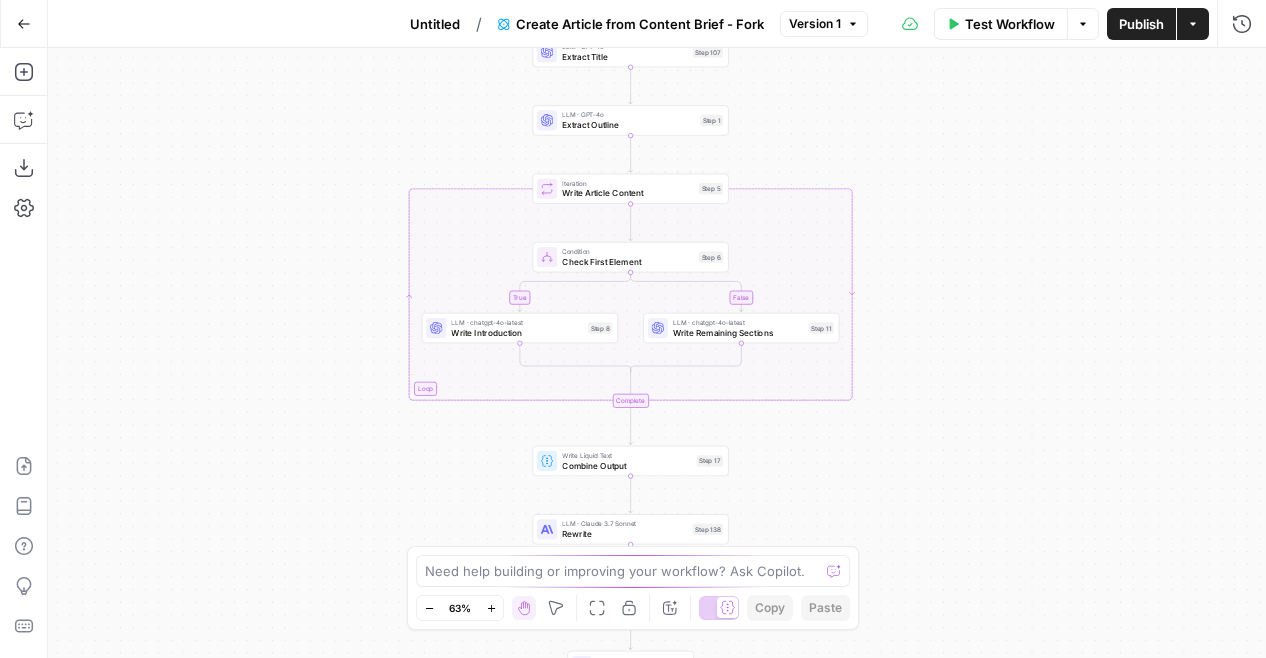 drag, startPoint x: 1008, startPoint y: 223, endPoint x: 892, endPoint y: 125, distance: 151.8552 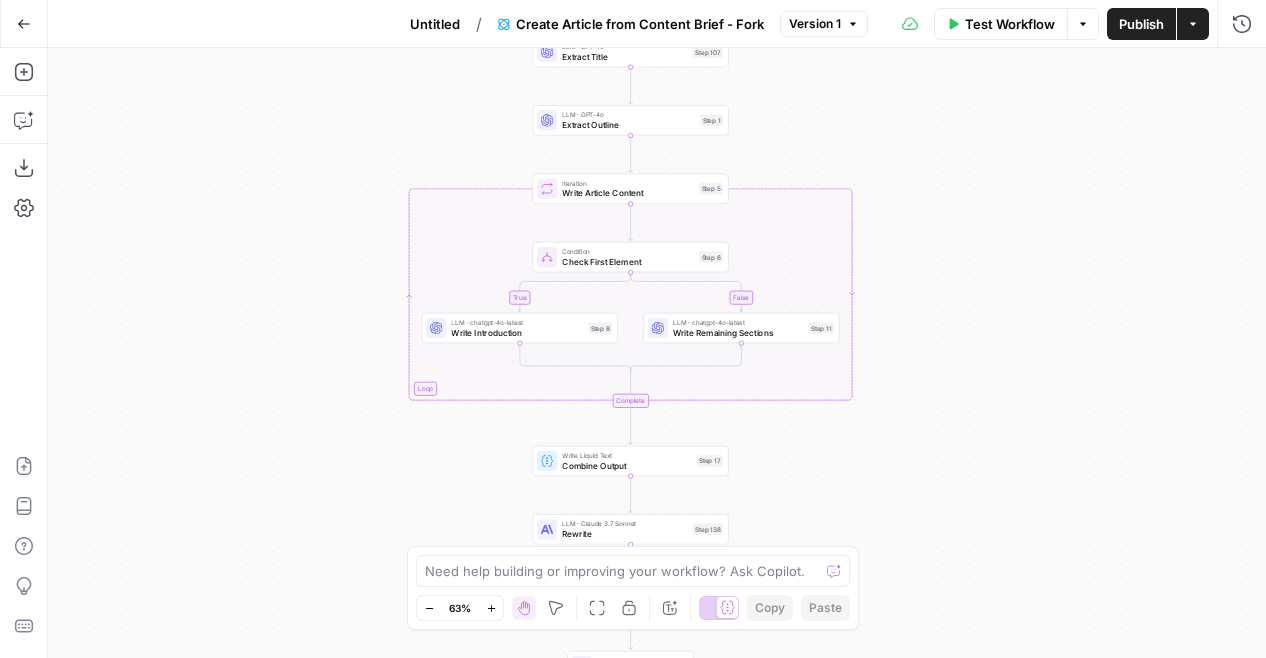 click on "Untitled" at bounding box center (435, 24) 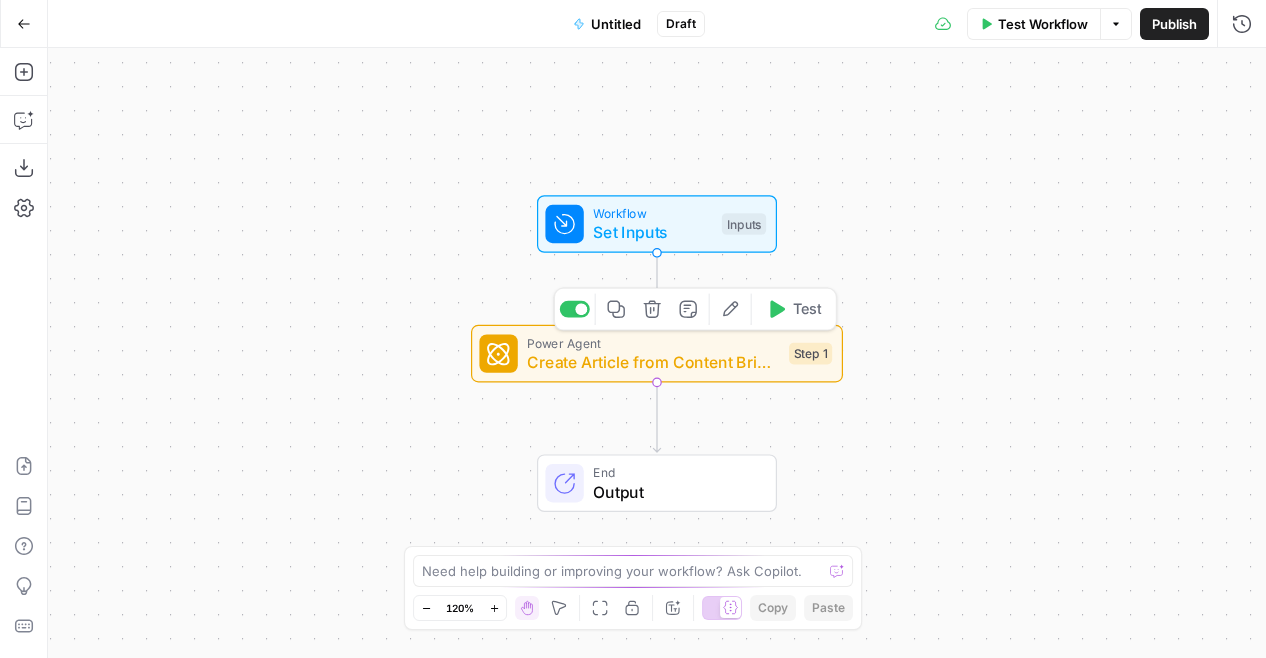 click on "Power Agent" at bounding box center [653, 342] 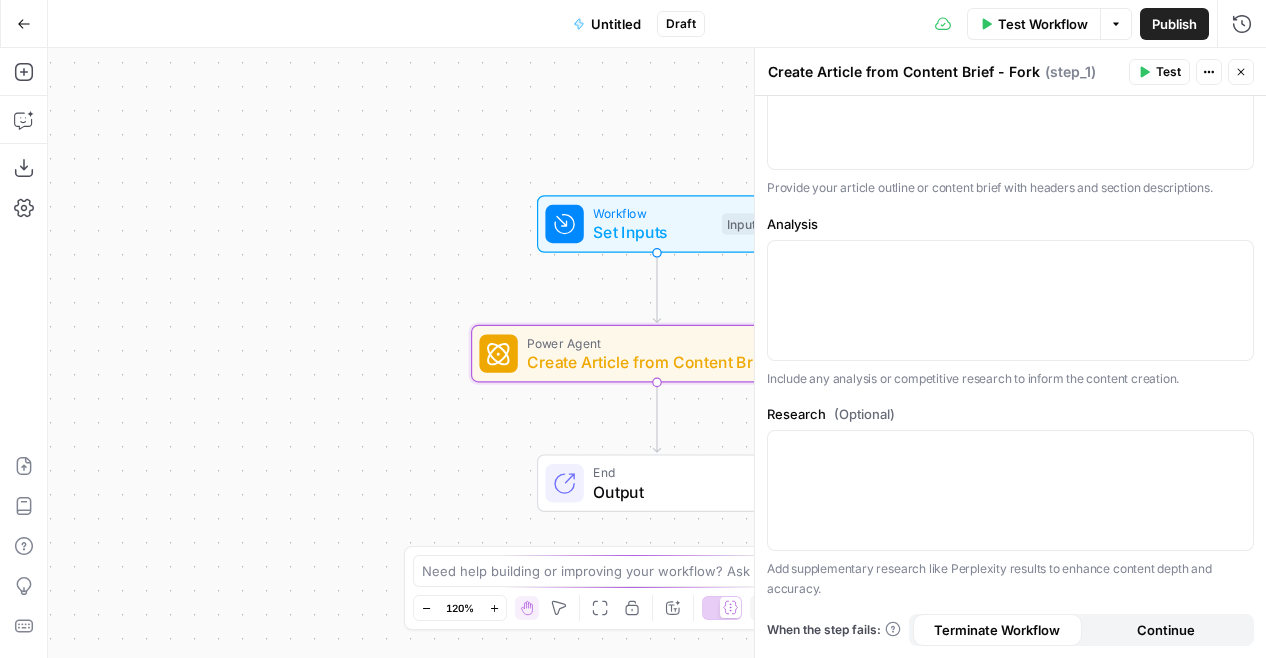 scroll, scrollTop: 358, scrollLeft: 0, axis: vertical 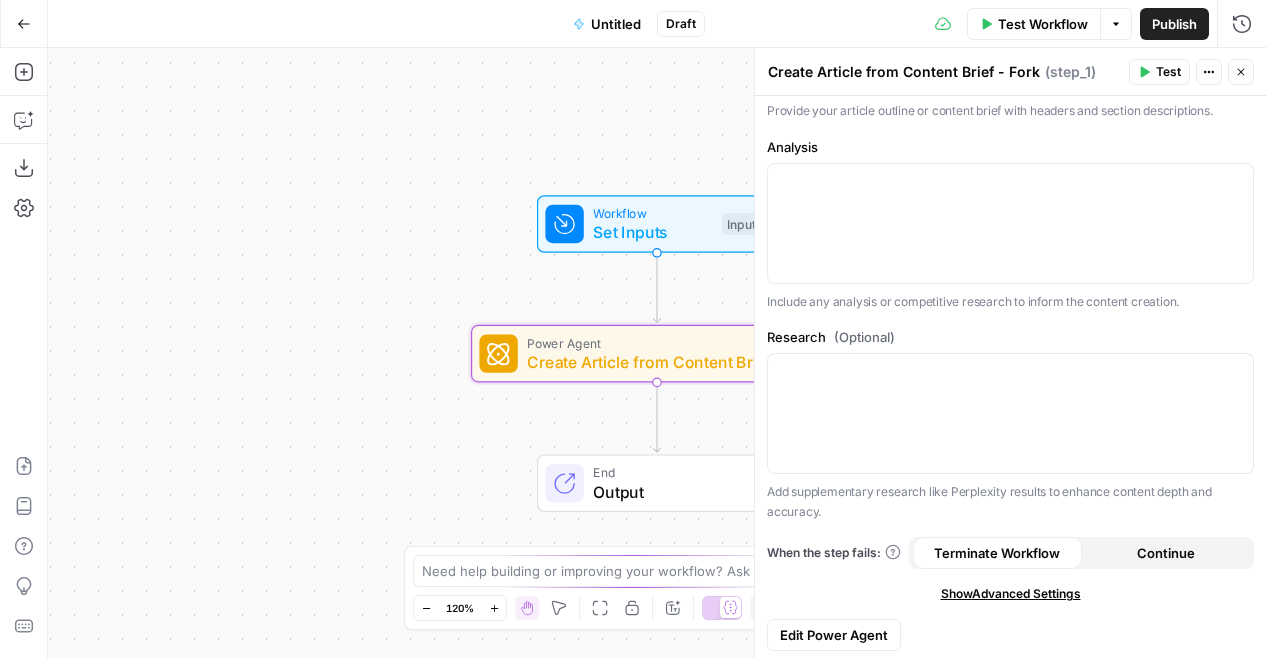 click on "Untitled" at bounding box center (616, 24) 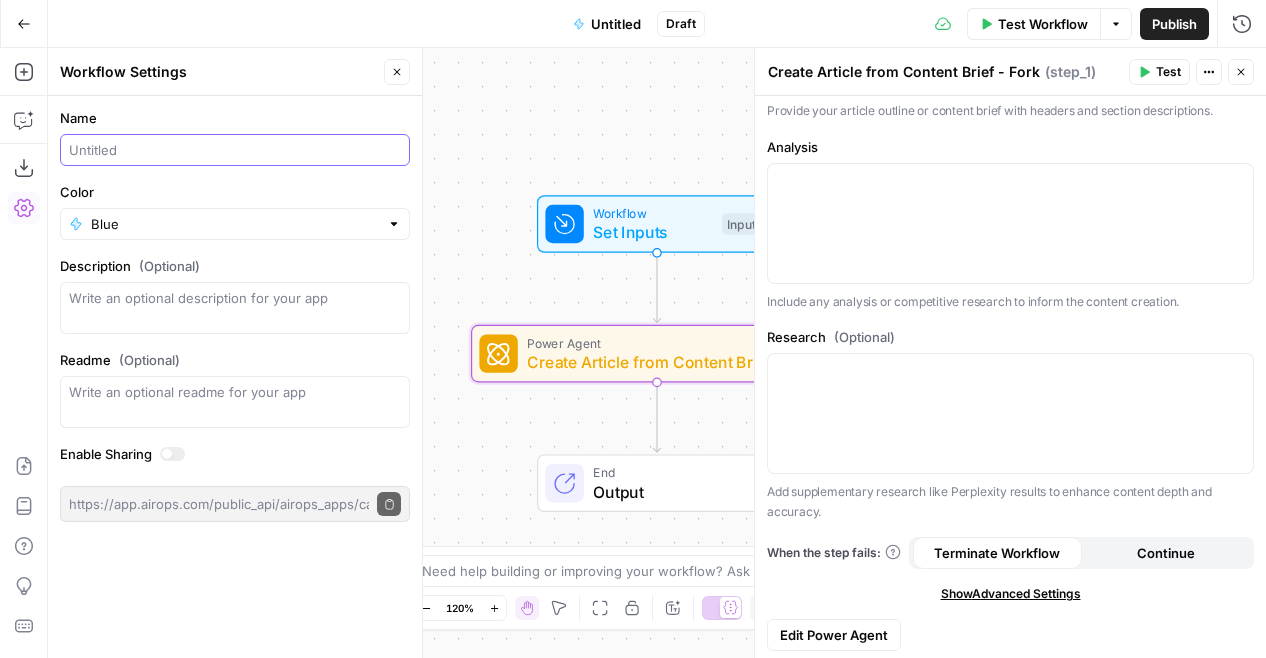 click on "Name" at bounding box center [235, 150] 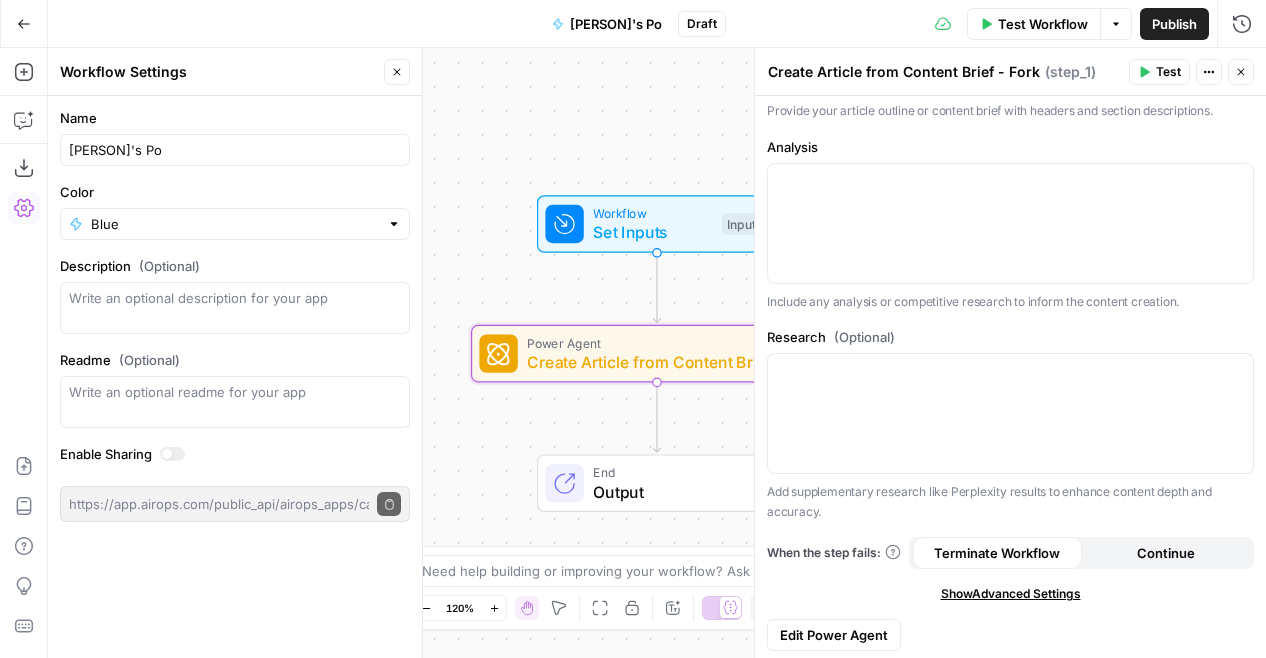 click on "Marlene's Po" at bounding box center (235, 150) 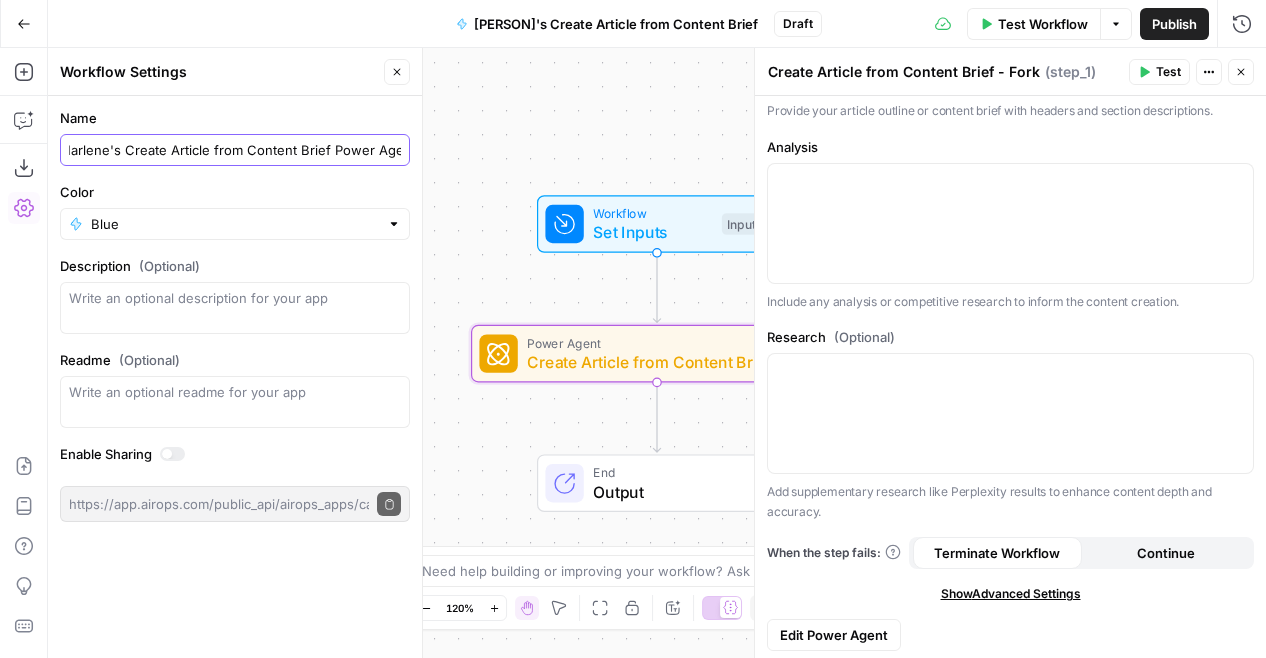 scroll, scrollTop: 0, scrollLeft: 14, axis: horizontal 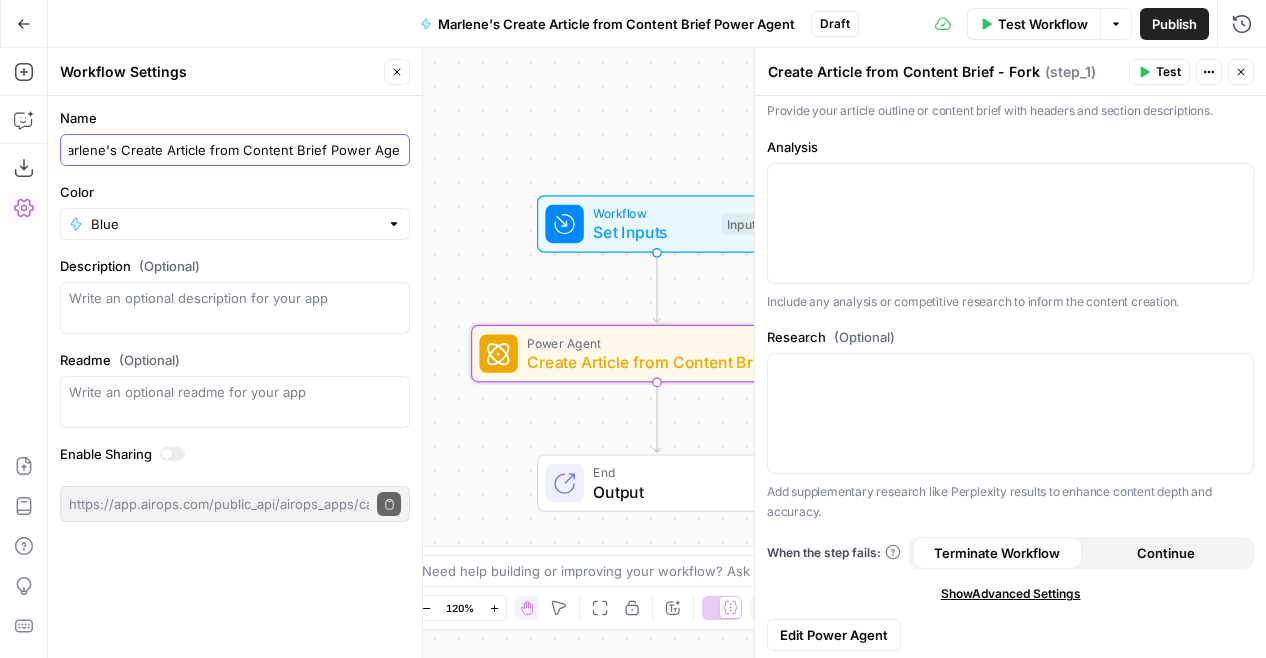 type on "Marlene's Create Article from Content Brief Power Agent" 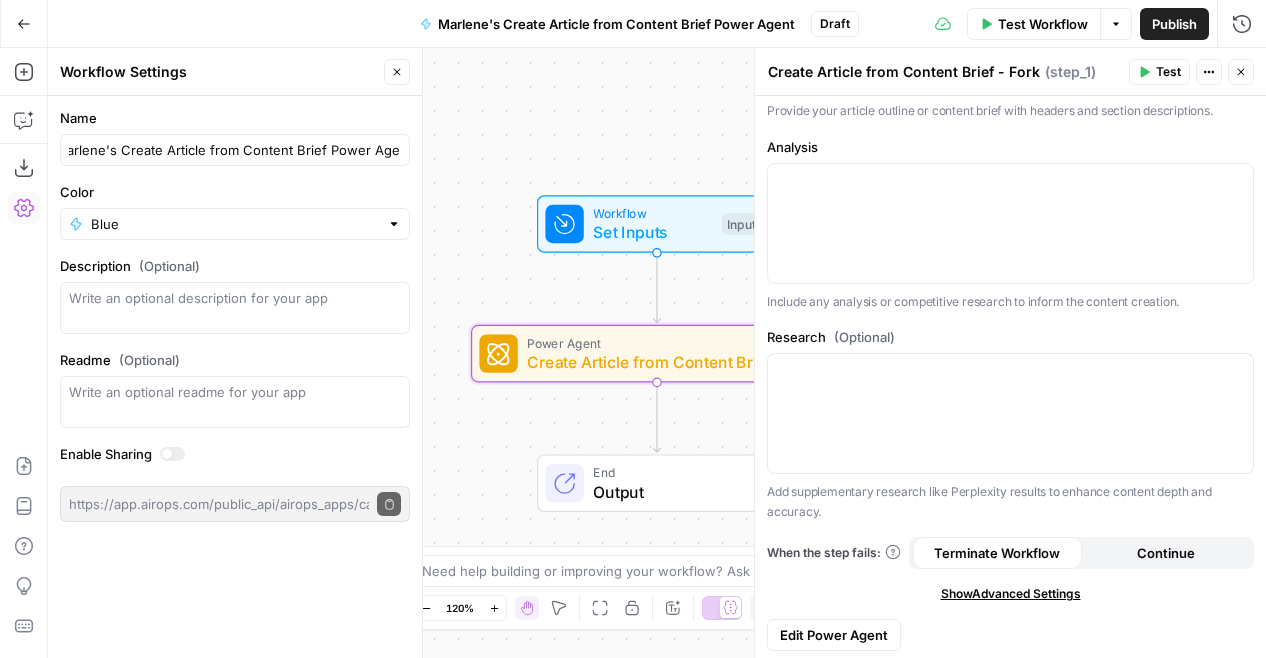 scroll, scrollTop: 0, scrollLeft: 0, axis: both 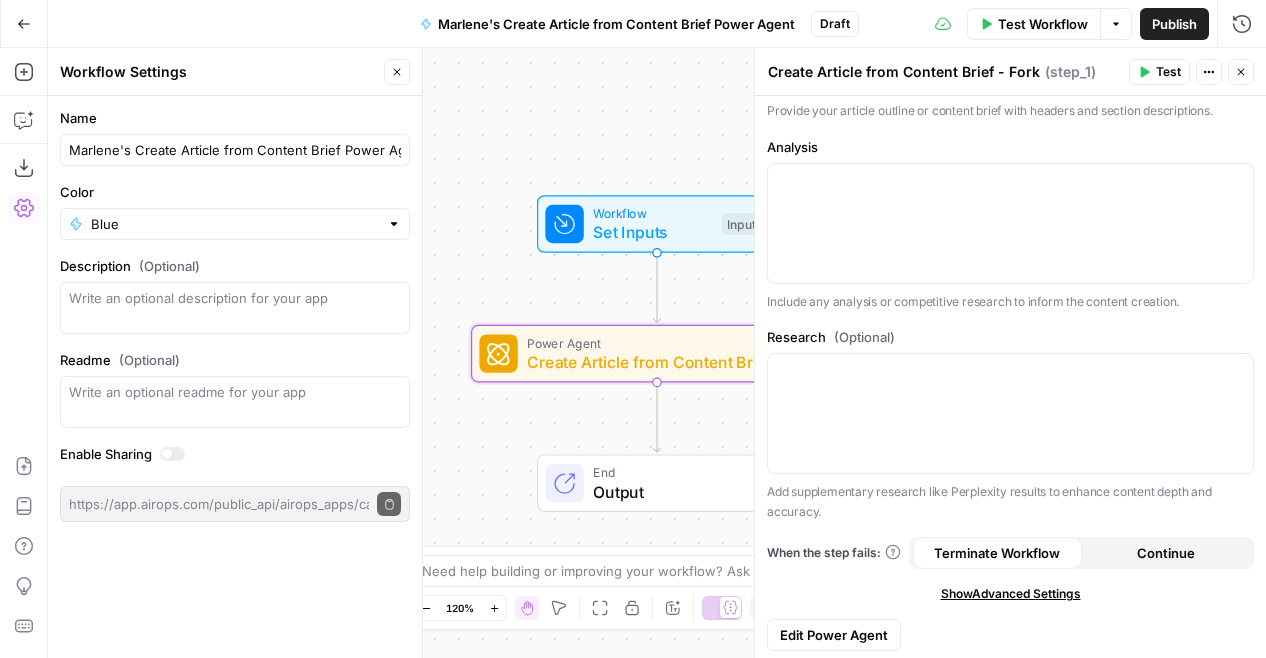 click on "Go Back Marlene's Create Article from Content Brief Power Agent Draft Test Workflow Options Publish Run History" at bounding box center (633, 23) 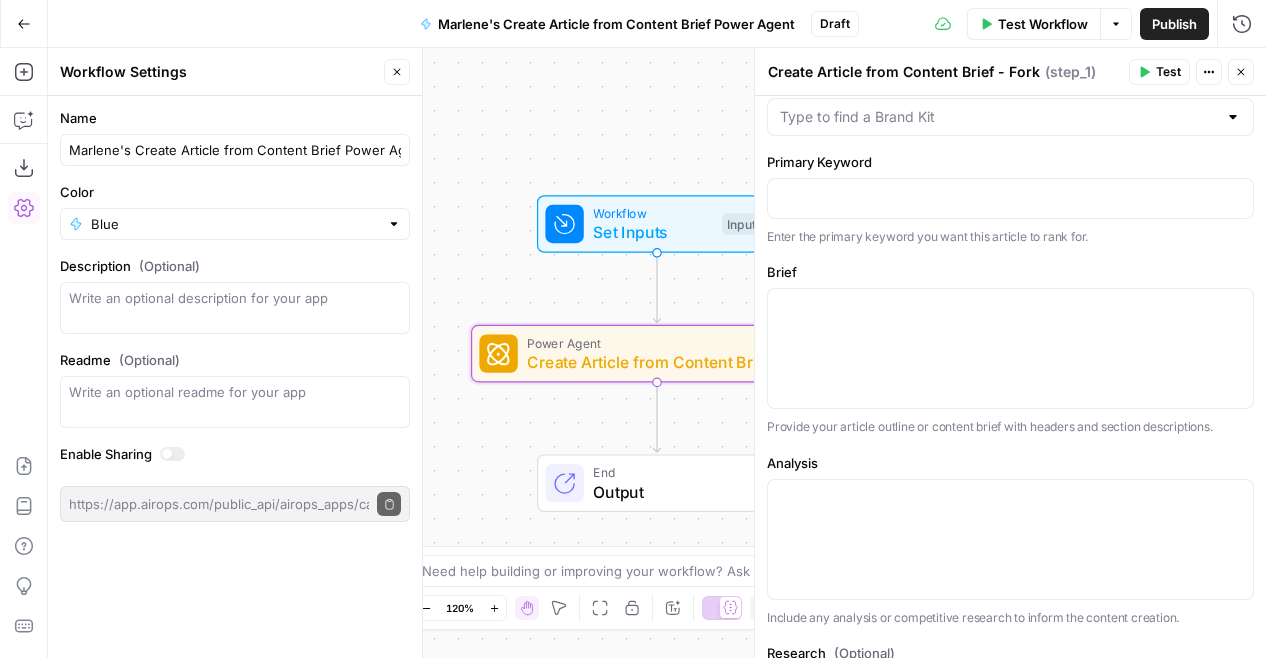 scroll, scrollTop: 358, scrollLeft: 0, axis: vertical 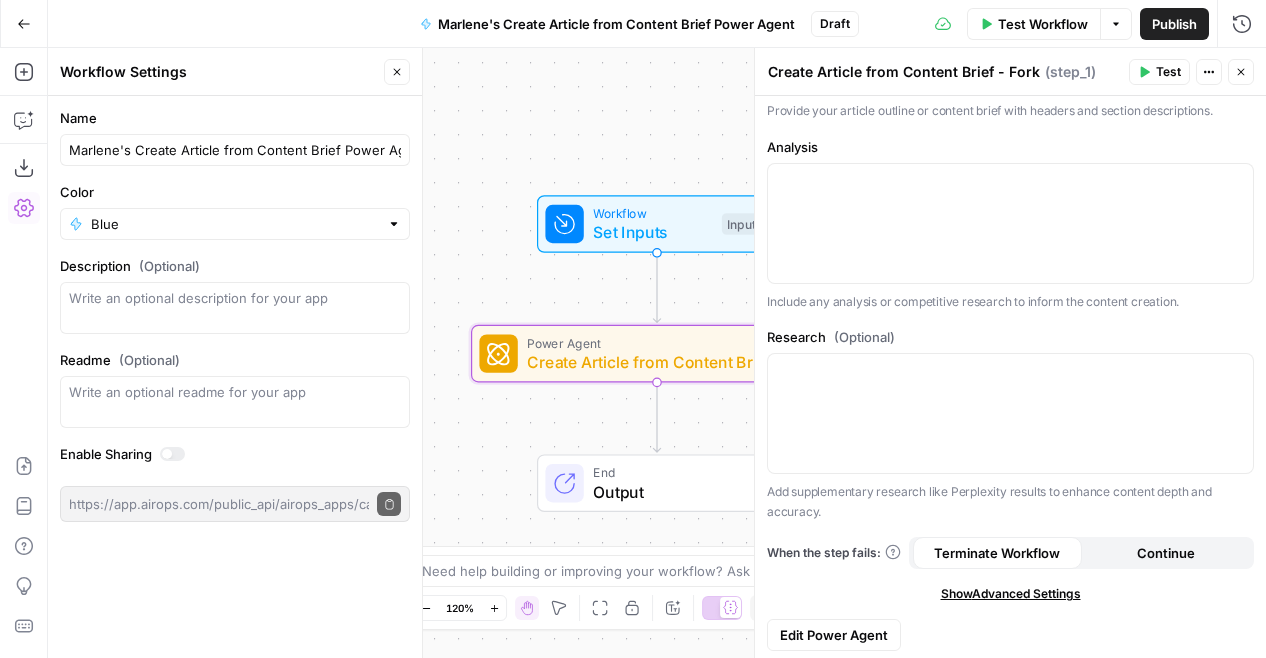 click on "Edit Power Agent" at bounding box center [834, 635] 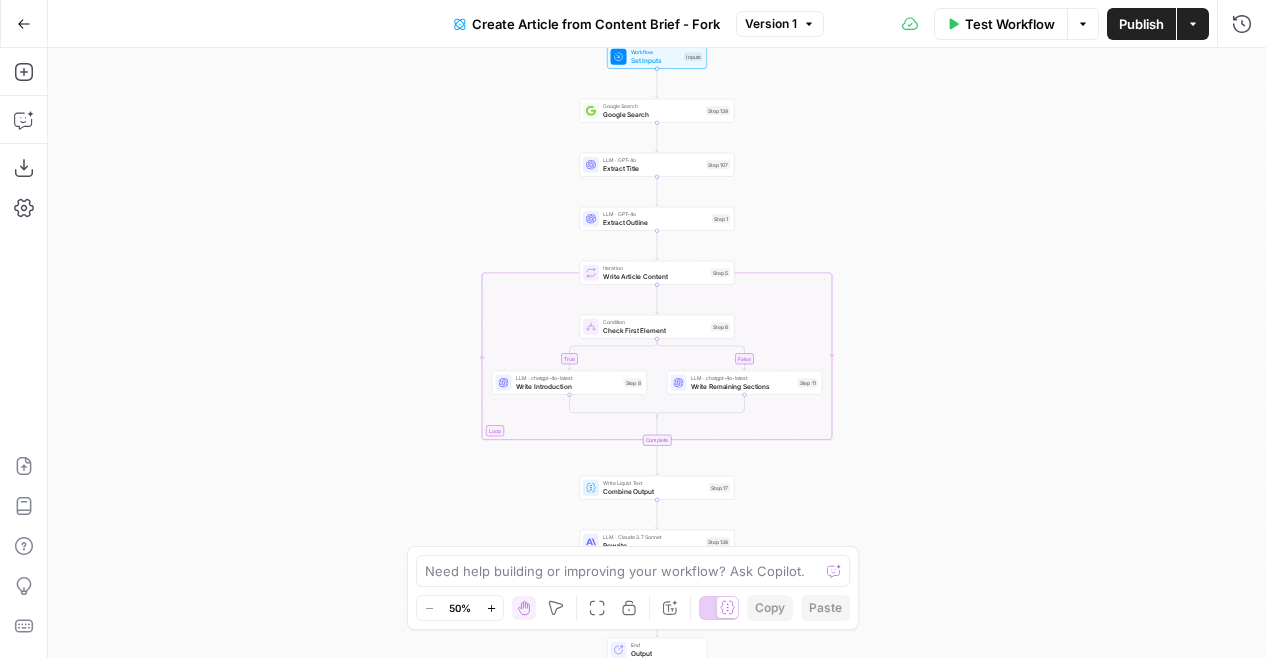 click 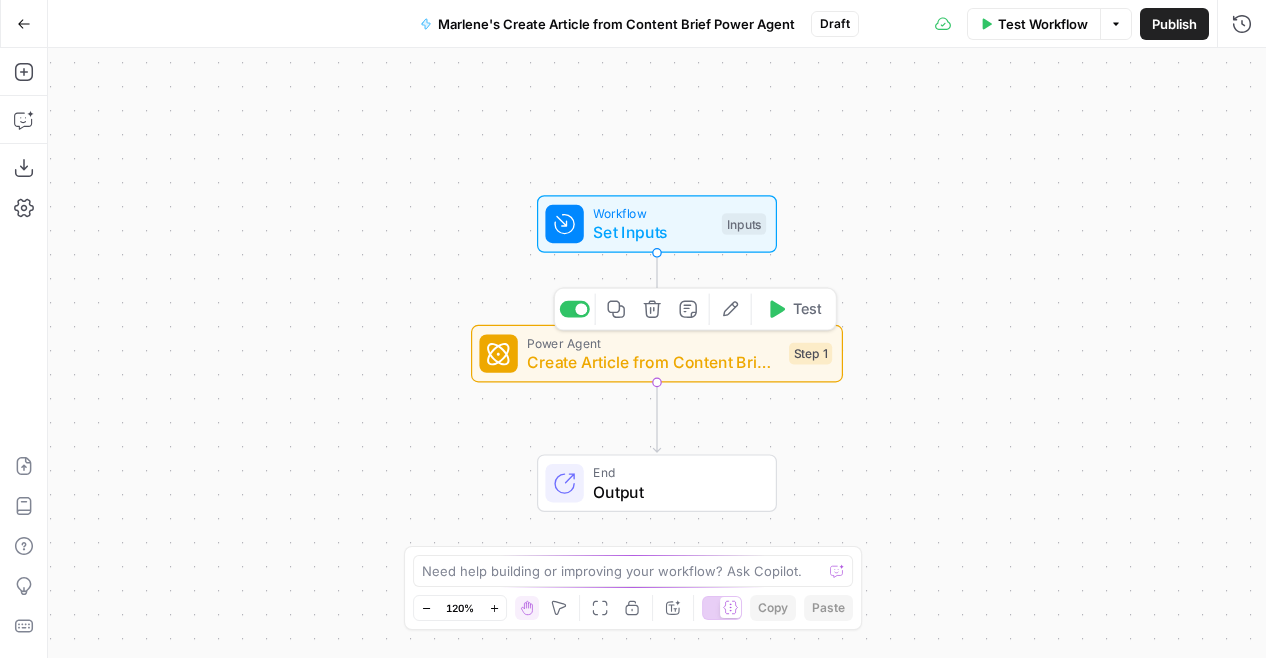 click on "Delete step" at bounding box center (652, 309) 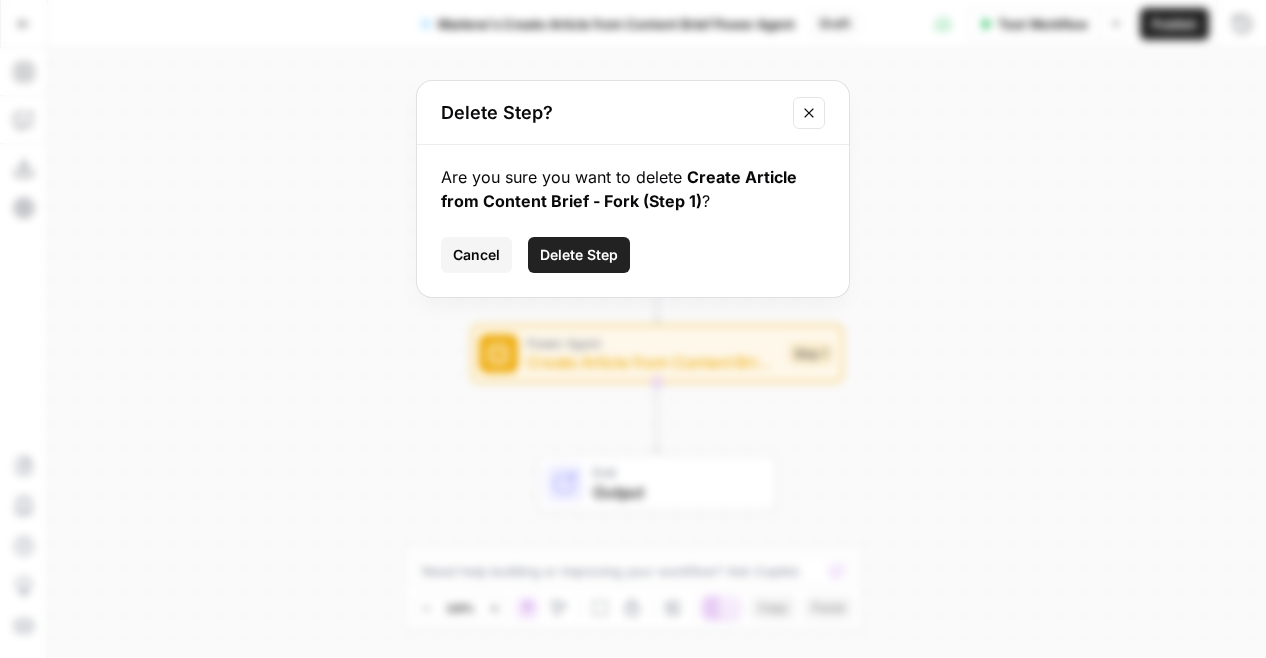 click on "Delete Step" at bounding box center (579, 255) 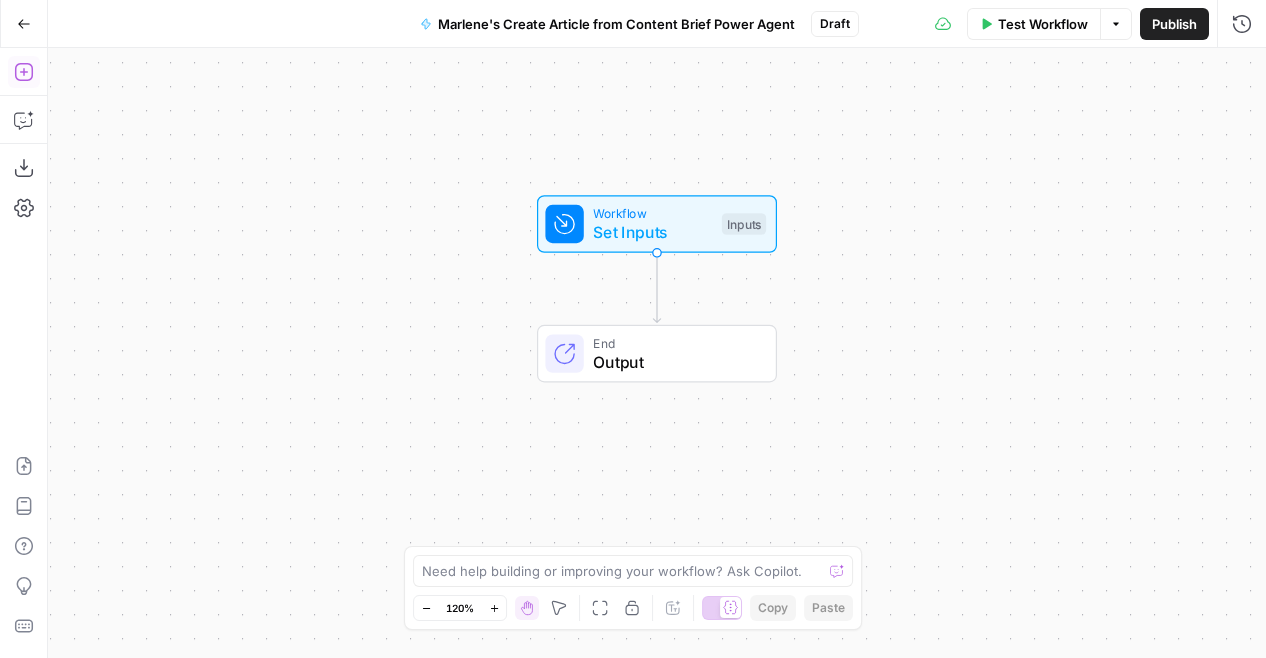 click 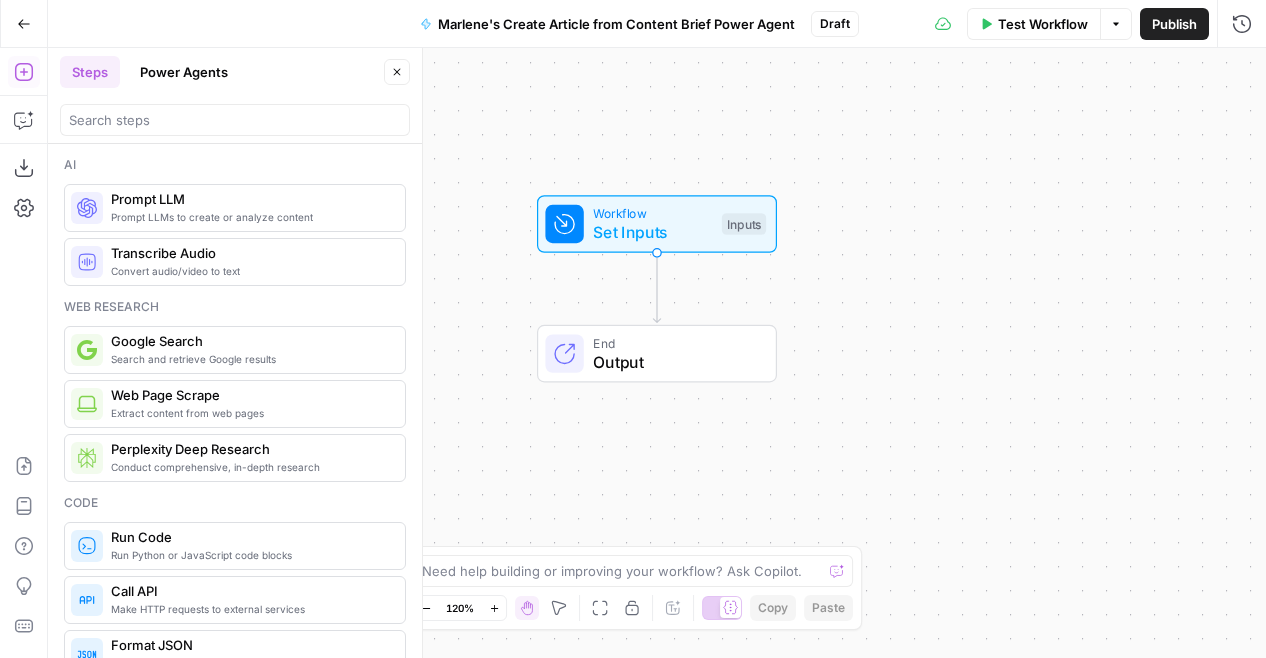 click on "Power Agents" at bounding box center (184, 72) 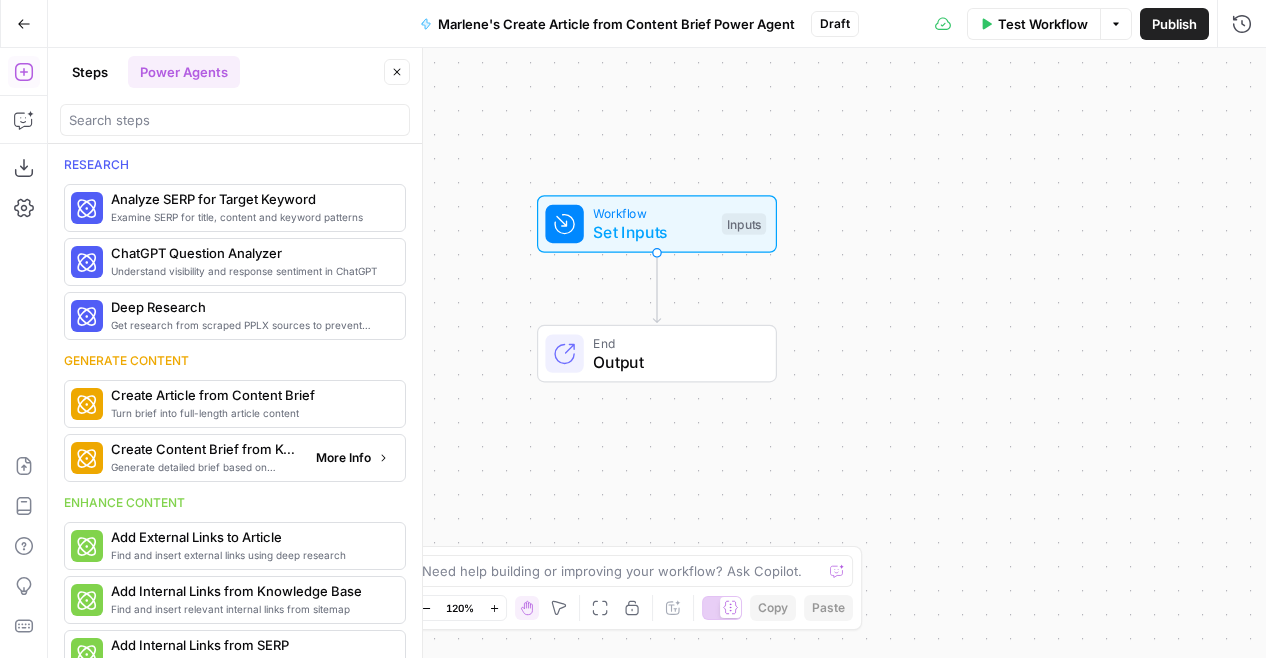click on "Generate detailed brief based on keyword research" at bounding box center (205, 467) 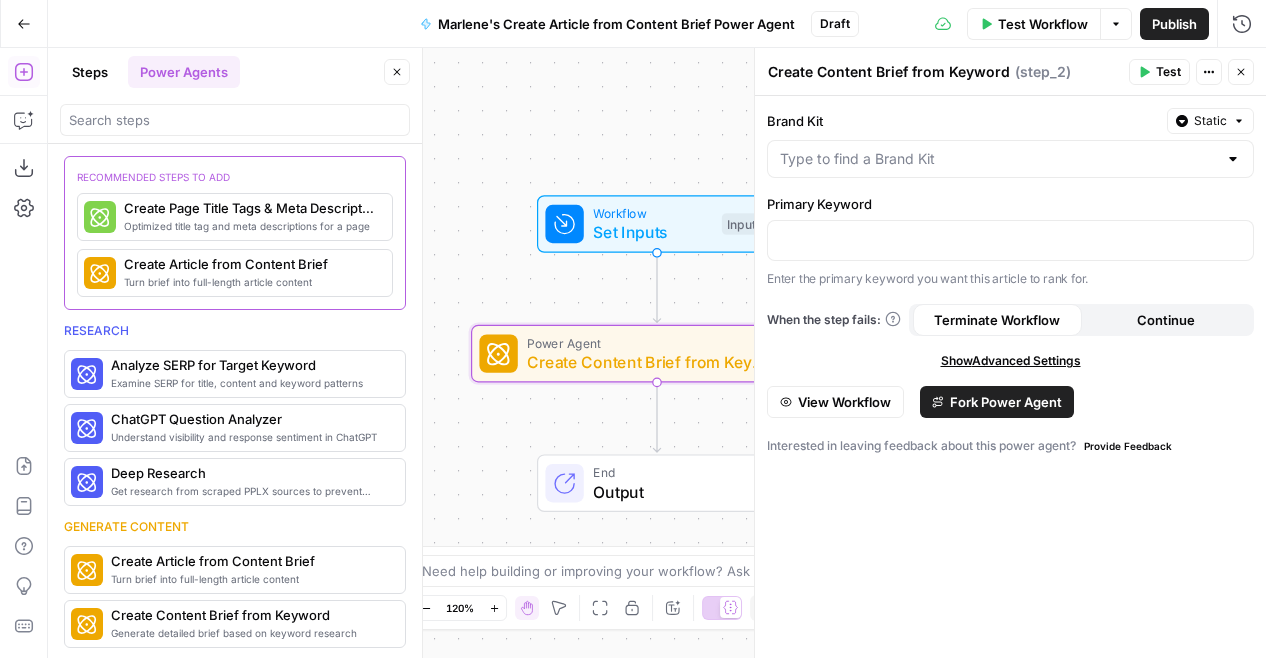click on "Fork Power Agent" at bounding box center [1006, 402] 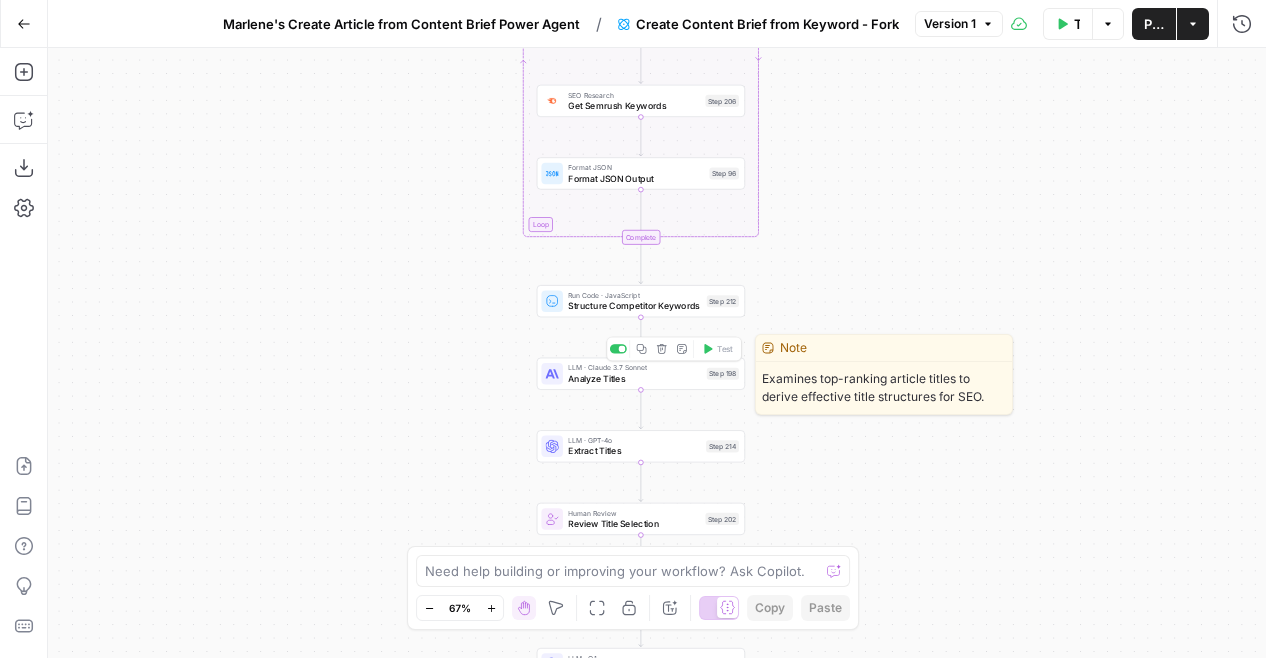 click on "Analyze Titles" at bounding box center (634, 378) 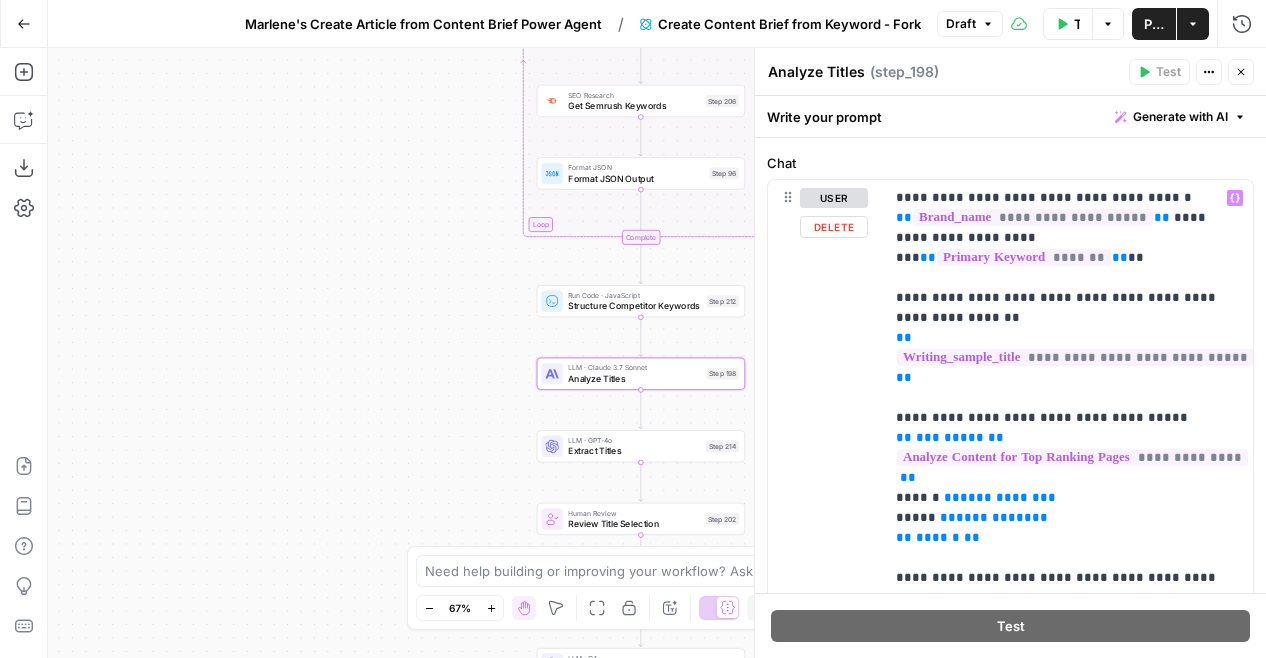 scroll, scrollTop: 275, scrollLeft: 0, axis: vertical 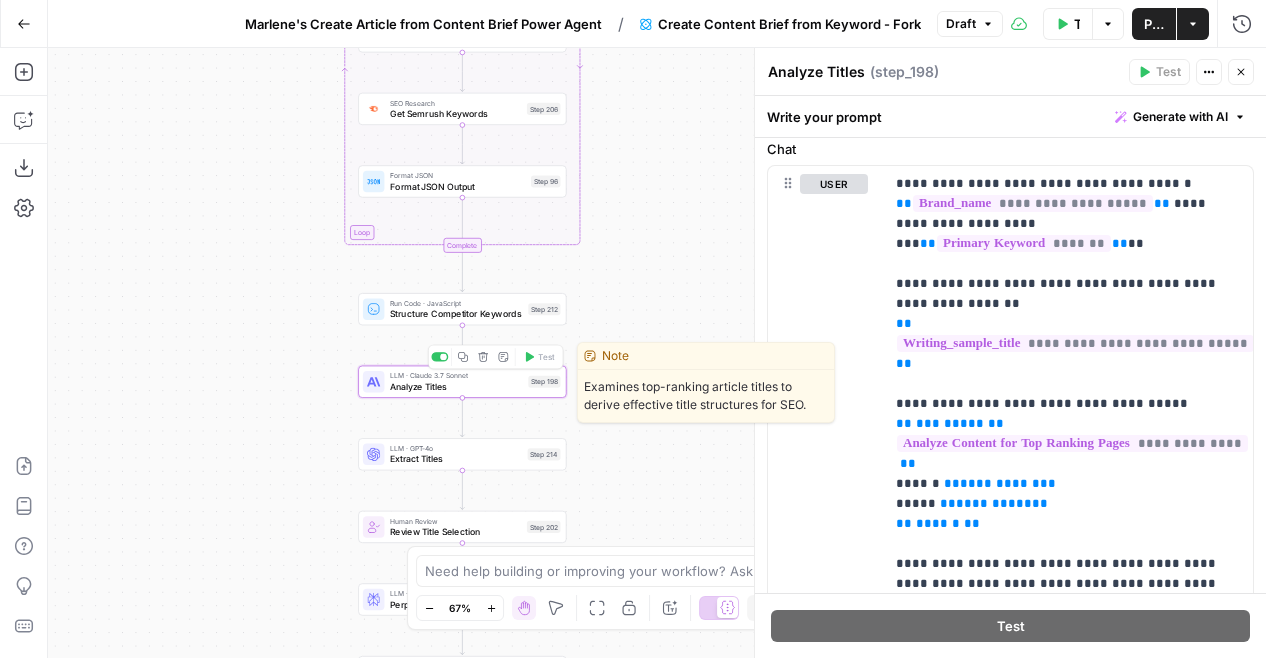 click on "Analyze Titles" at bounding box center (456, 386) 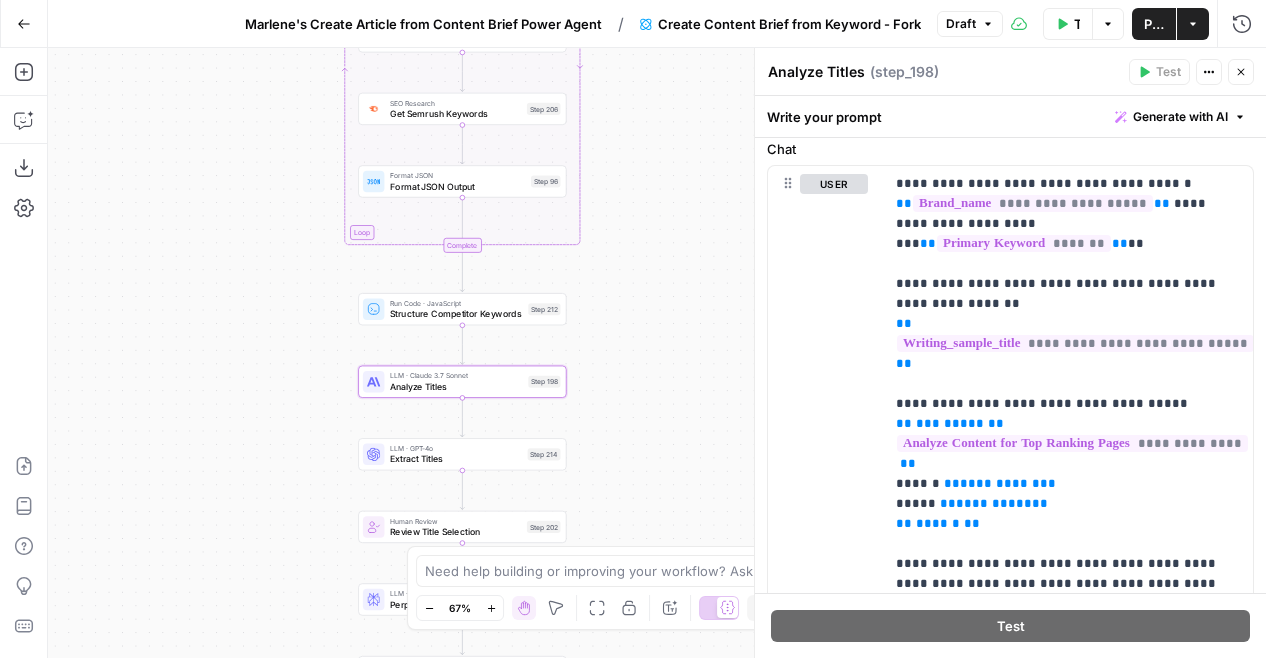 click 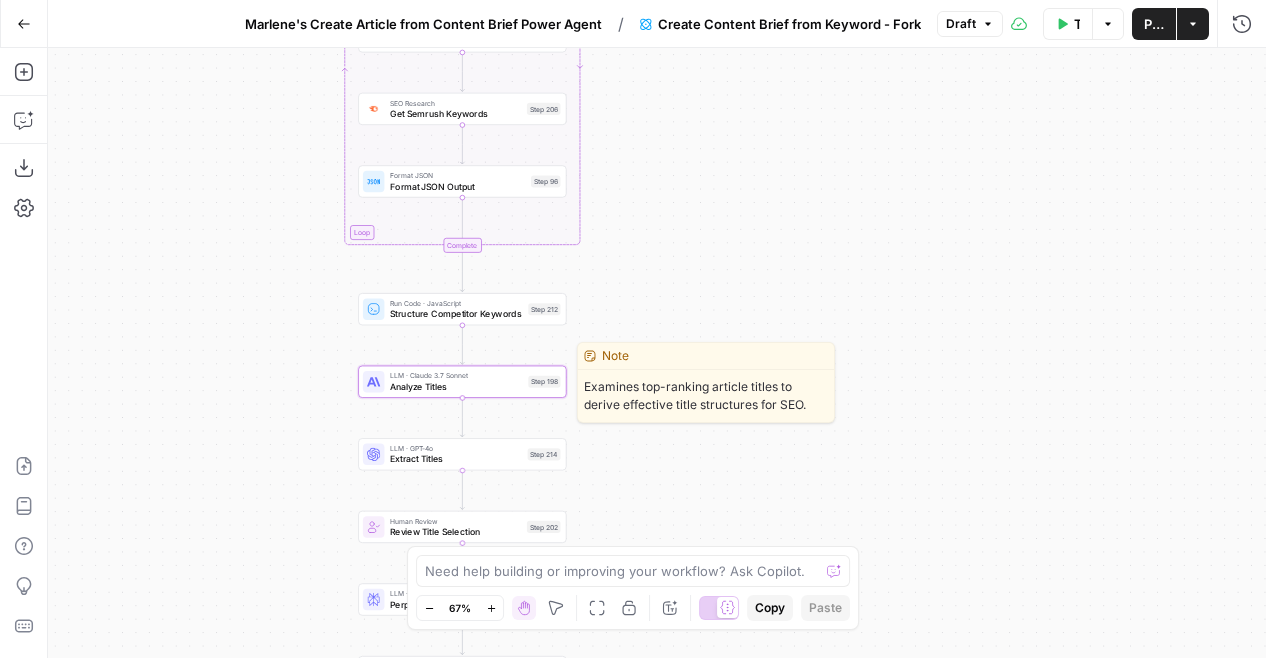 click on "Analyze Titles" at bounding box center [456, 386] 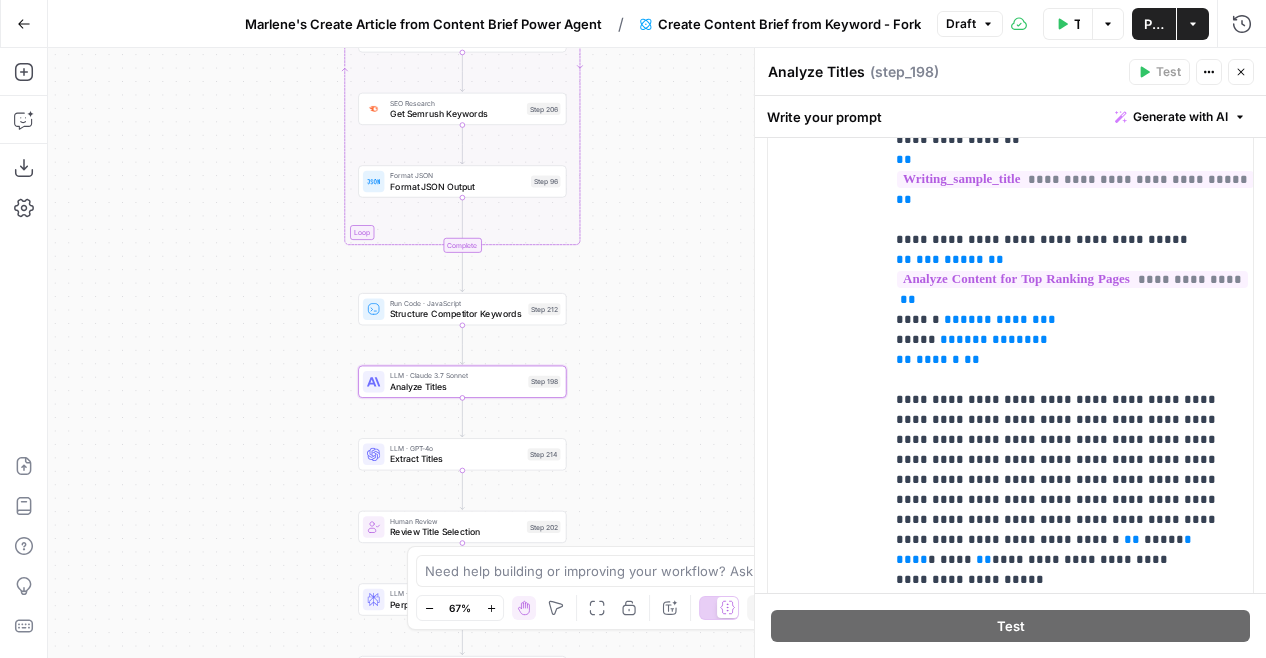 scroll, scrollTop: 450, scrollLeft: 0, axis: vertical 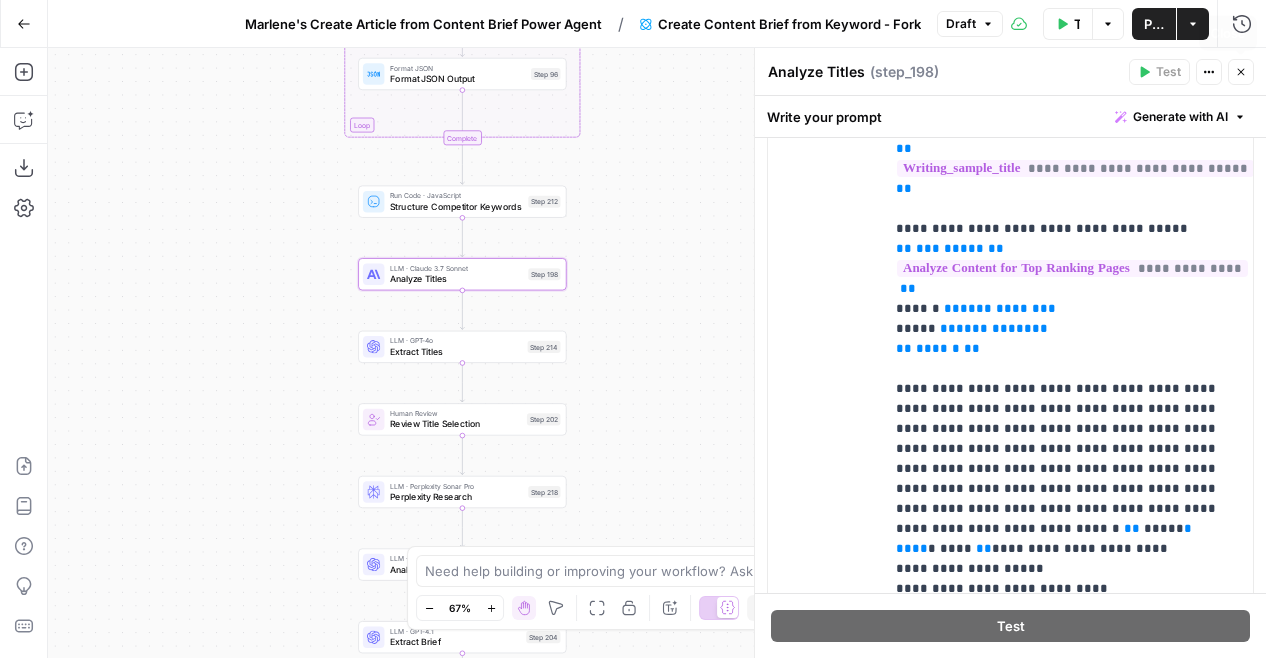 click on "Close" at bounding box center (1241, 72) 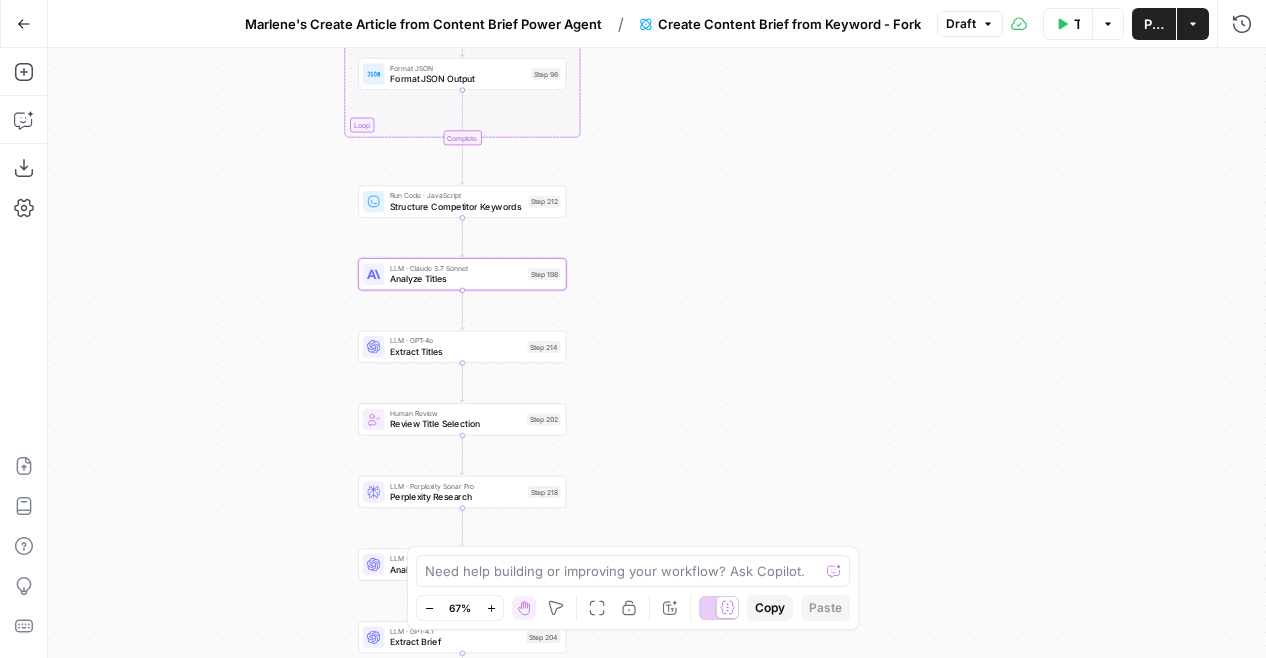 click on "Extract Titles" at bounding box center [456, 351] 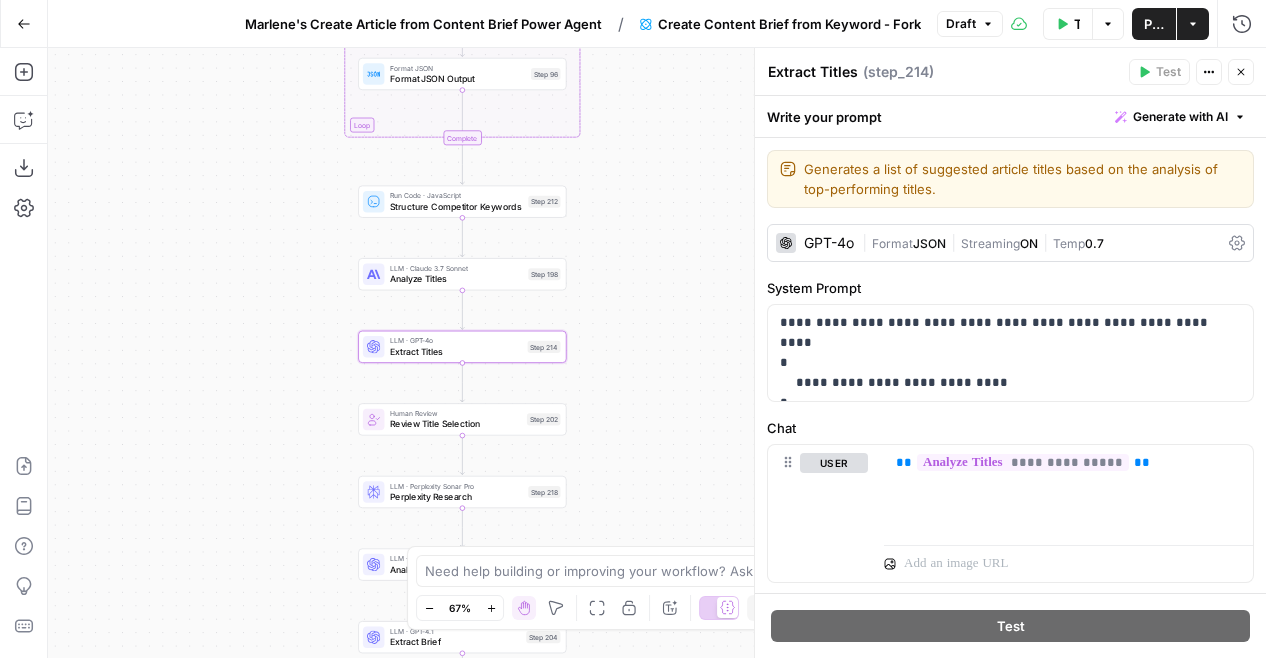 click 